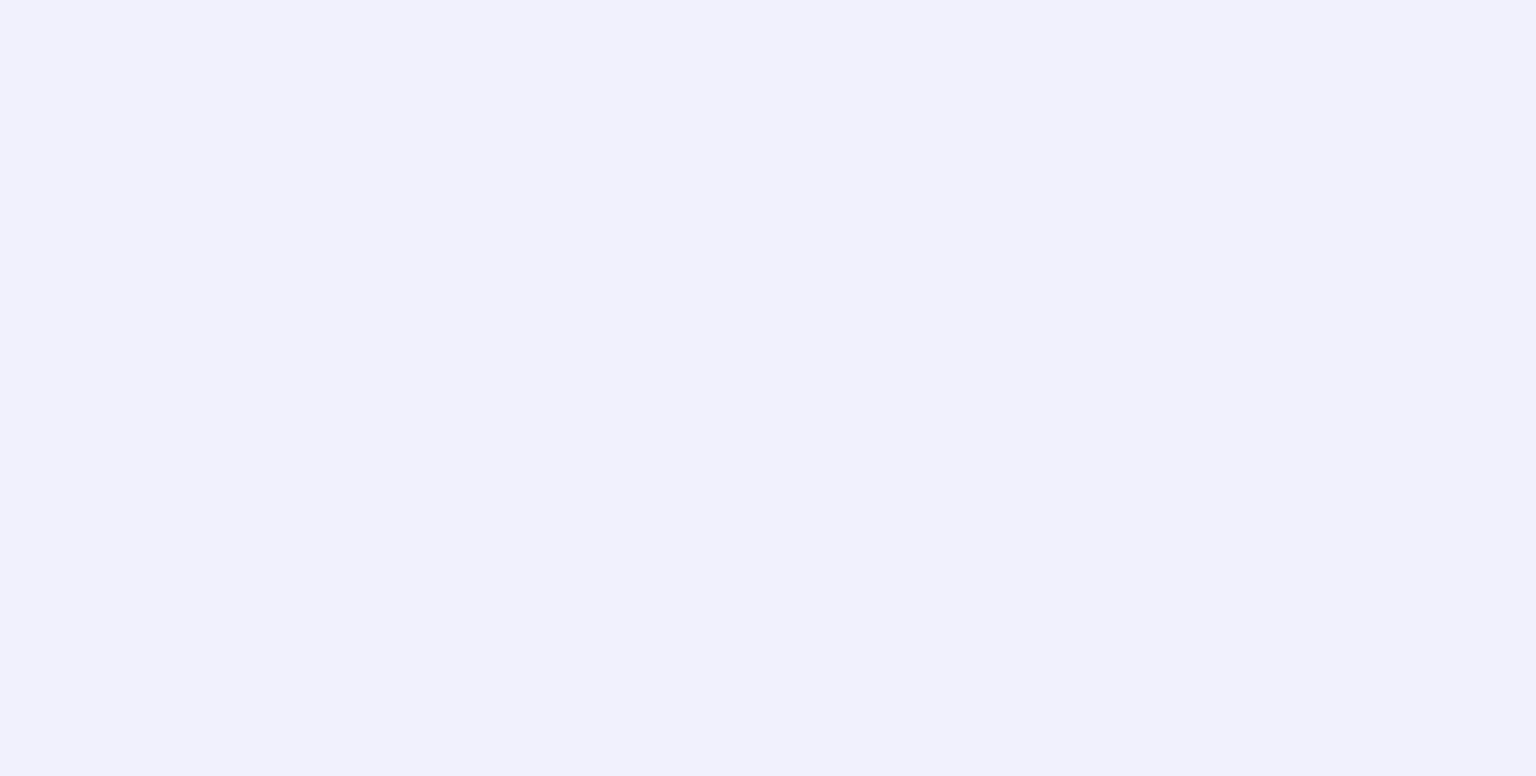 scroll, scrollTop: 0, scrollLeft: 0, axis: both 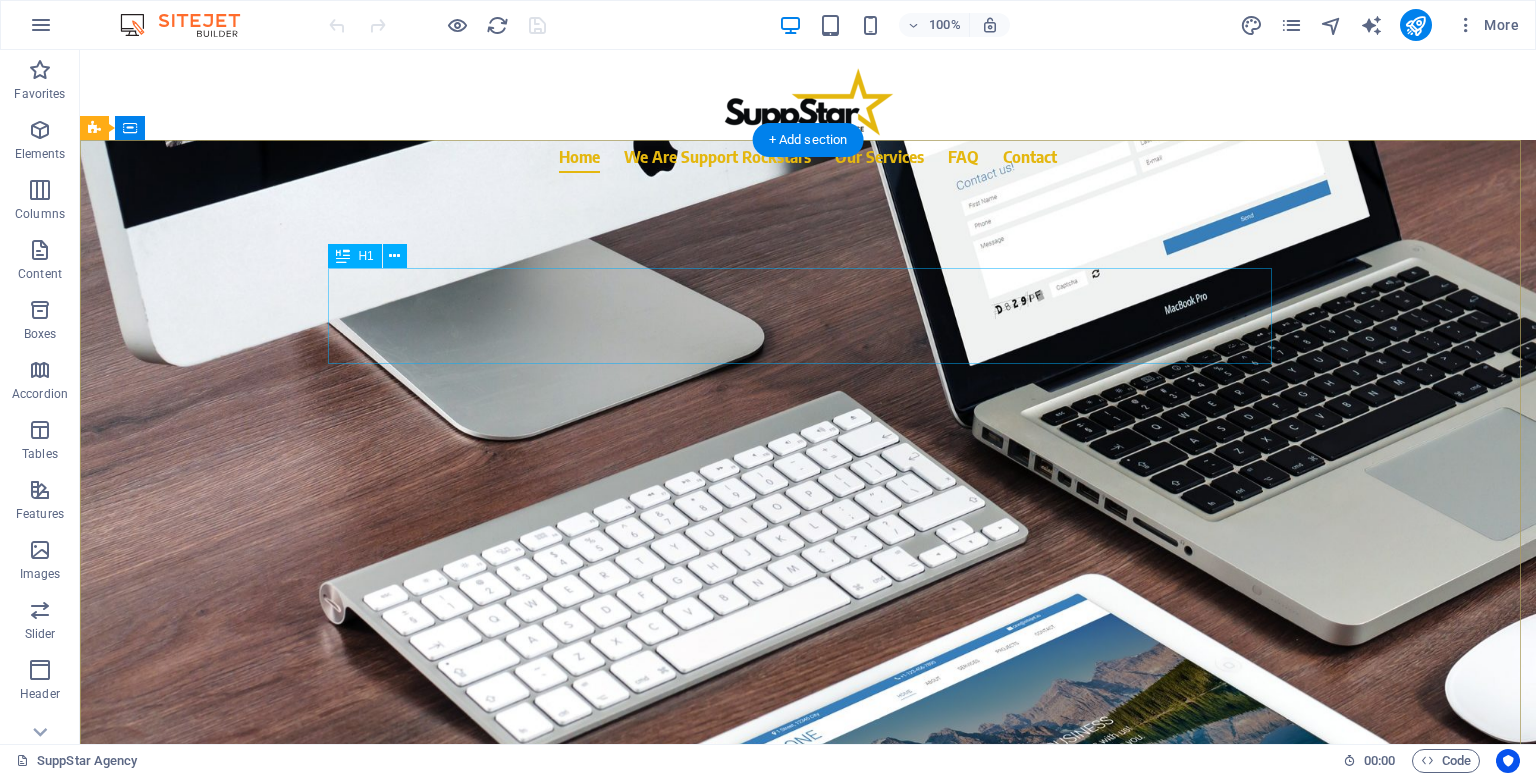click on "We are more than just VAs" at bounding box center [808, 316] 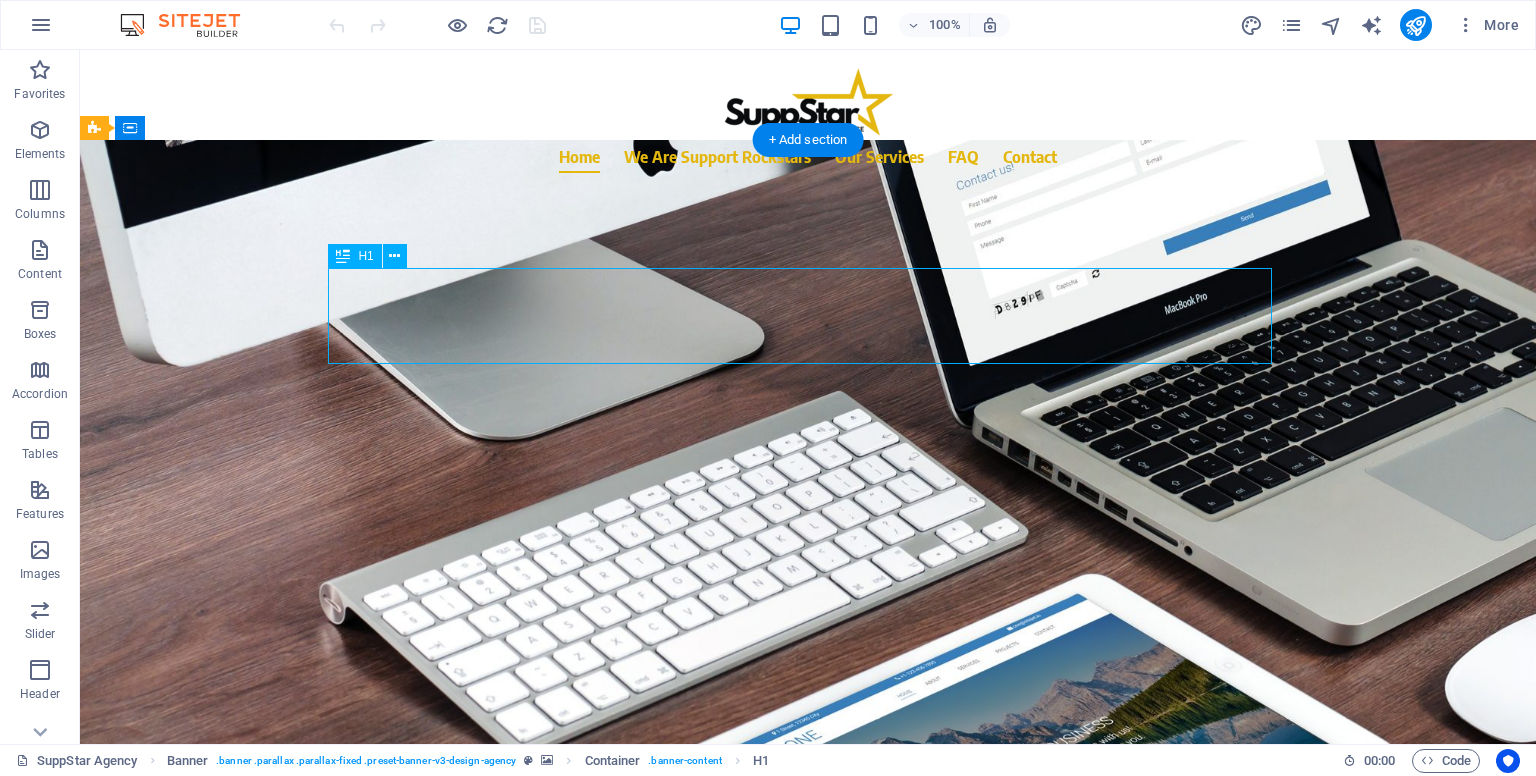 click on "We are more than just VAs" at bounding box center [808, 316] 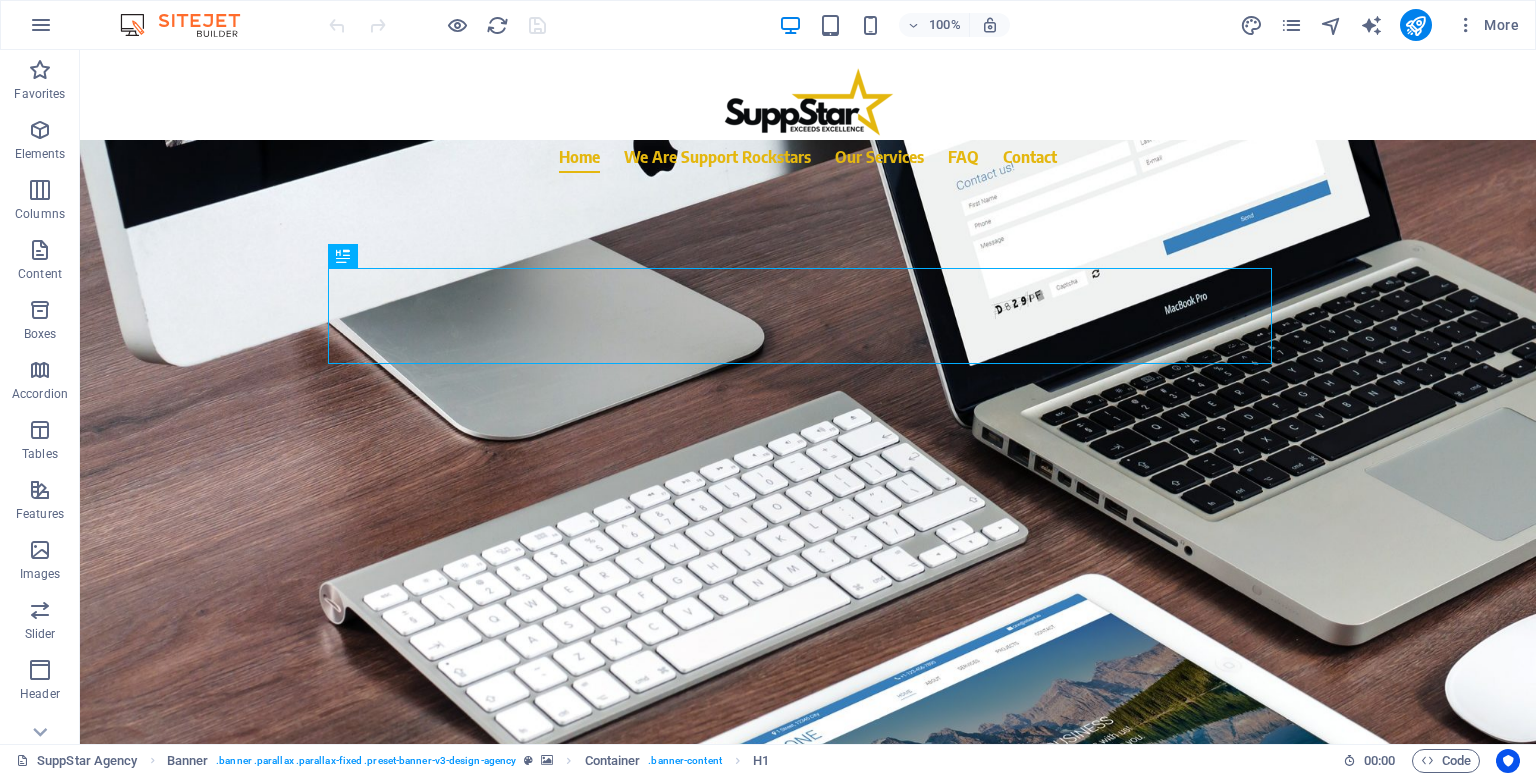 click at bounding box center [437, 25] 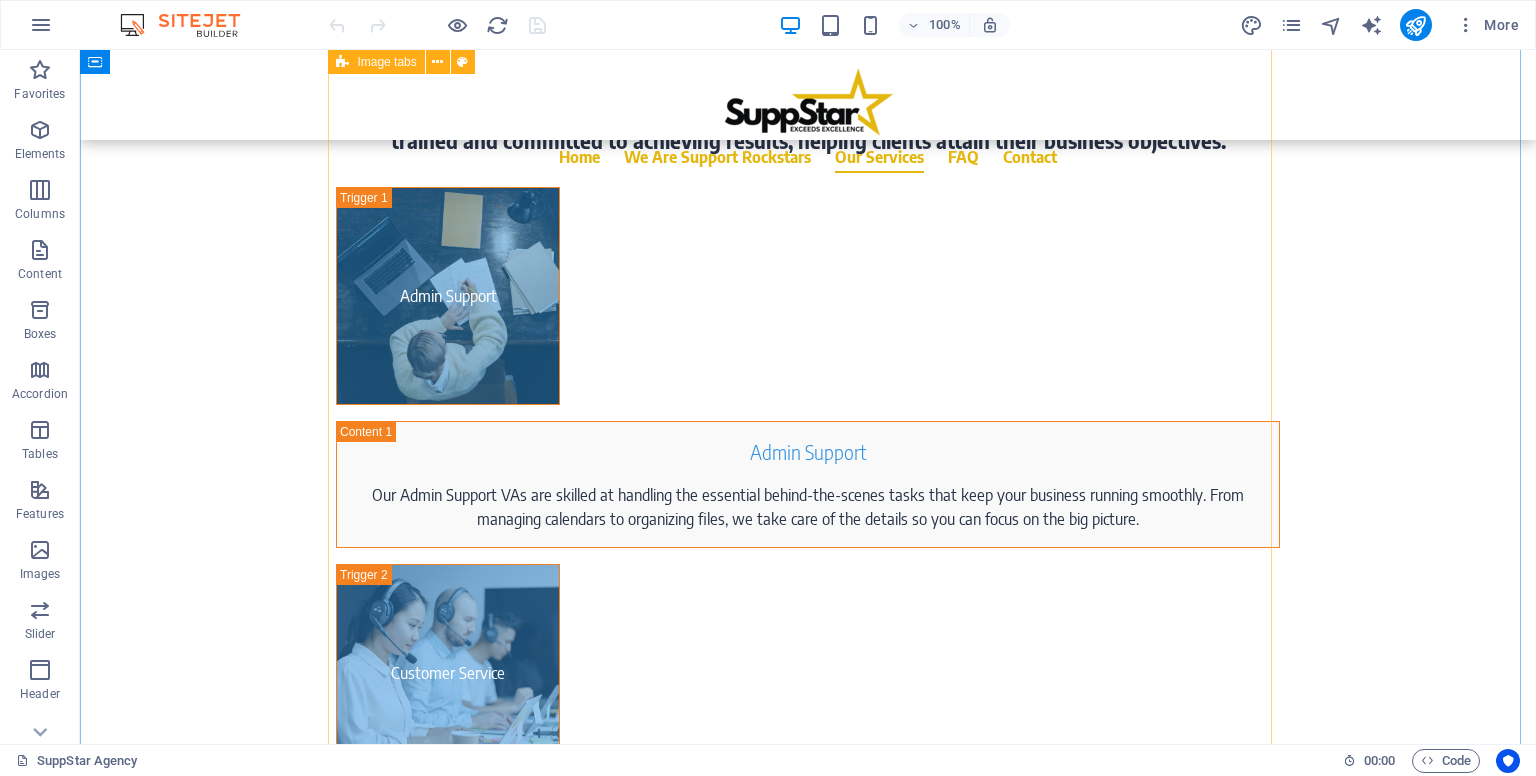 scroll, scrollTop: 2700, scrollLeft: 0, axis: vertical 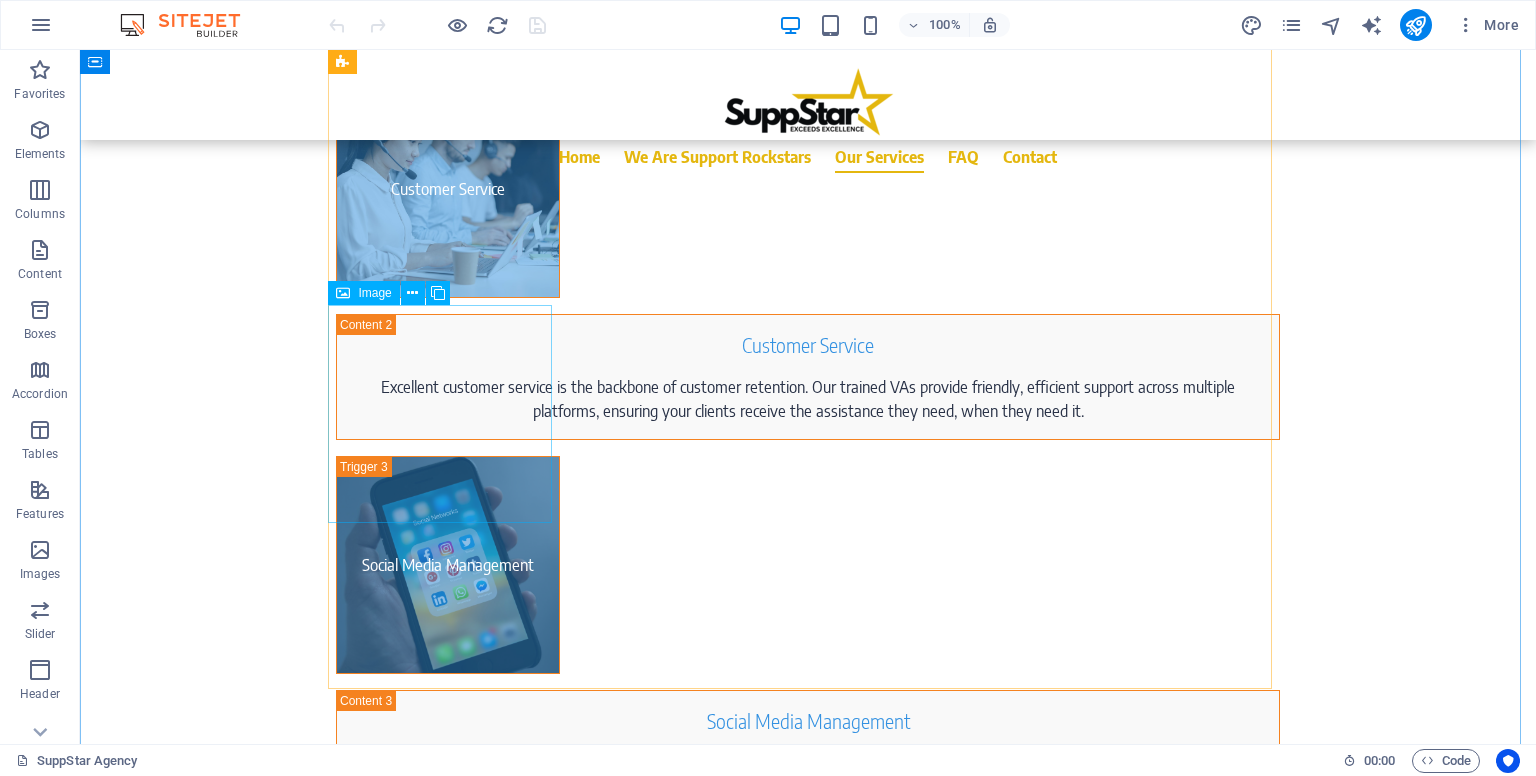 click on "Sales and Collection" at bounding box center (448, 942) 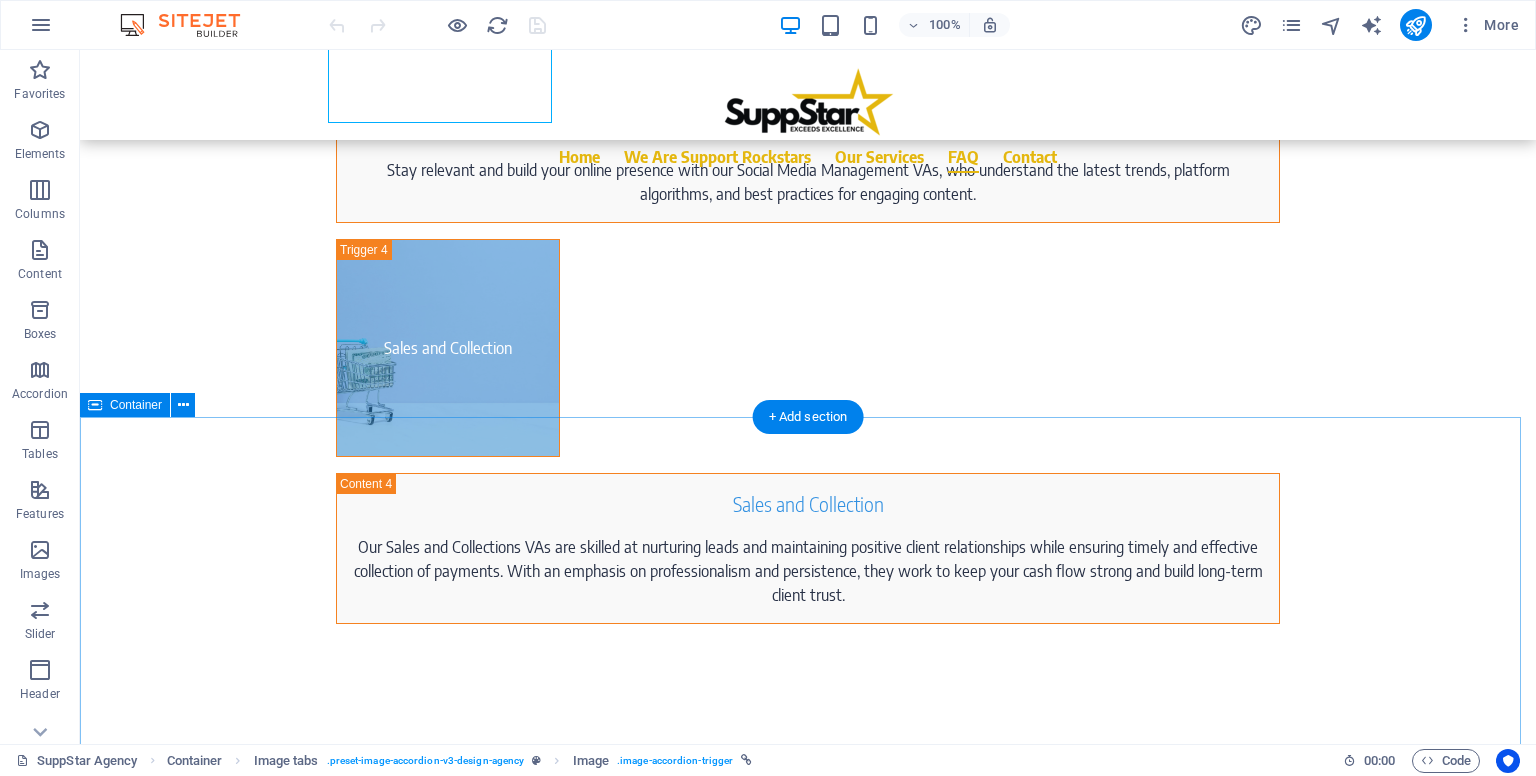 scroll, scrollTop: 3500, scrollLeft: 0, axis: vertical 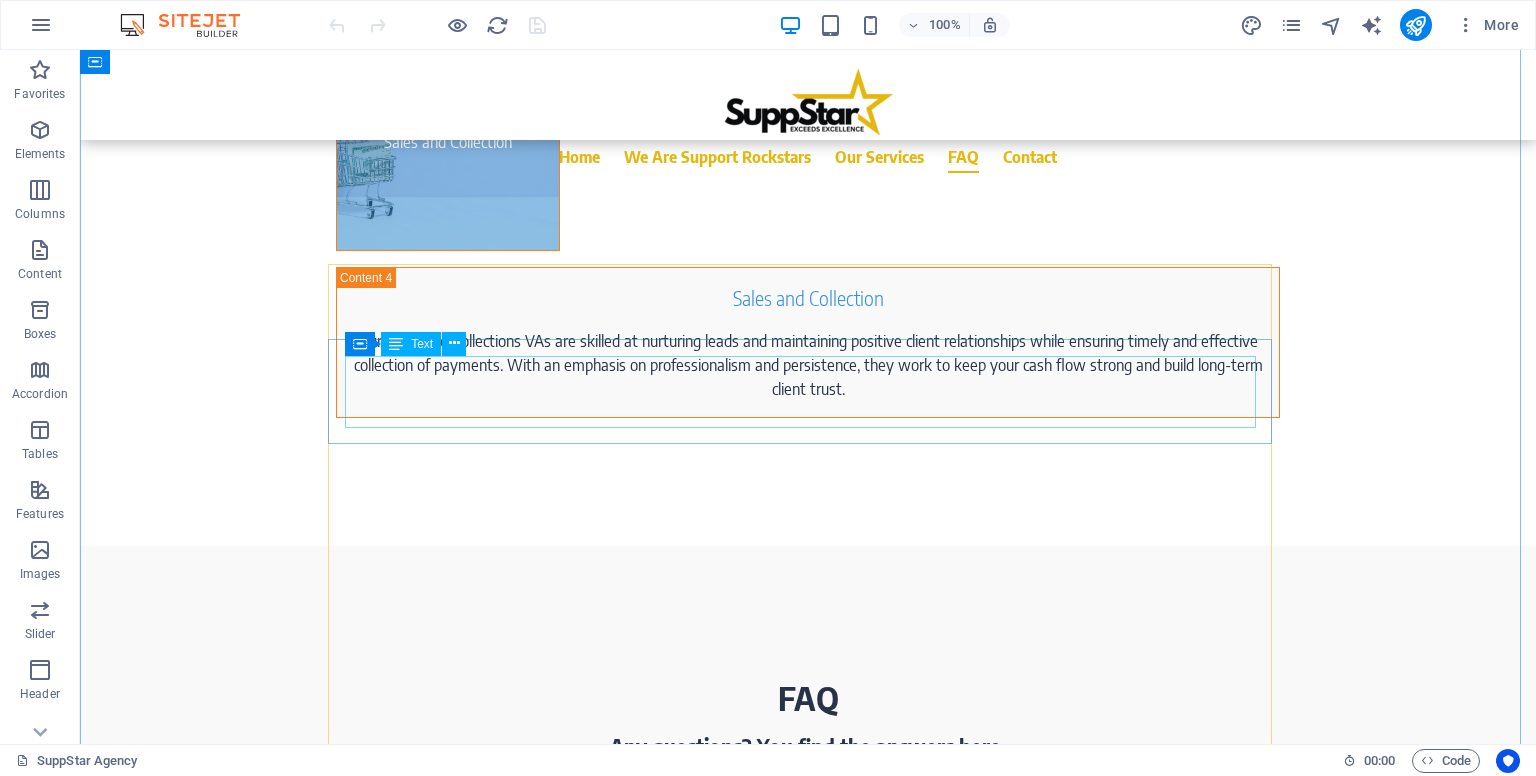 click on "A Virtual Assistant (VA) is a remote professional who provides administrative, creative, technical, or specialized support for your business. Our VAs can help with a variety of tasks, from managing emails and calendars to handling customer service, social media, content creation, sales, and collections. They’re here to lighten your workload, streamline processes, and help you focus on core business growth." at bounding box center [808, 921] 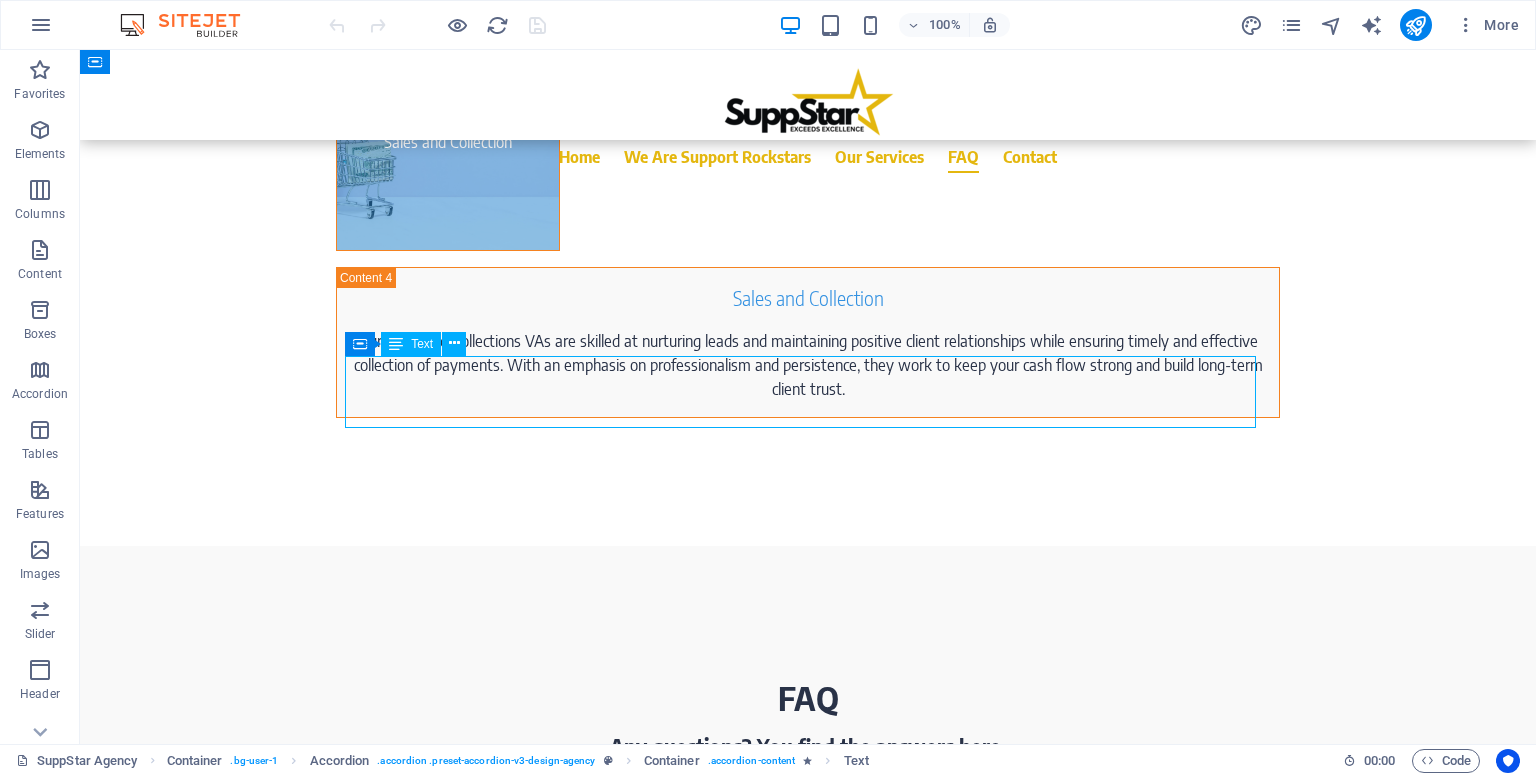 click on "A Virtual Assistant (VA) is a remote professional who provides administrative, creative, technical, or specialized support for your business. Our VAs can help with a variety of tasks, from managing emails and calendars to handling customer service, social media, content creation, sales, and collections. They’re here to lighten your workload, streamline processes, and help you focus on core business growth." at bounding box center (808, 921) 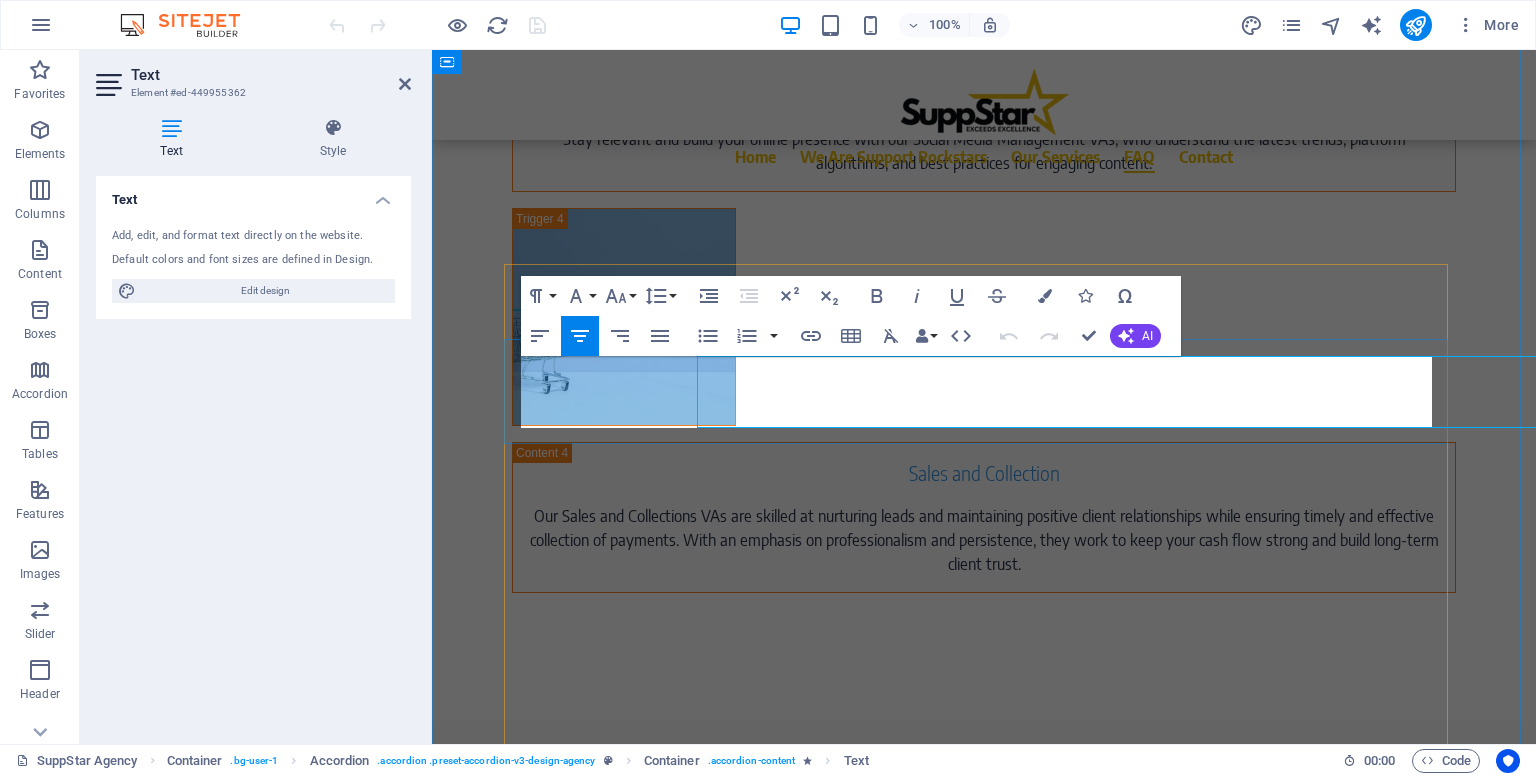 click on "A Virtual Assistant (VA) is a remote professional who provides administrative, creative, technical, or specialized support for your business. Our VAs can help with a variety of tasks, from managing emails and calendars to handling customer service, social media, content creation, sales, and collections. They’re here to lighten your workload, streamline processes, and help you focus on core business growth." at bounding box center [984, 1096] 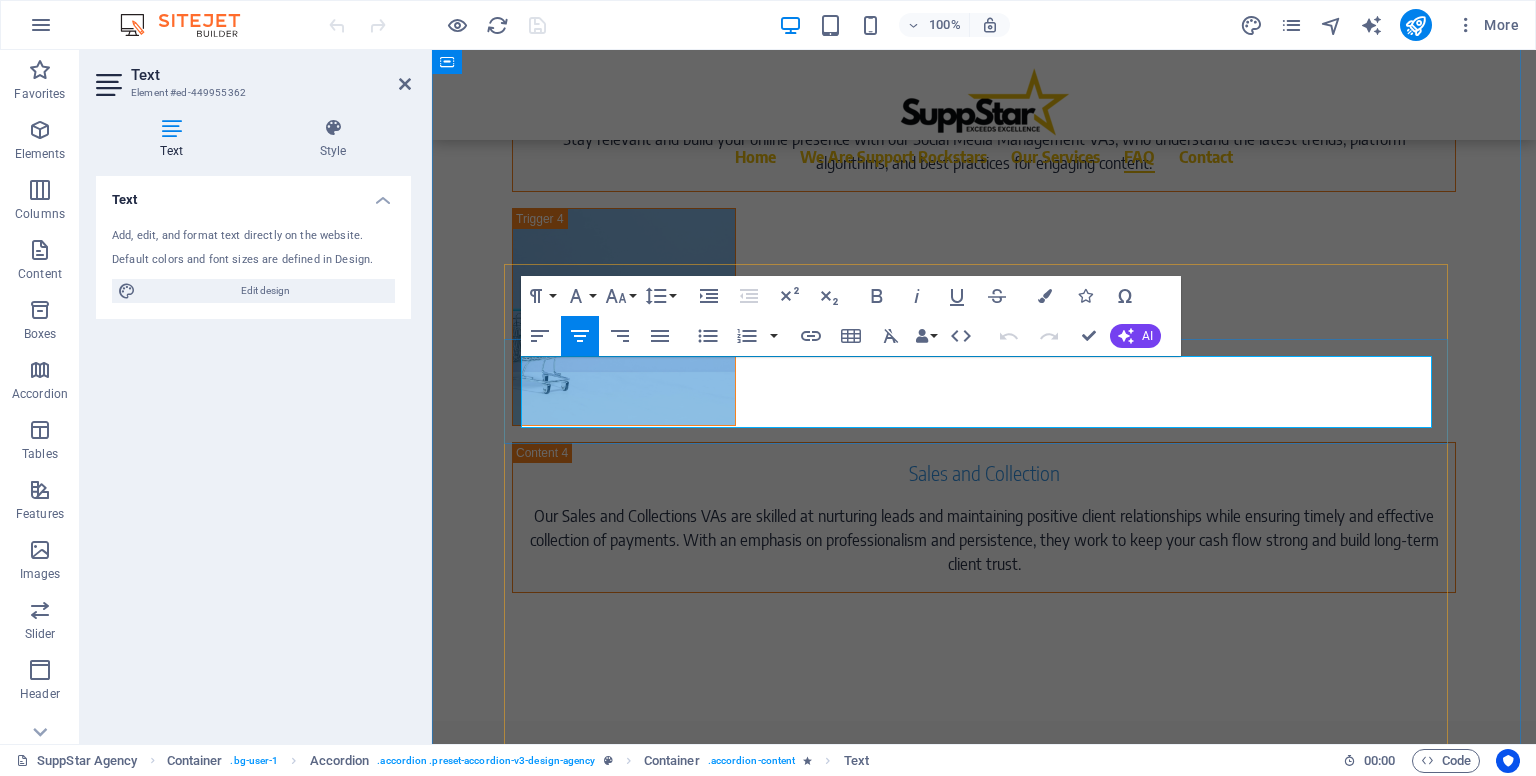 click on "A Virtual Assistant (VA) is a remote professional who provides administrative, creative, technical, or specialized support for your business. Our VAs can help with a variety of tasks, from managing emails and calendars to handling customer service, social media, content creation, sales, and collections. They’re here to lighten your workload, streamline processes, and help you focus on core business growth." at bounding box center (984, 1096) 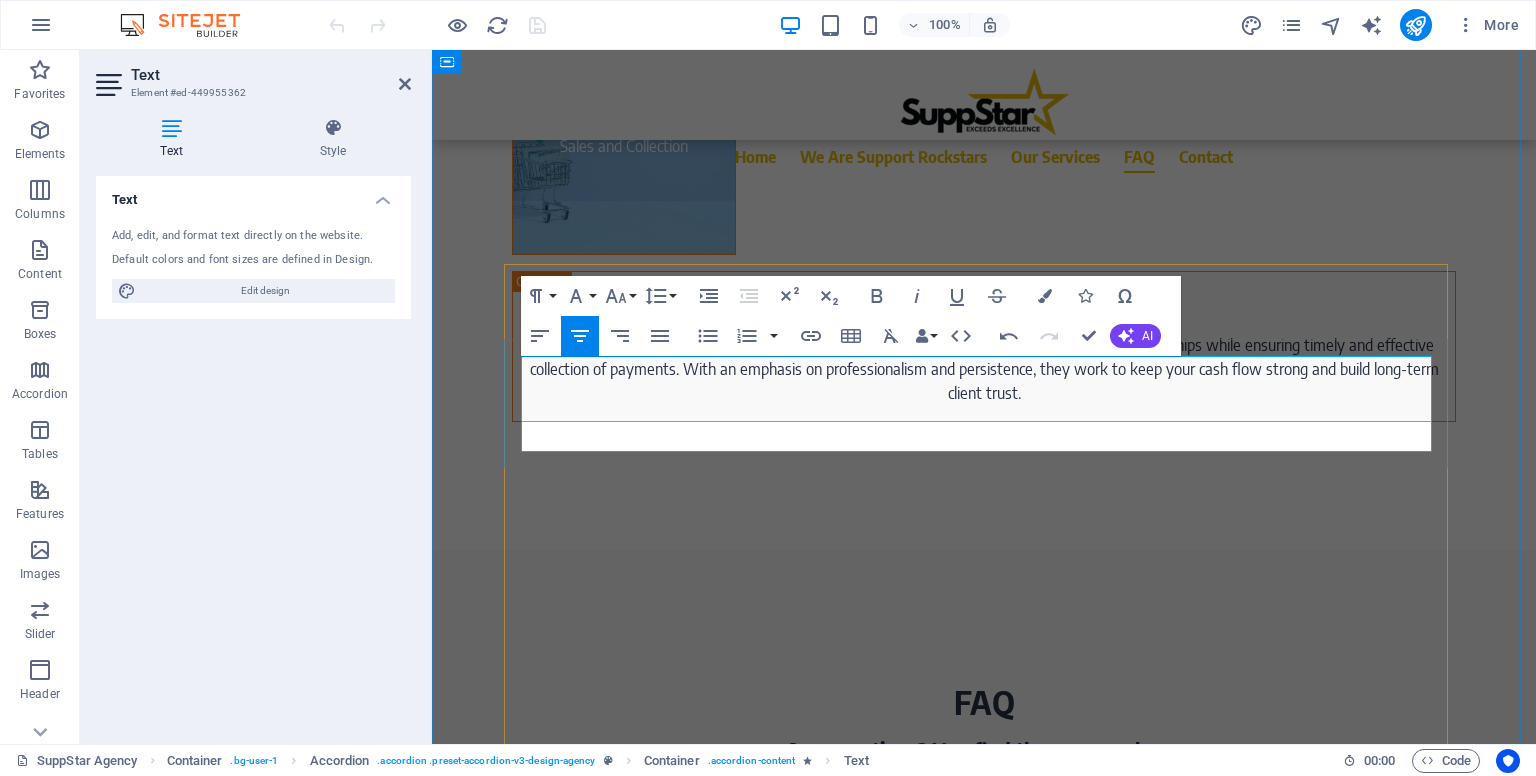 scroll, scrollTop: 3900, scrollLeft: 0, axis: vertical 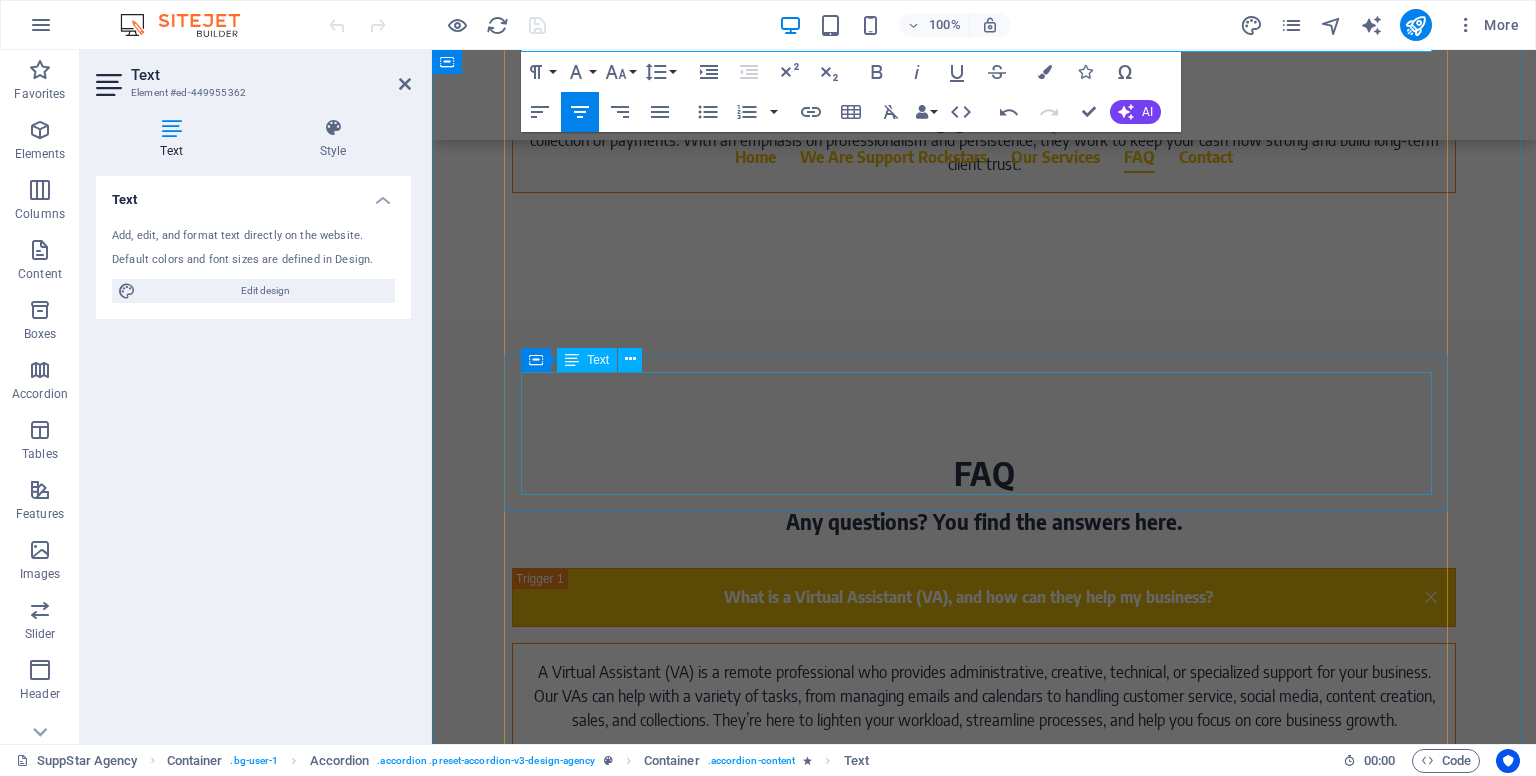 click on "Our process is simple and straightforward: Consultation : We start with a free consultation to discuss your business needs and goals. Matching : Based on your requirements, we match you with the VA whose skills align best with your tasks. Onboarding : We guide you through onboarding to ensure a smooth transition and integration with your existing systems. Support and Feedback : We continuously monitor progress and provide support to ensure quality and satisfaction." at bounding box center [984, 1140] 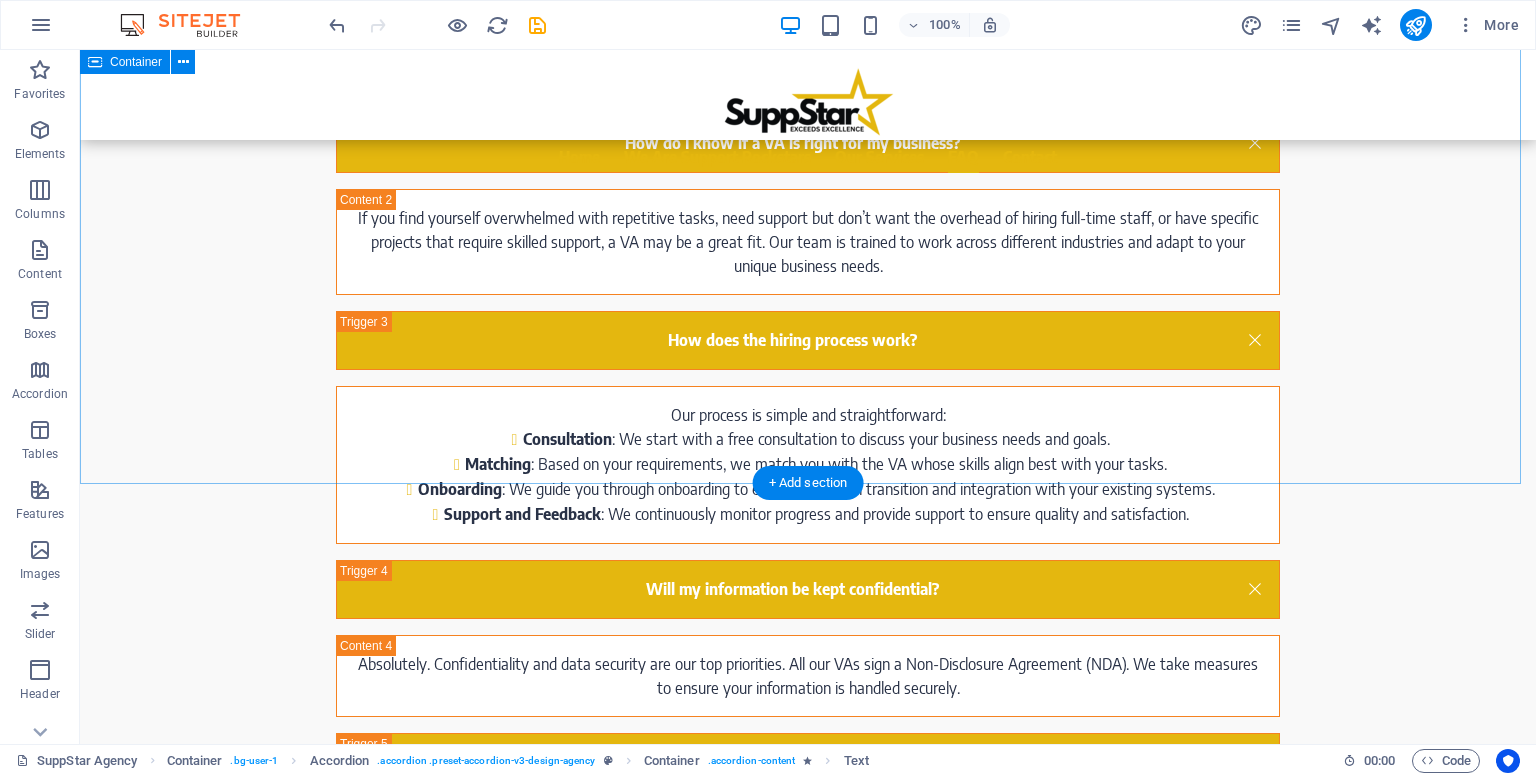 scroll, scrollTop: 4900, scrollLeft: 0, axis: vertical 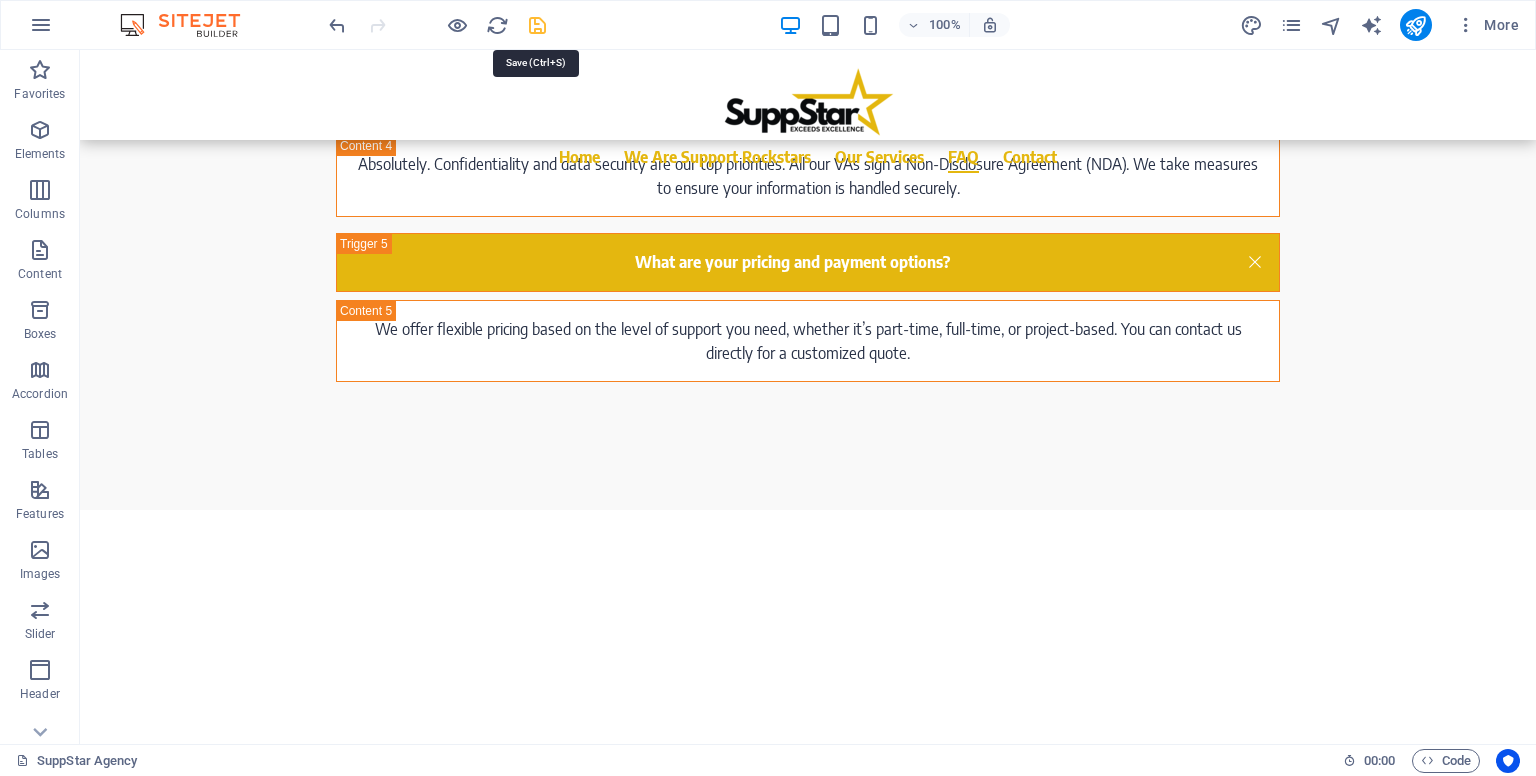 click at bounding box center (537, 25) 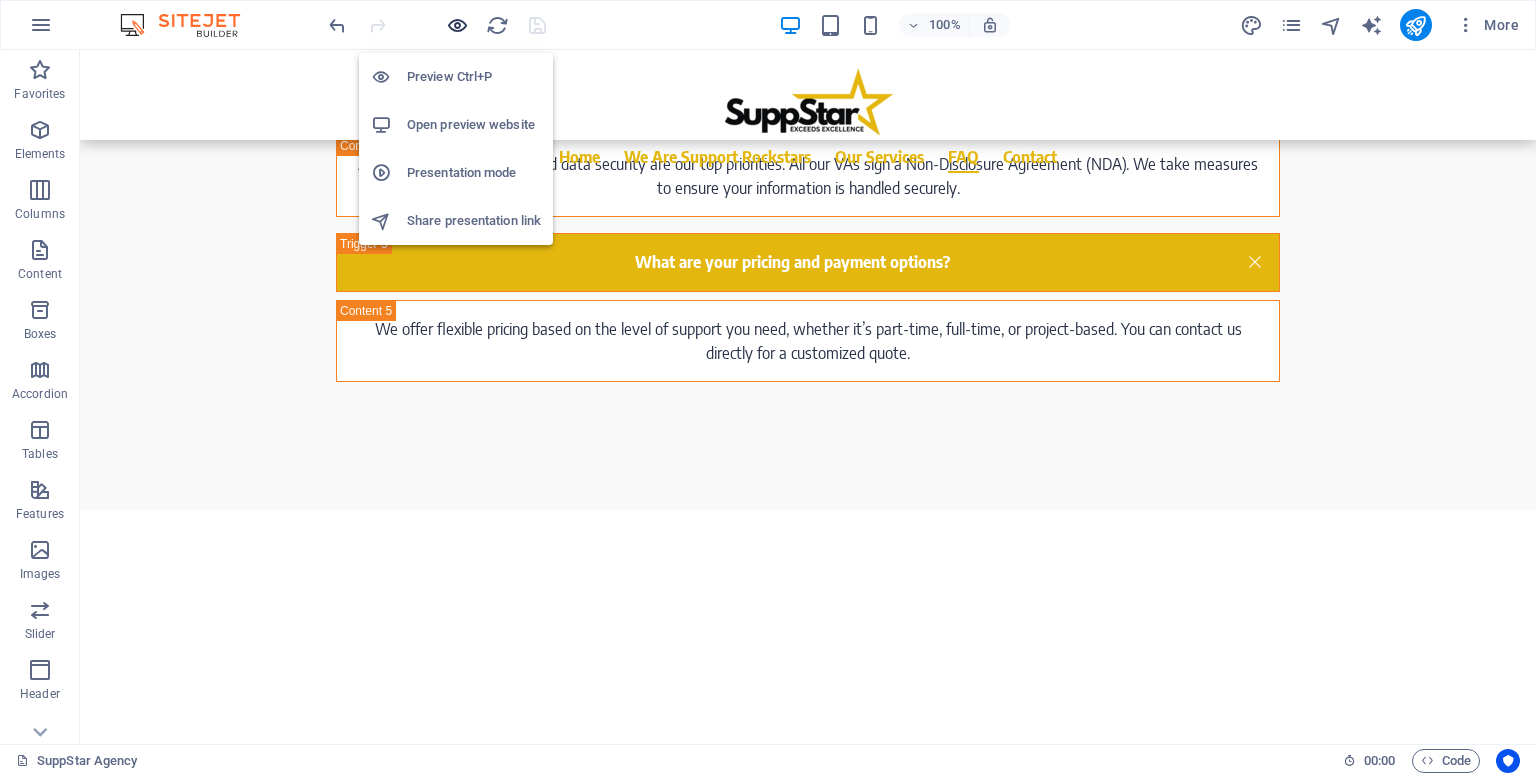 click at bounding box center (457, 25) 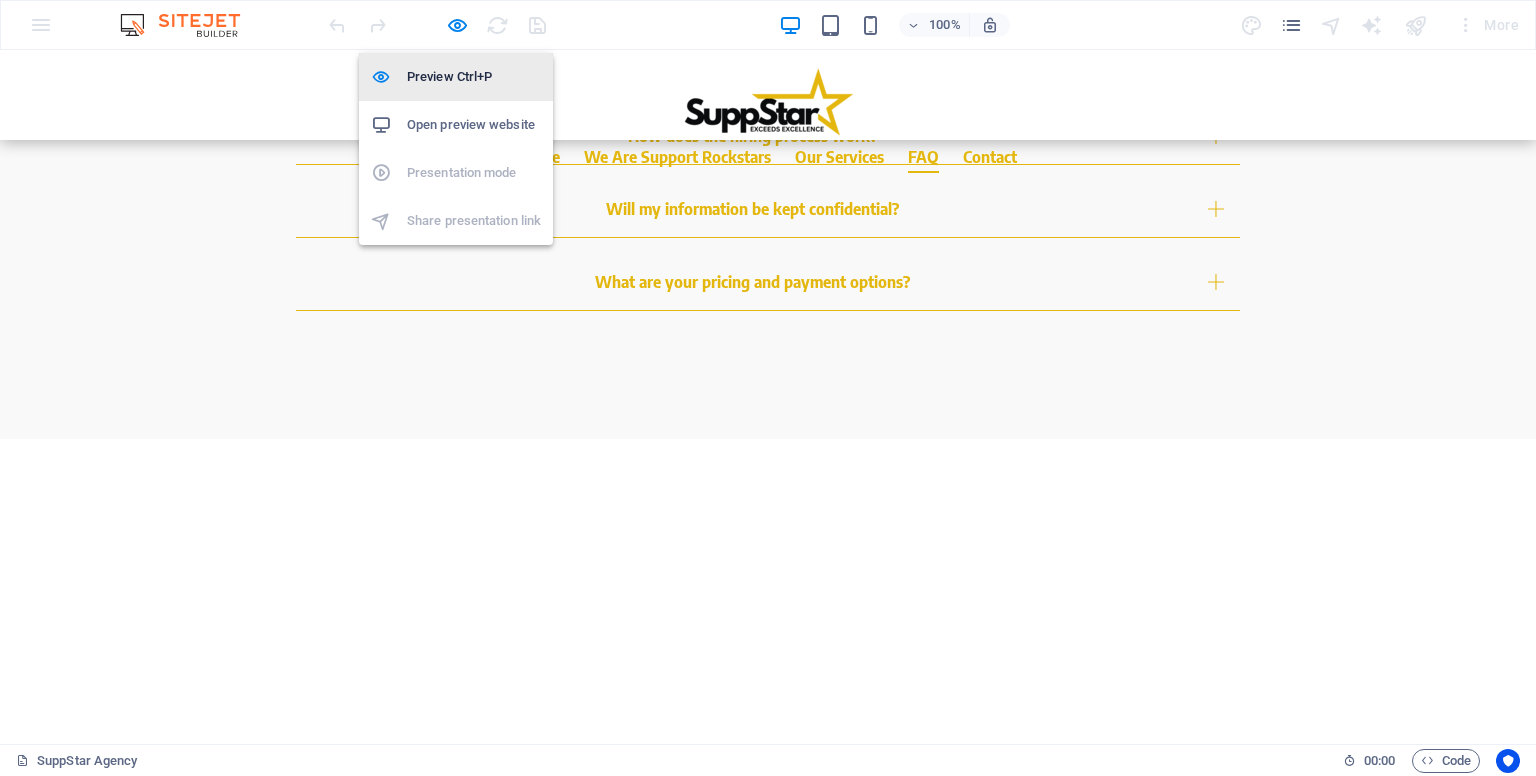 click on "Preview Ctrl+P" at bounding box center [474, 77] 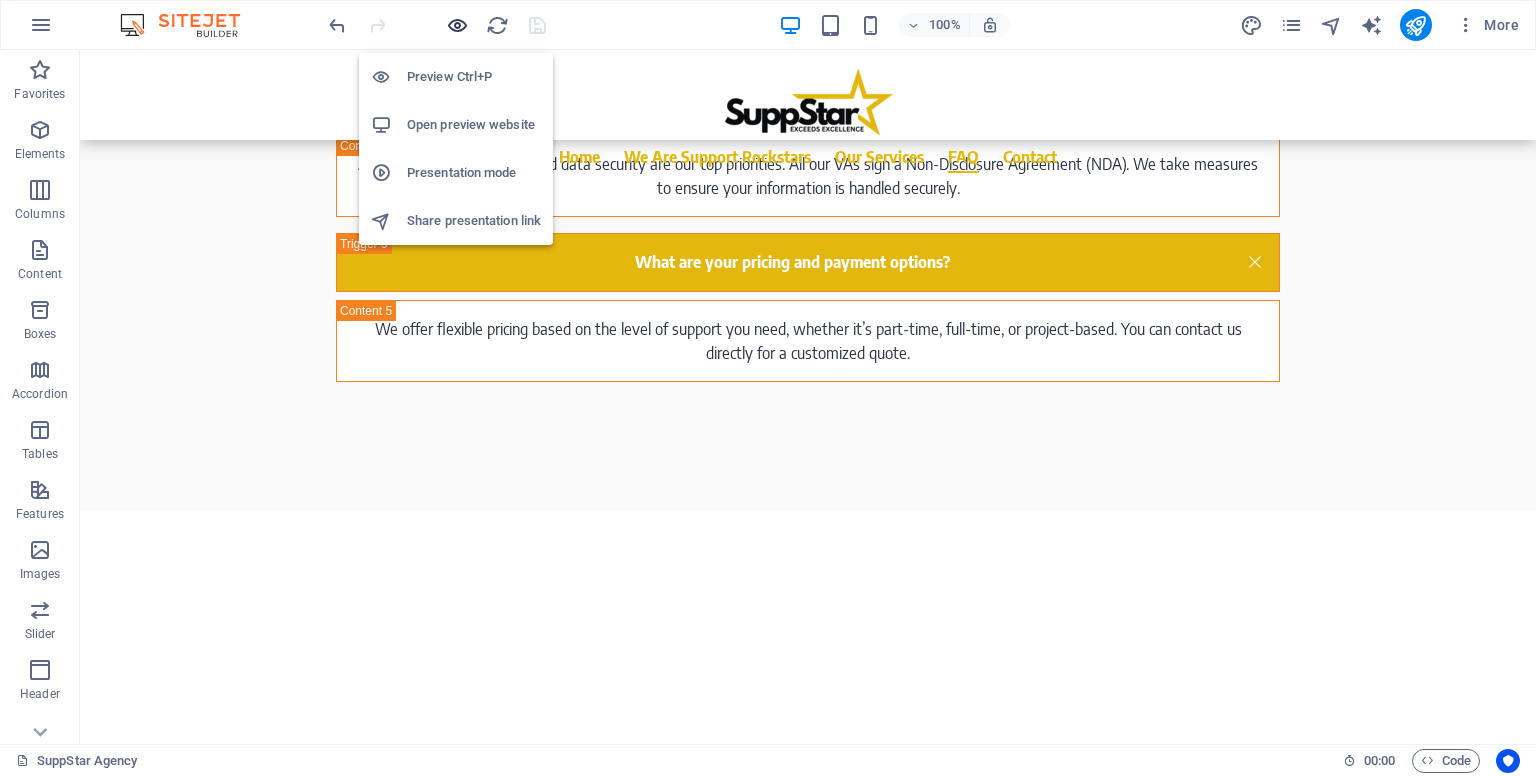click at bounding box center (457, 25) 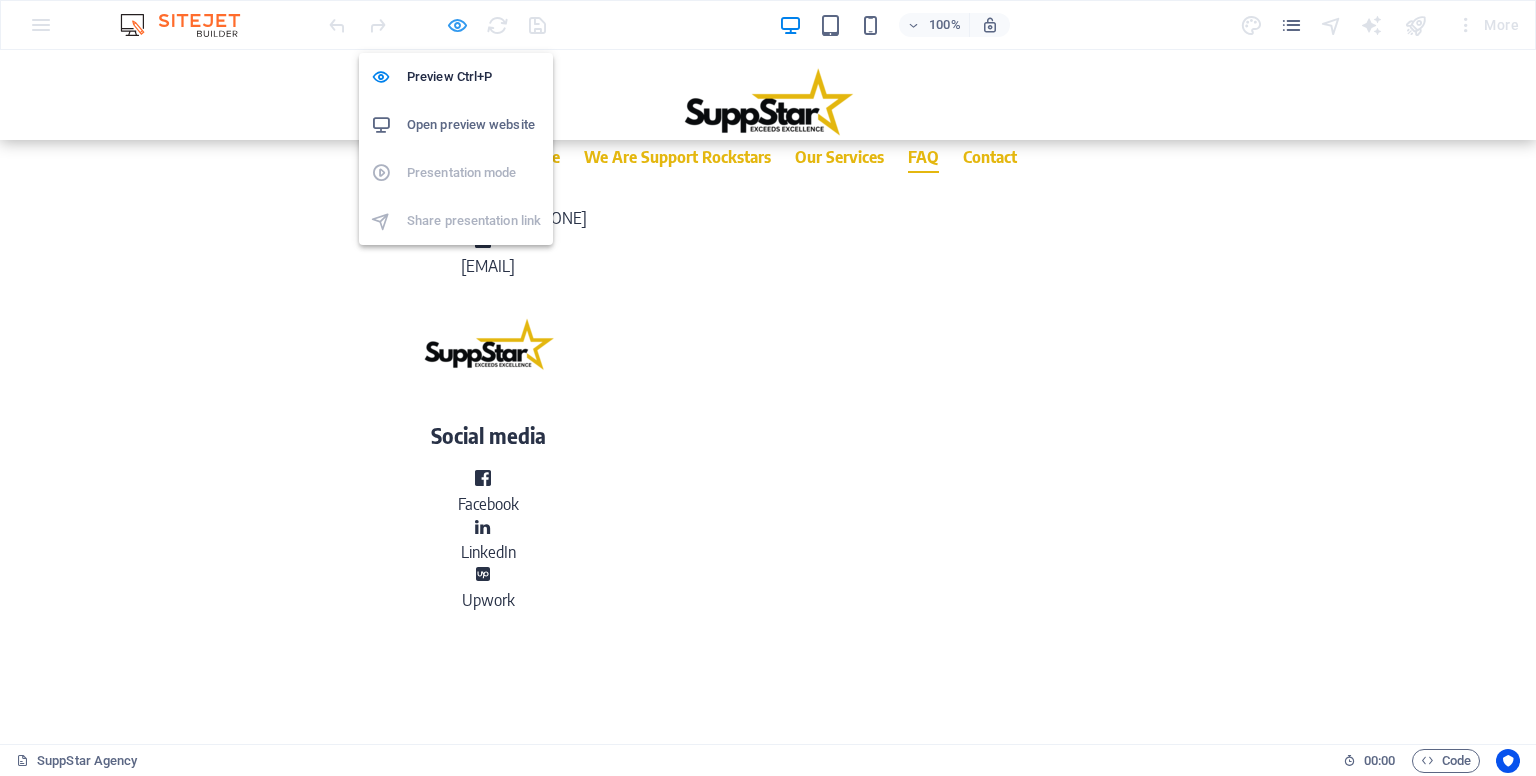 scroll, scrollTop: 3104, scrollLeft: 0, axis: vertical 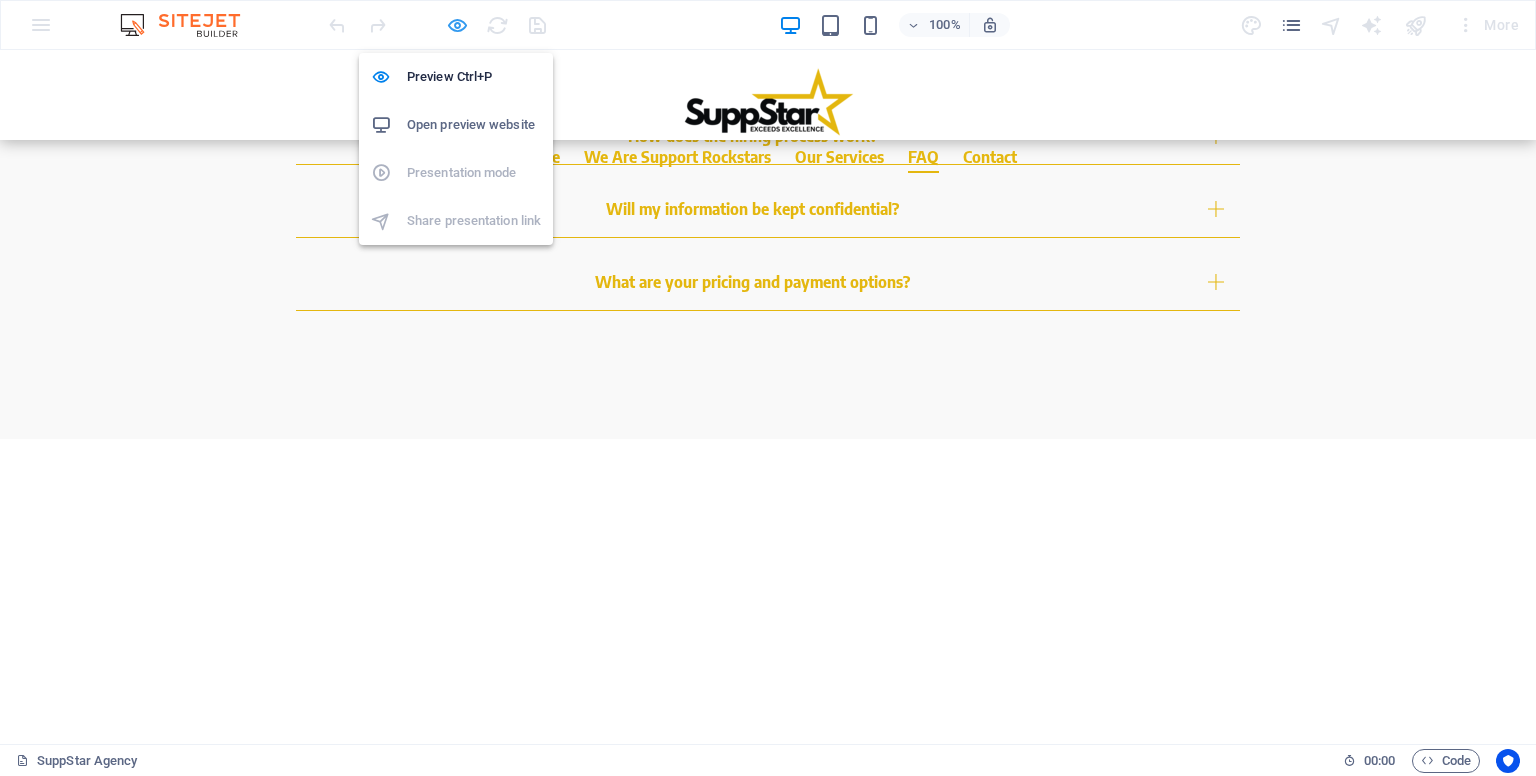 click at bounding box center (457, 25) 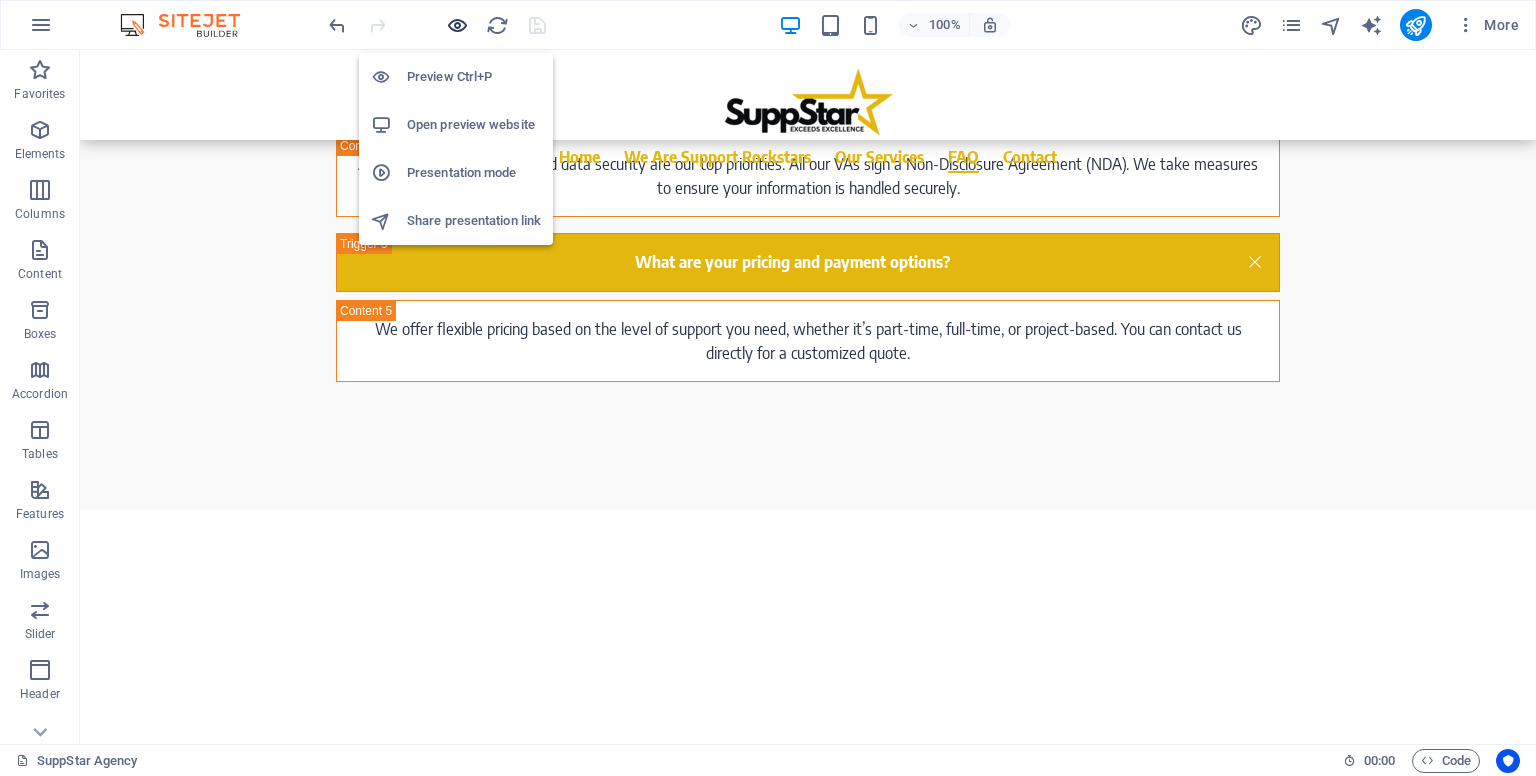 click at bounding box center (457, 25) 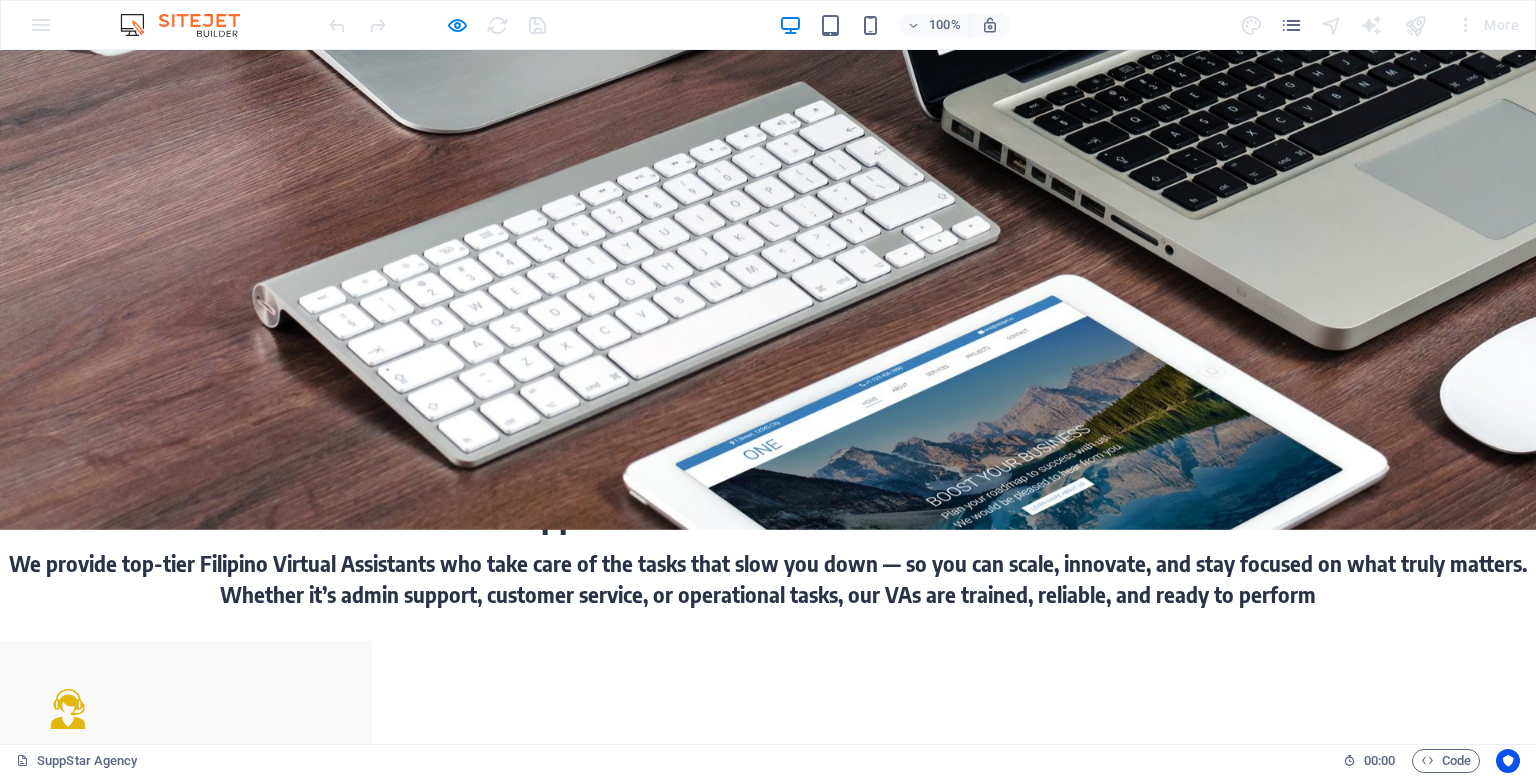 scroll, scrollTop: 0, scrollLeft: 0, axis: both 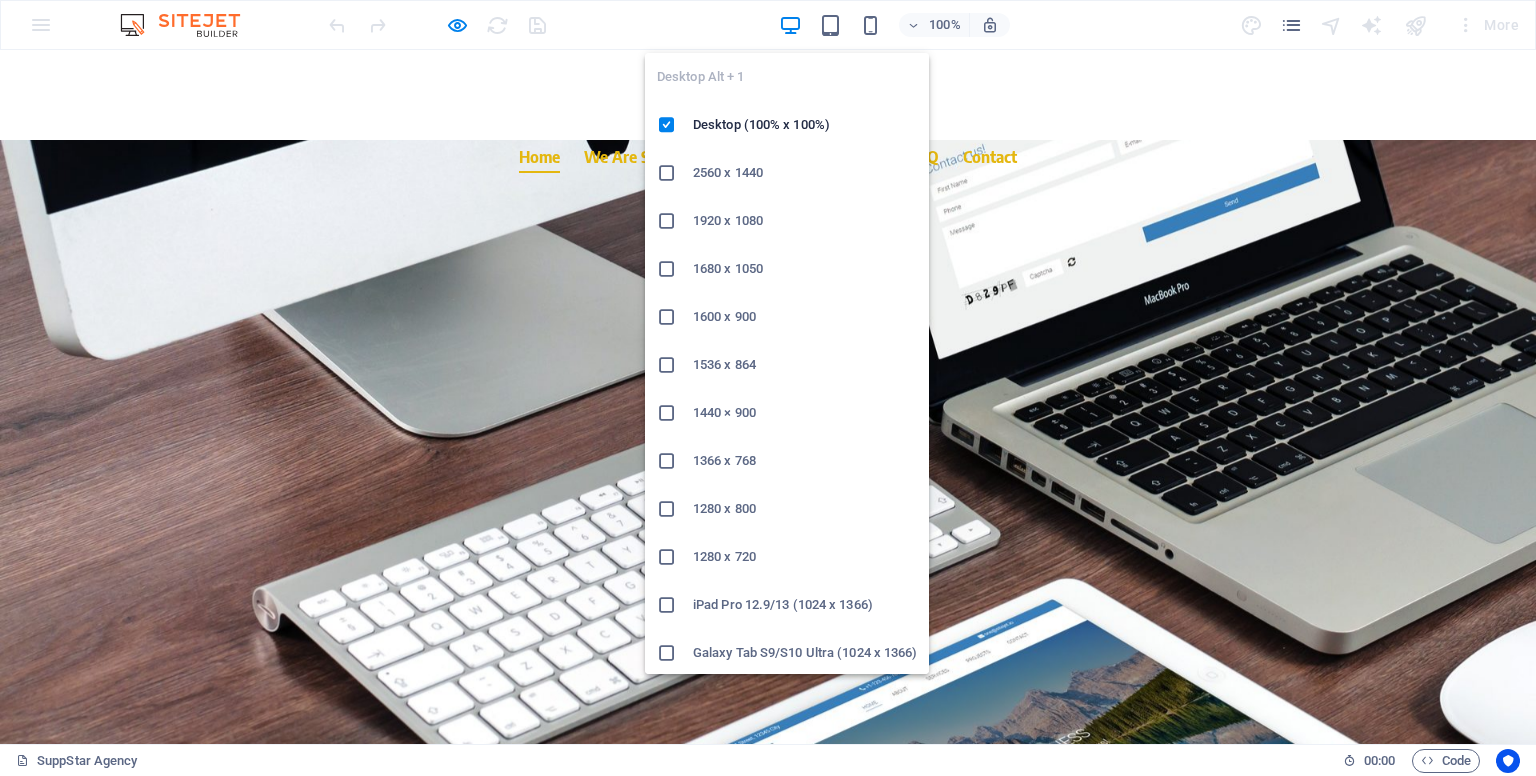 click at bounding box center (790, 25) 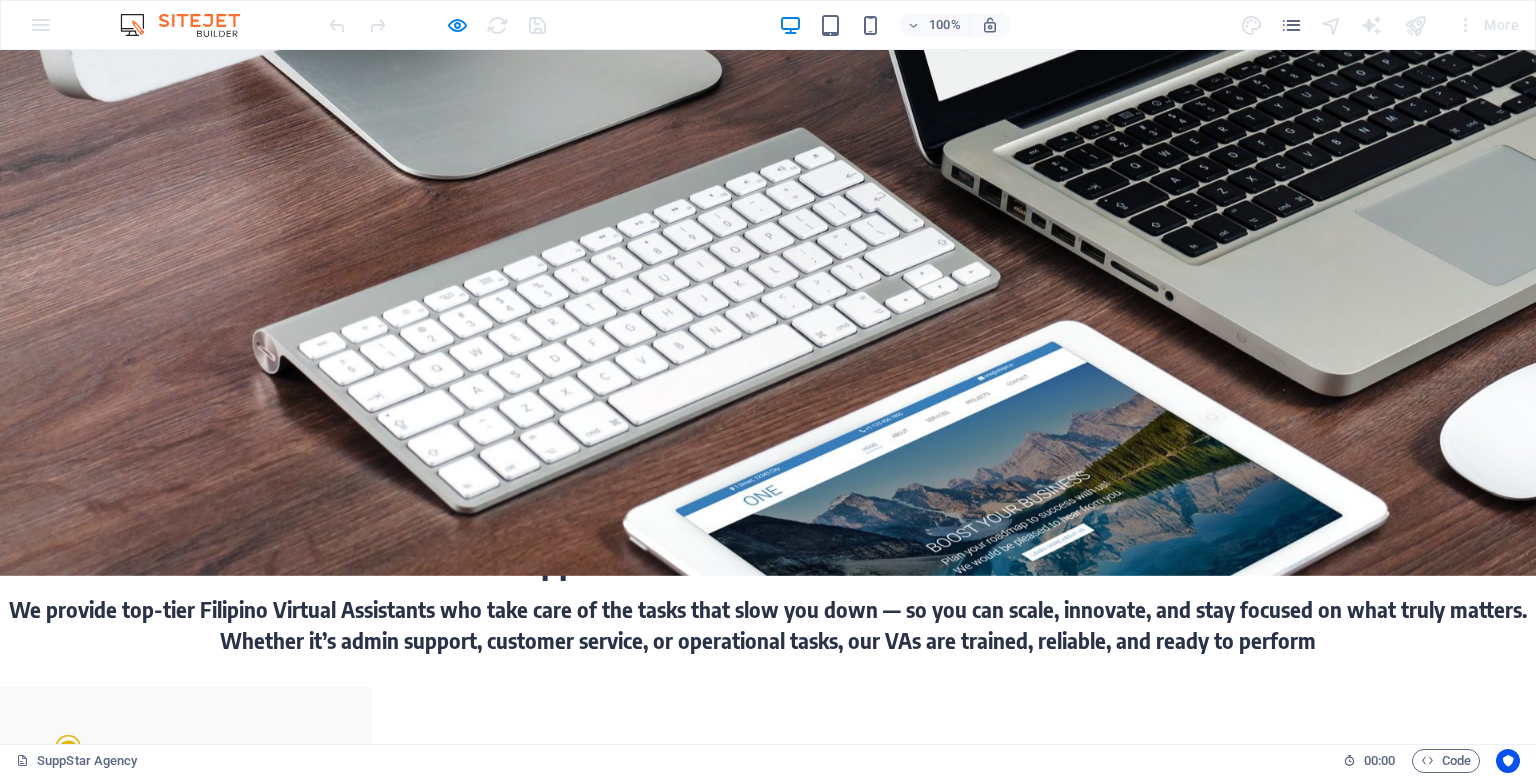 scroll, scrollTop: 0, scrollLeft: 0, axis: both 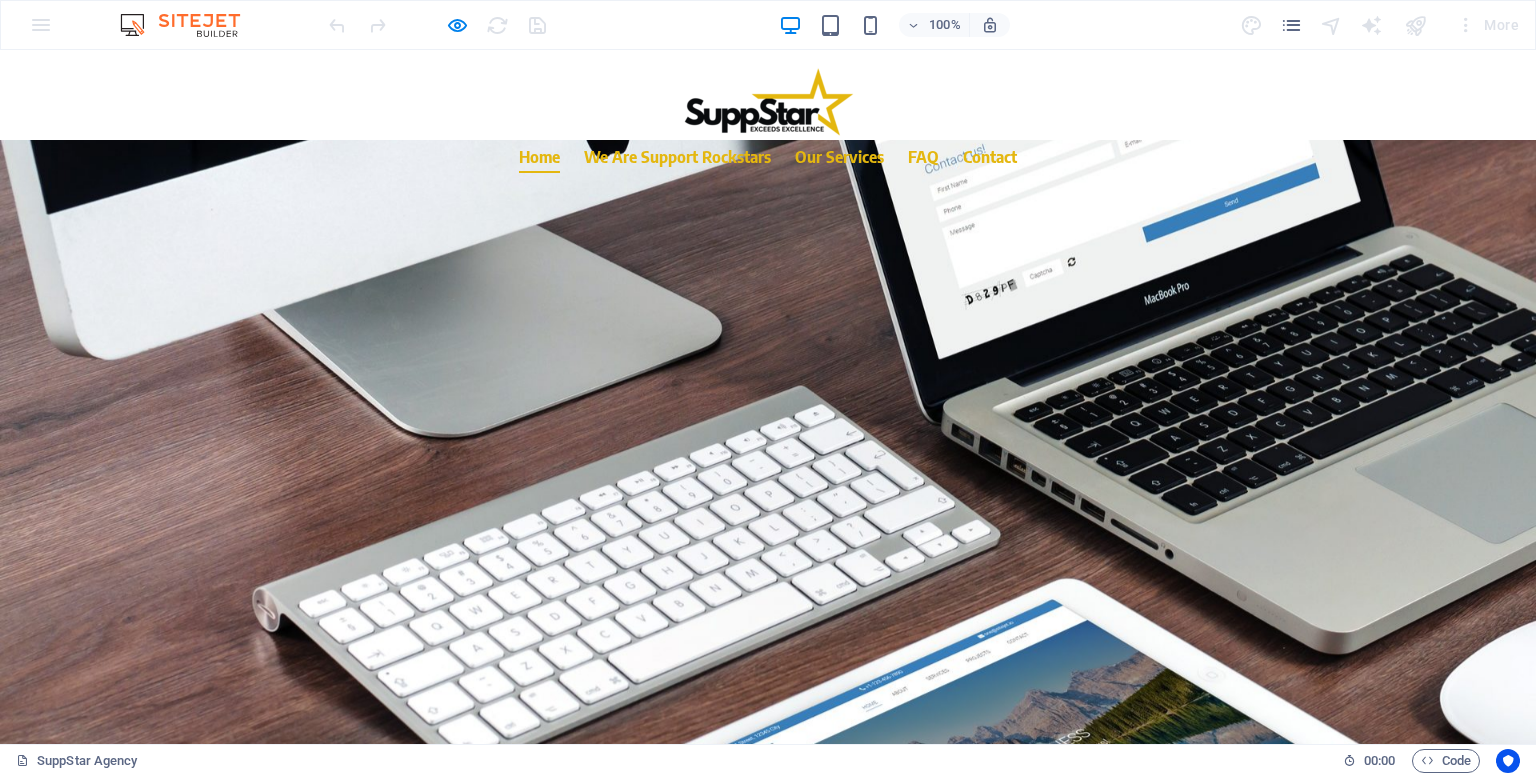 click at bounding box center (768, 103) 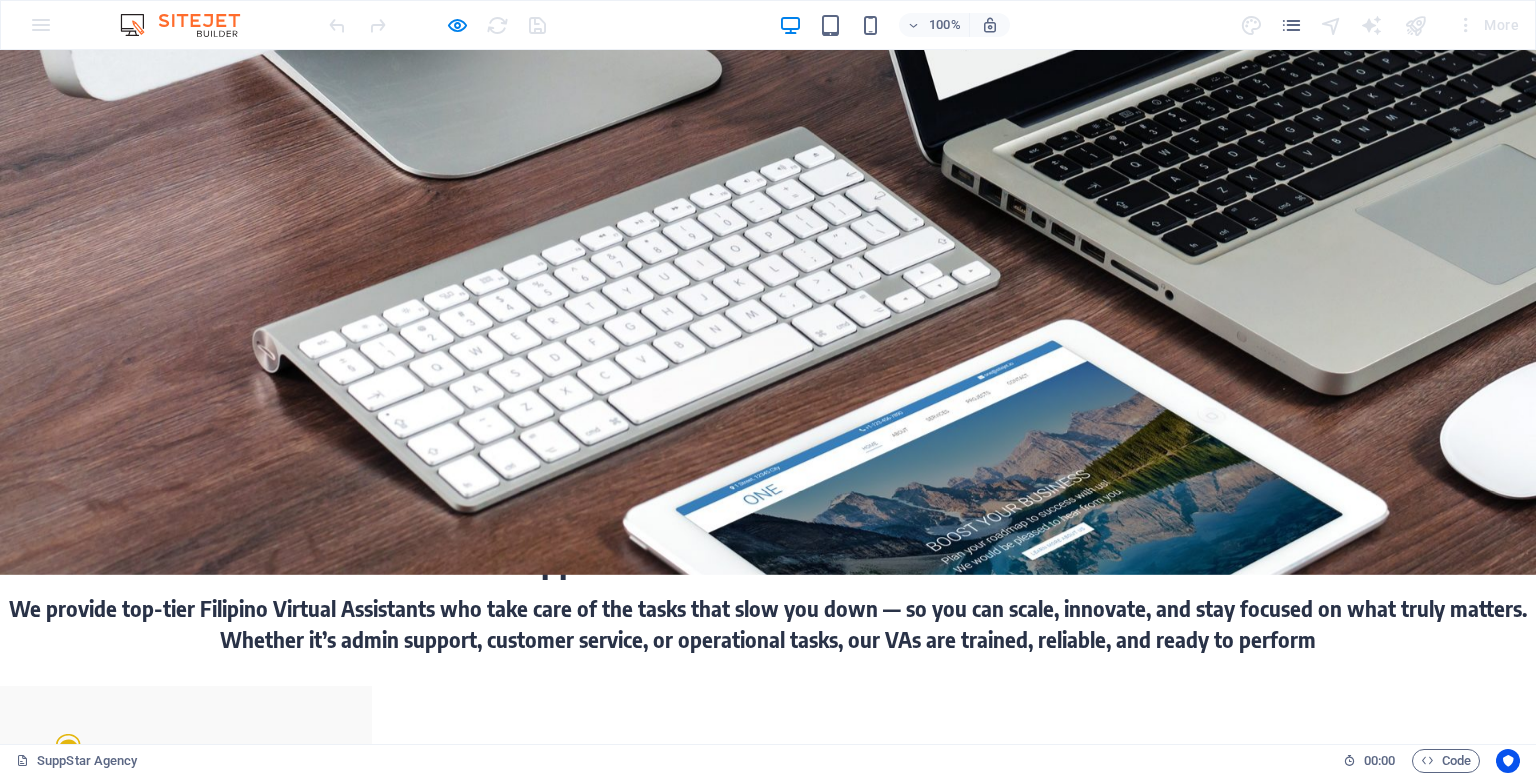 scroll, scrollTop: 0, scrollLeft: 0, axis: both 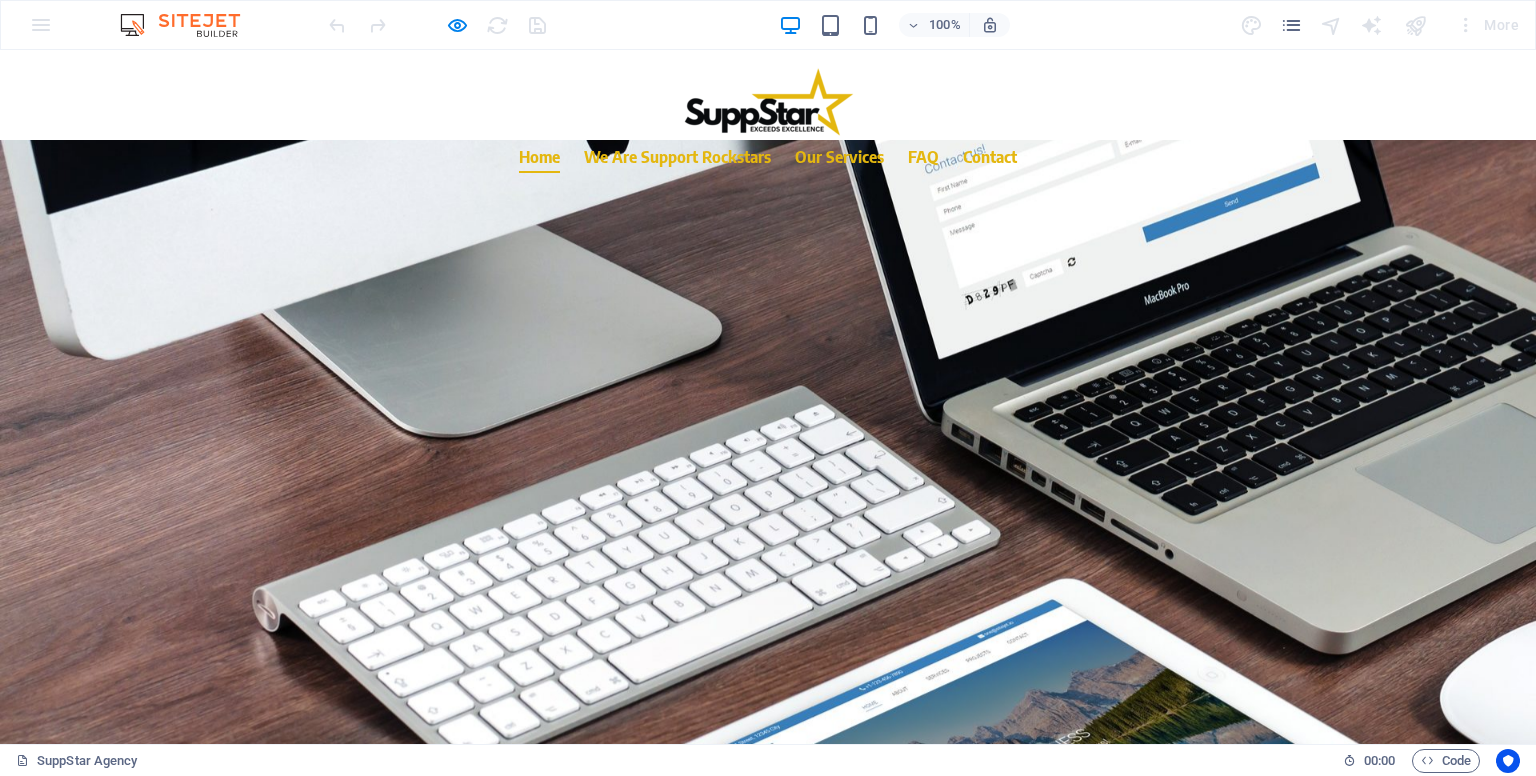 click at bounding box center [190, 25] 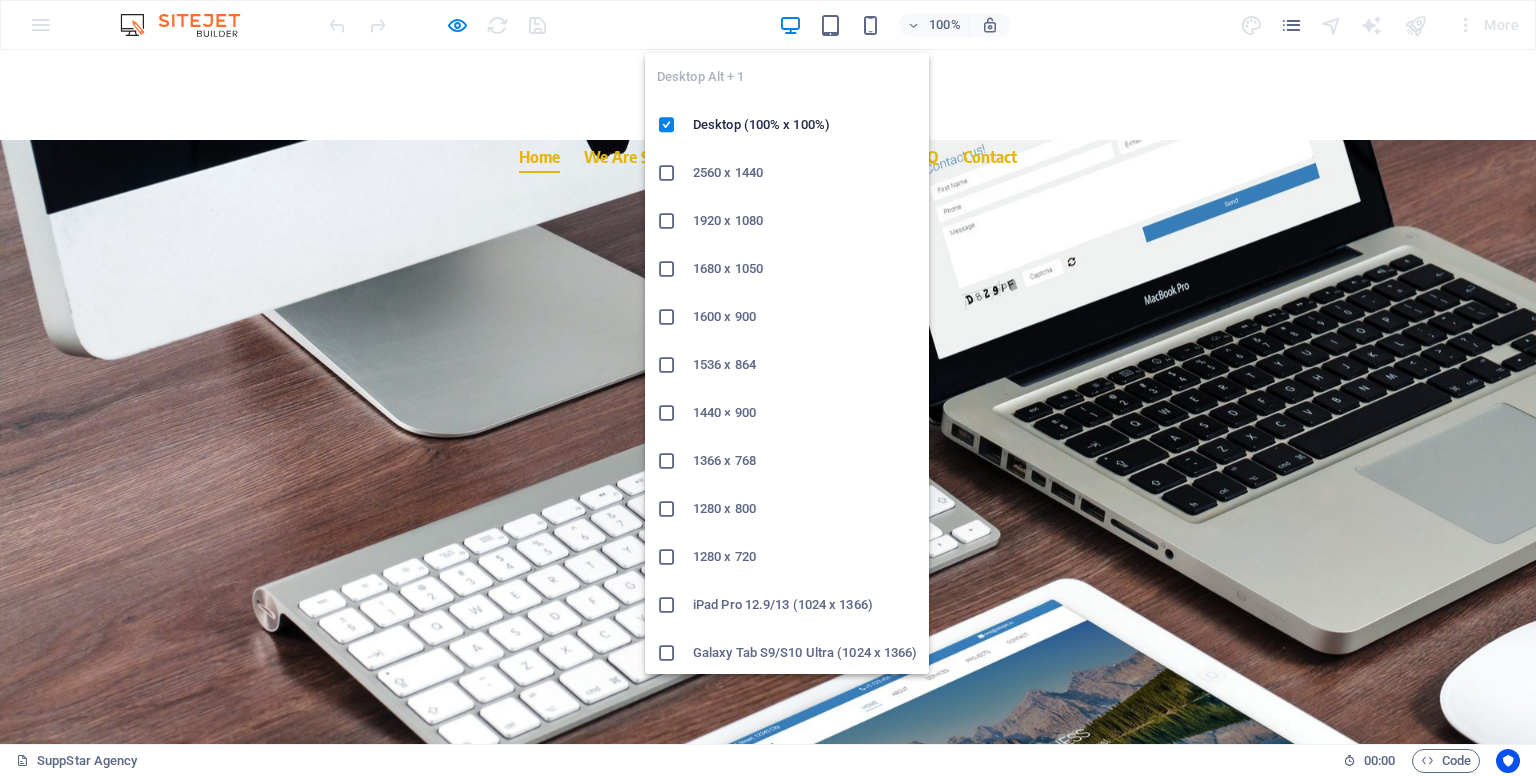 click at bounding box center (790, 25) 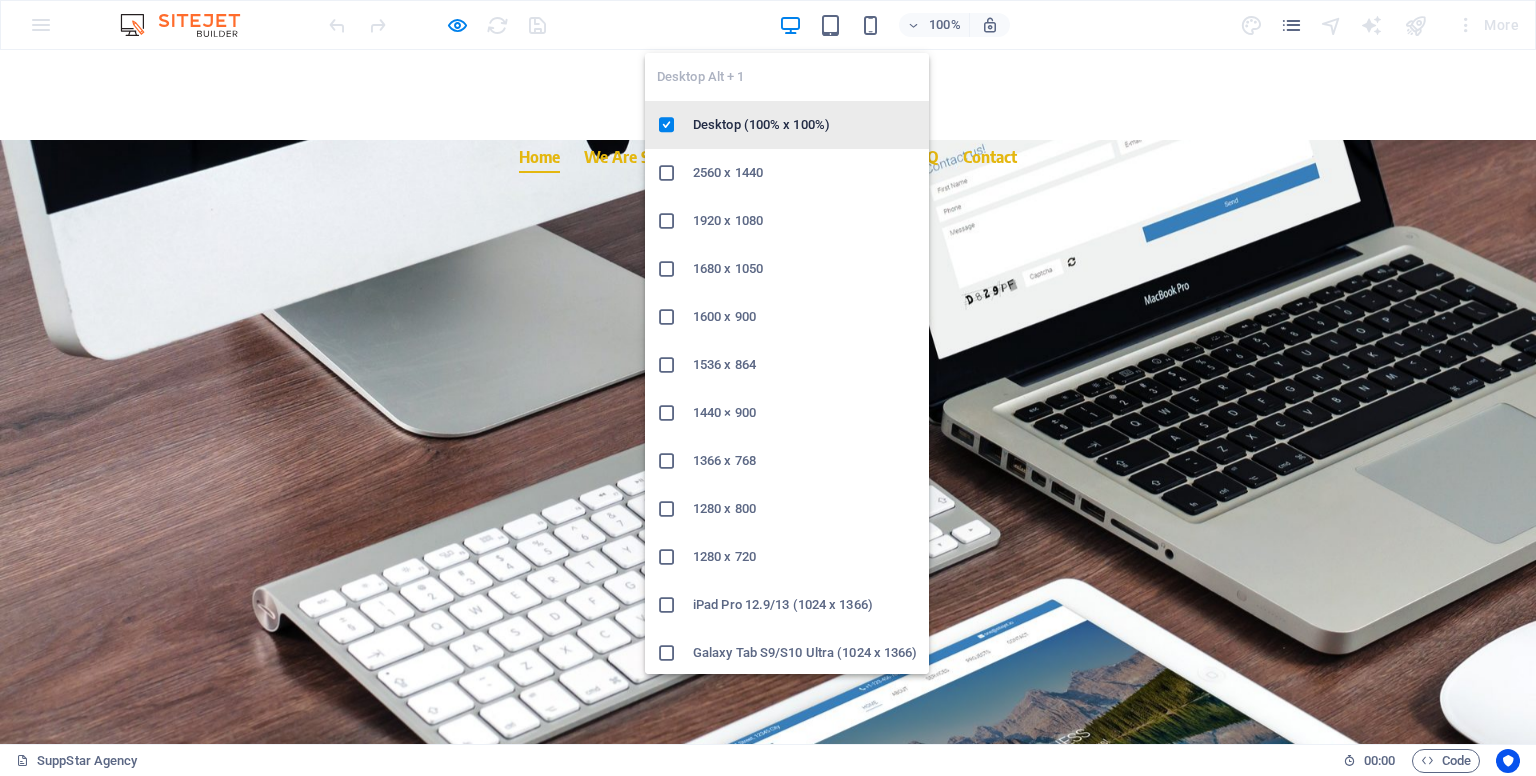 click on "Desktop (100% x 100%)" at bounding box center [805, 125] 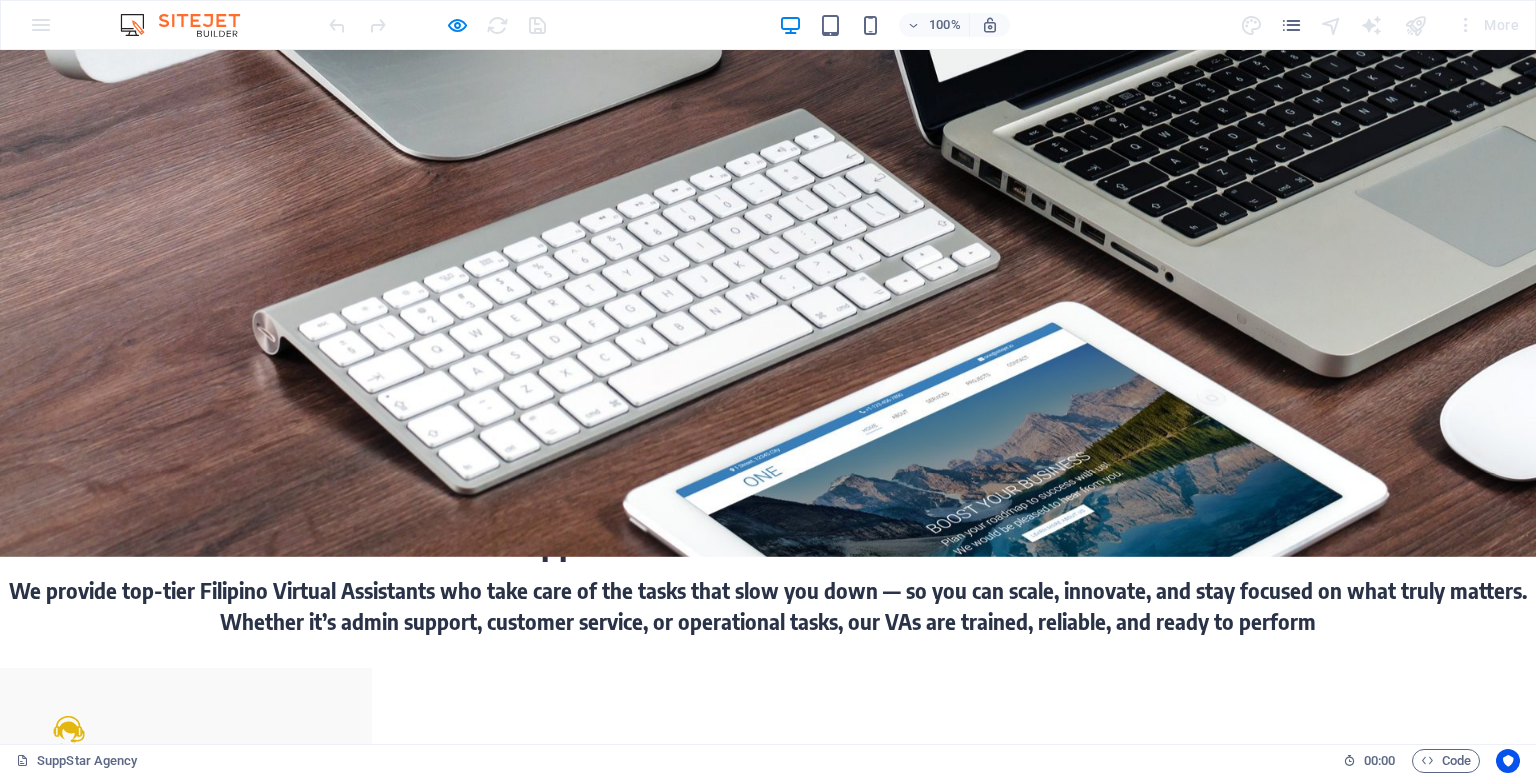 scroll, scrollTop: 0, scrollLeft: 0, axis: both 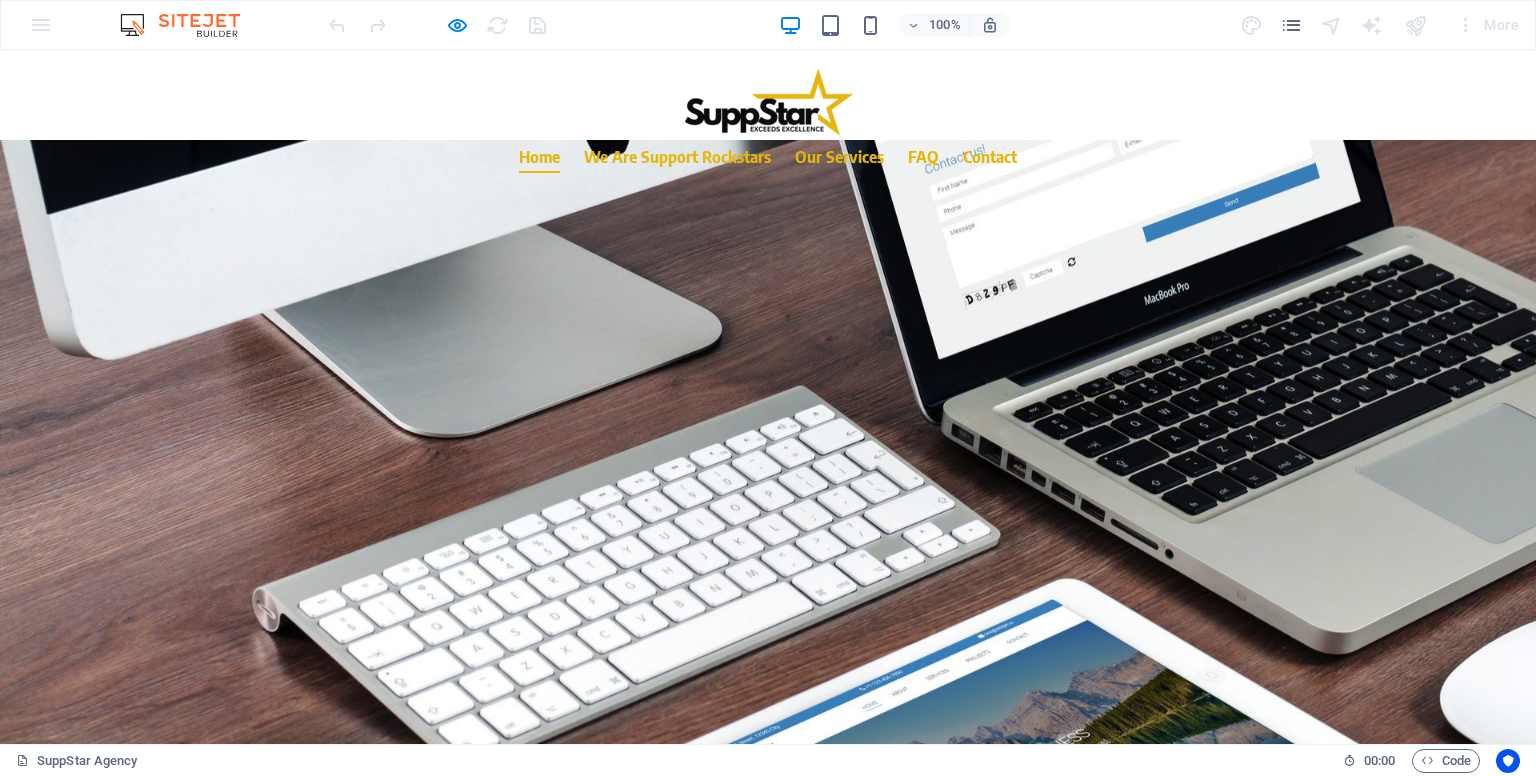 click at bounding box center [190, 25] 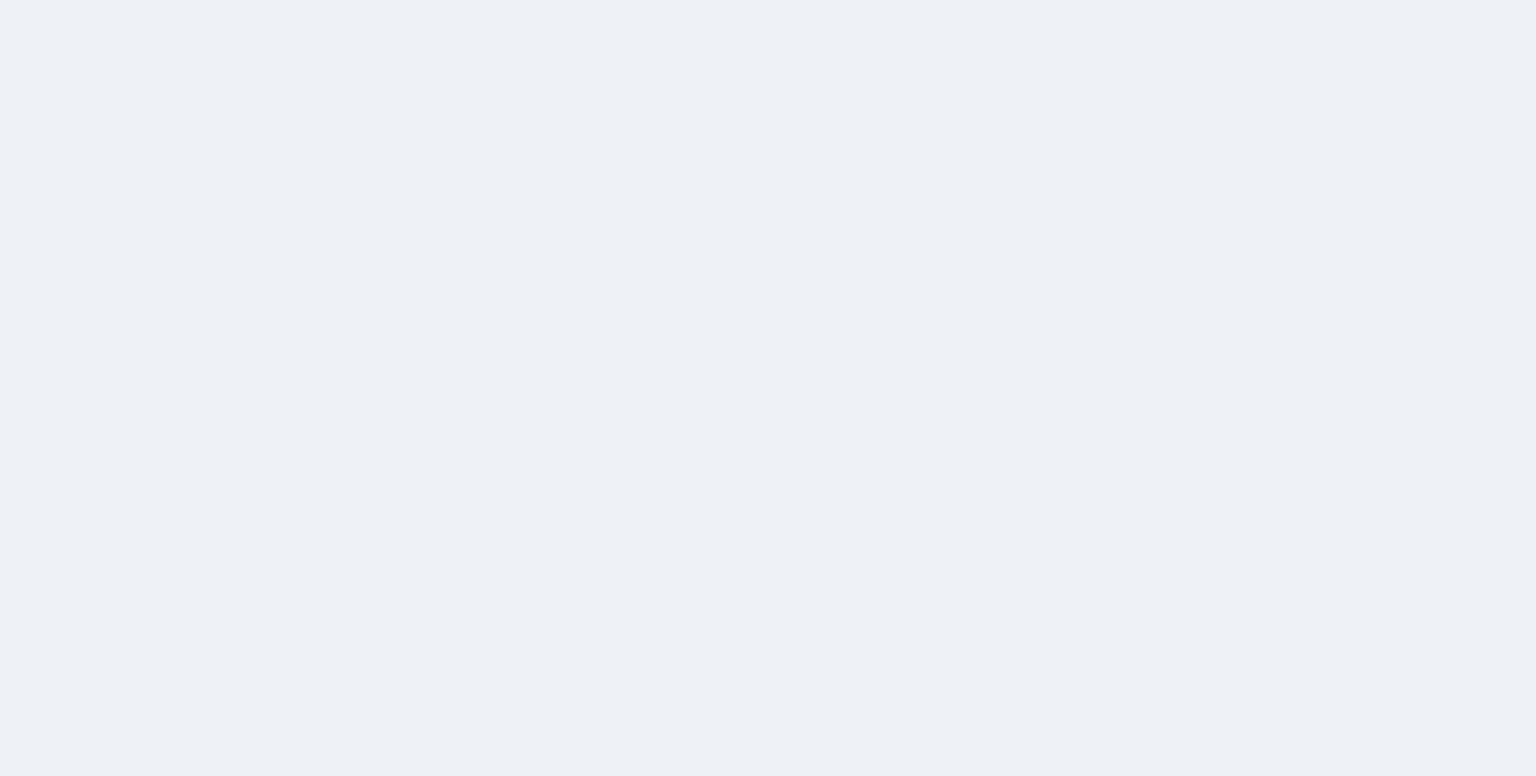 scroll, scrollTop: 0, scrollLeft: 0, axis: both 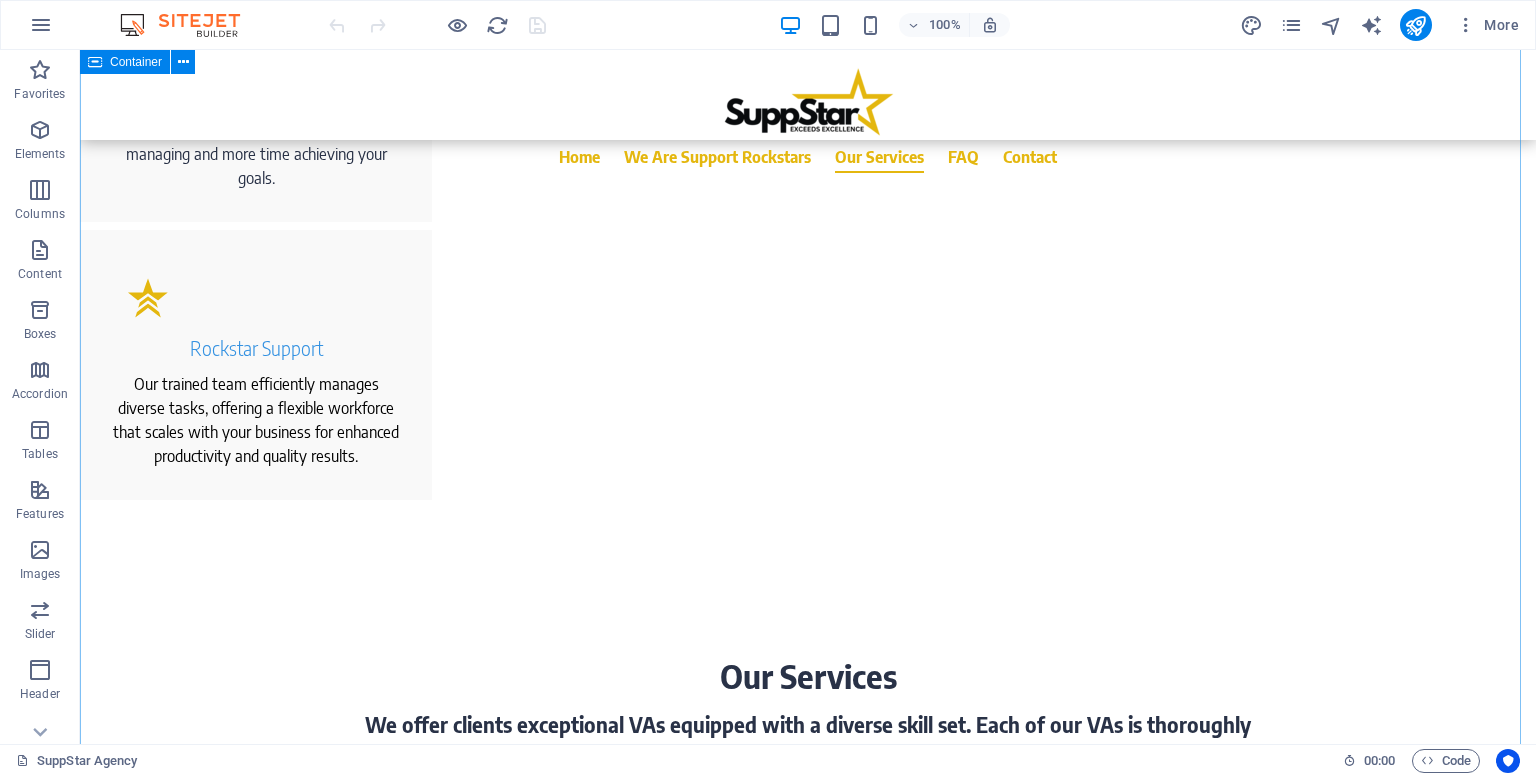 click on "Our Services We offer clients exceptional VAs equipped with a diverse skill set. Each of our VAs is thoroughly trained and committed to achieving results, helping clients attain their business objectives. Admin Support Admin Support Our Admin Support VAs are skilled at handling the essential behind-the-scenes tasks that keep your business running smoothly. From managing calendars to organizing files, we take care of the details so you can focus on the big picture.
Customer Service Customer Service Excellent customer service is the backbone of customer retention. Our trained VAs provide friendly, efficient support across multiple platforms, ensuring your clients receive the assistance they need, when they need it.
Social Media Management Social Media Management Stay relevant and build your online presence with our Social Media Management VAs, who understand the latest trends, platform algorithms, and best practices for engaging content.
Sales and Collection Sales and Collection" at bounding box center (808, 1485) 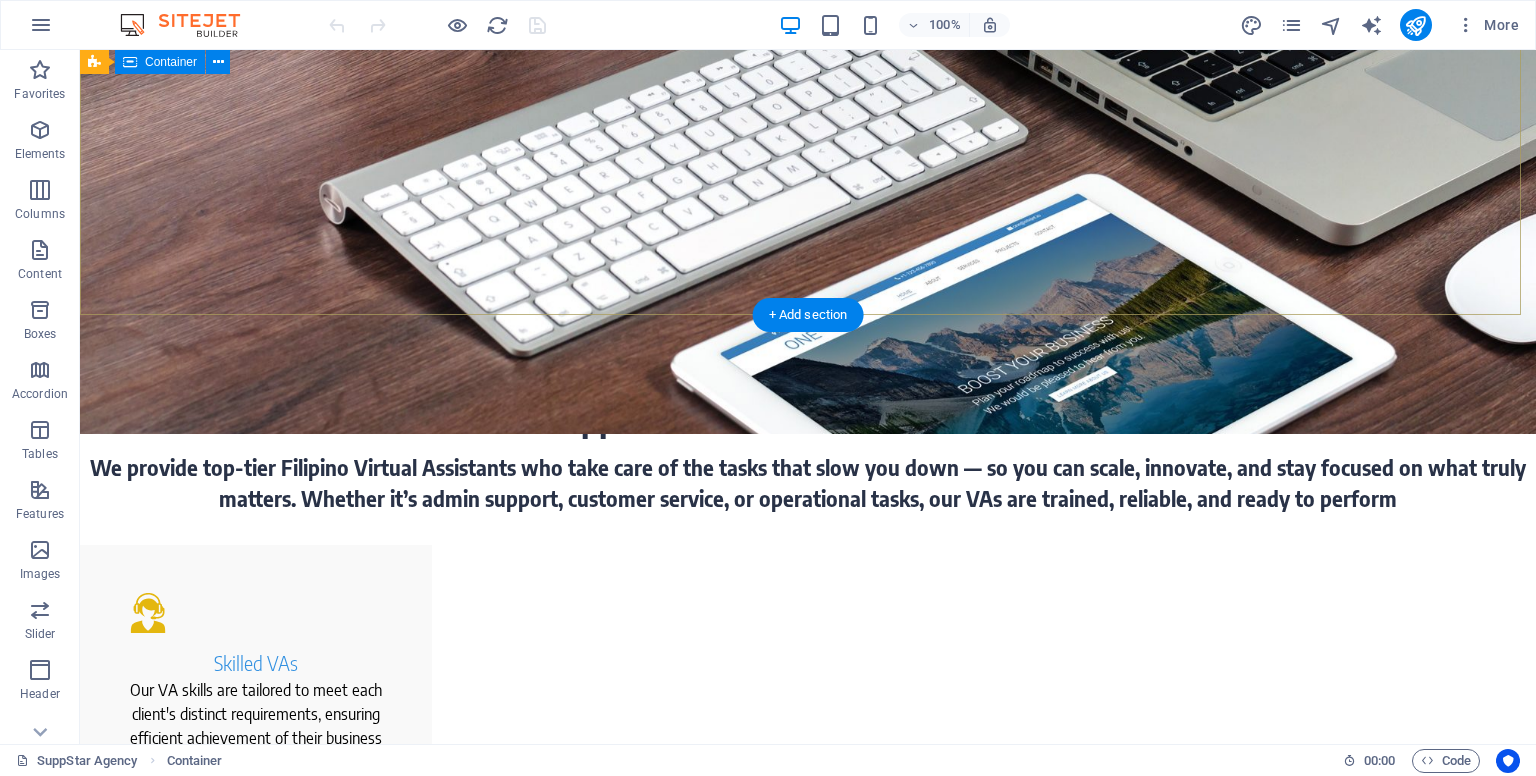 scroll, scrollTop: 0, scrollLeft: 0, axis: both 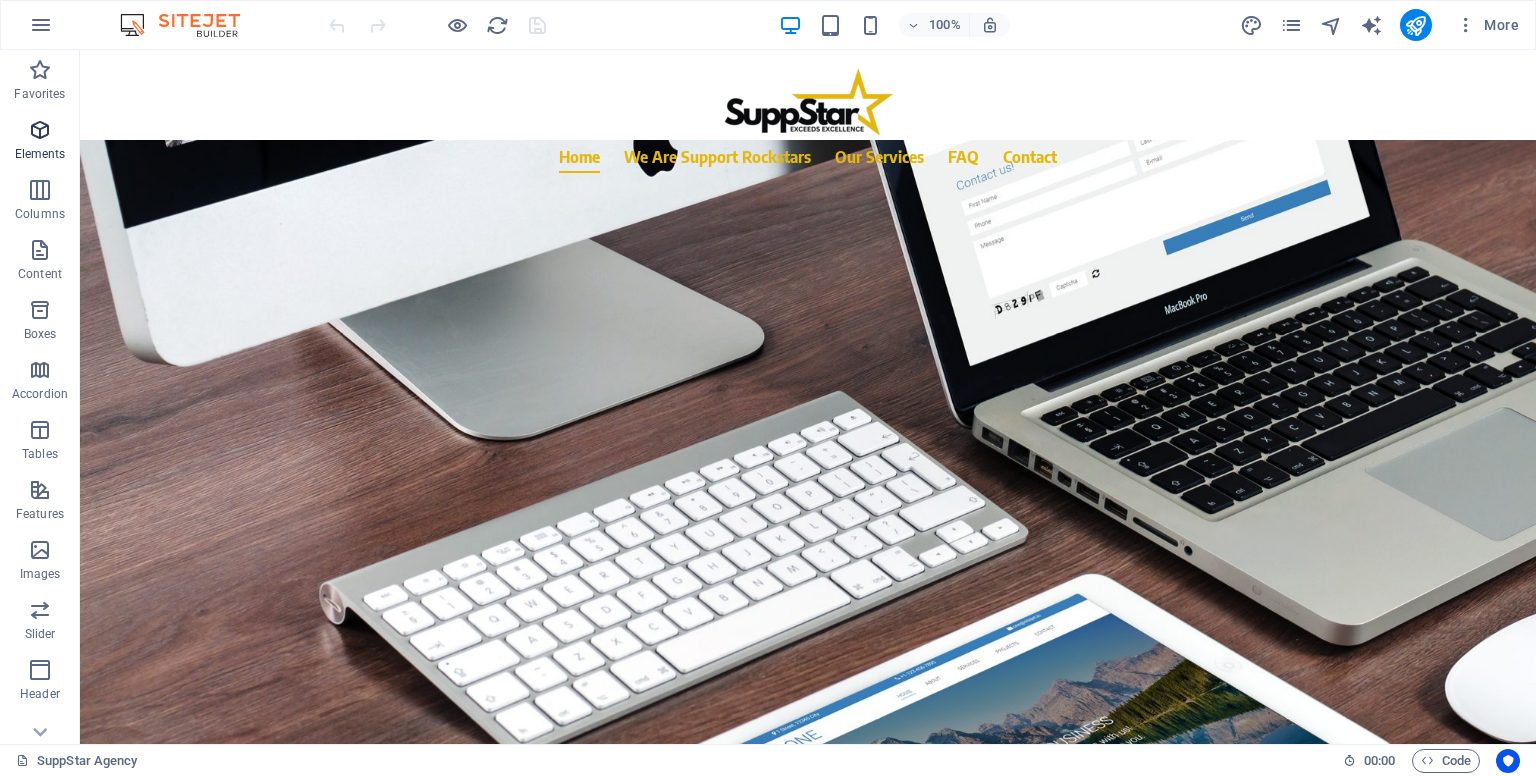 click at bounding box center (40, 130) 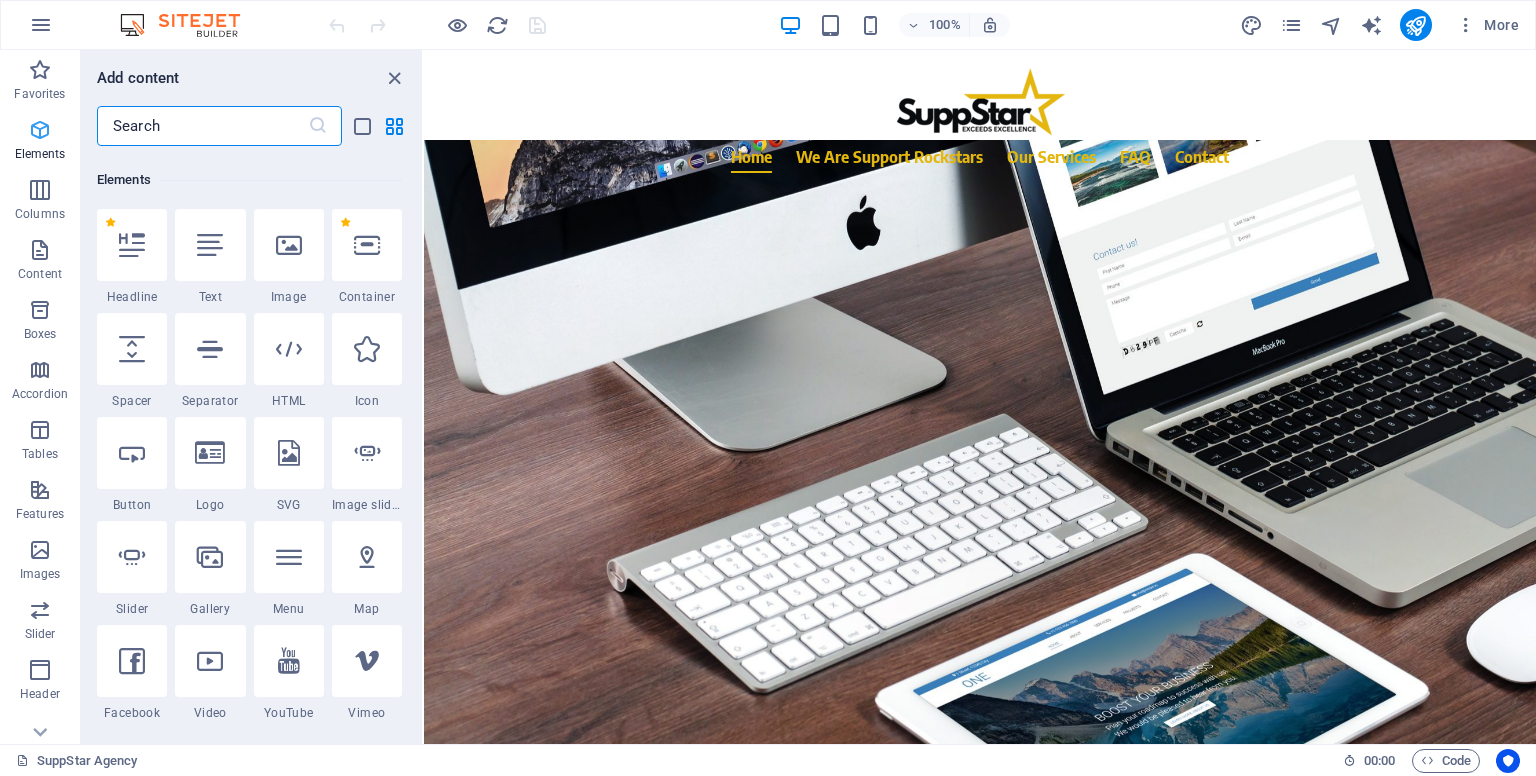 scroll, scrollTop: 212, scrollLeft: 0, axis: vertical 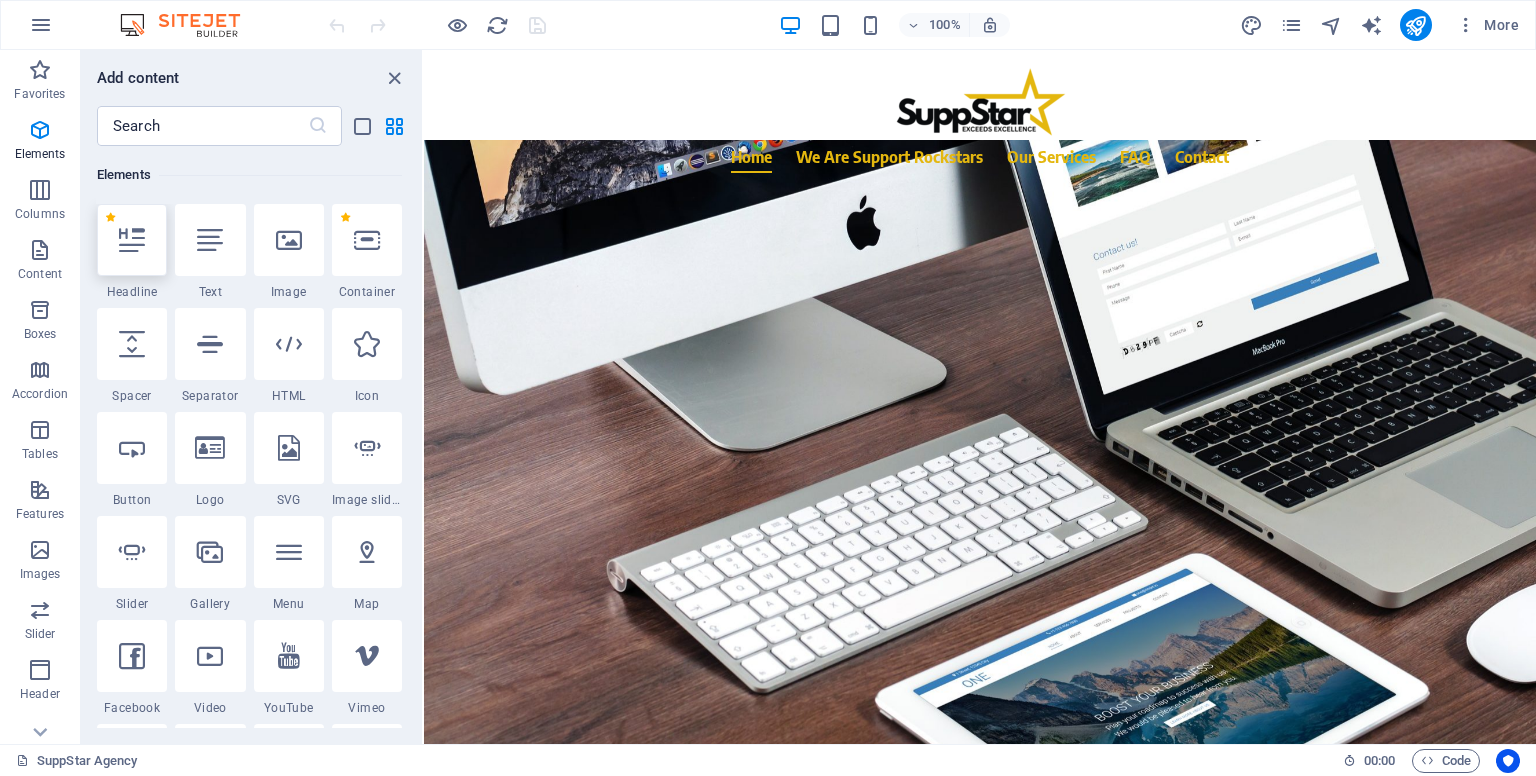 click at bounding box center (132, 240) 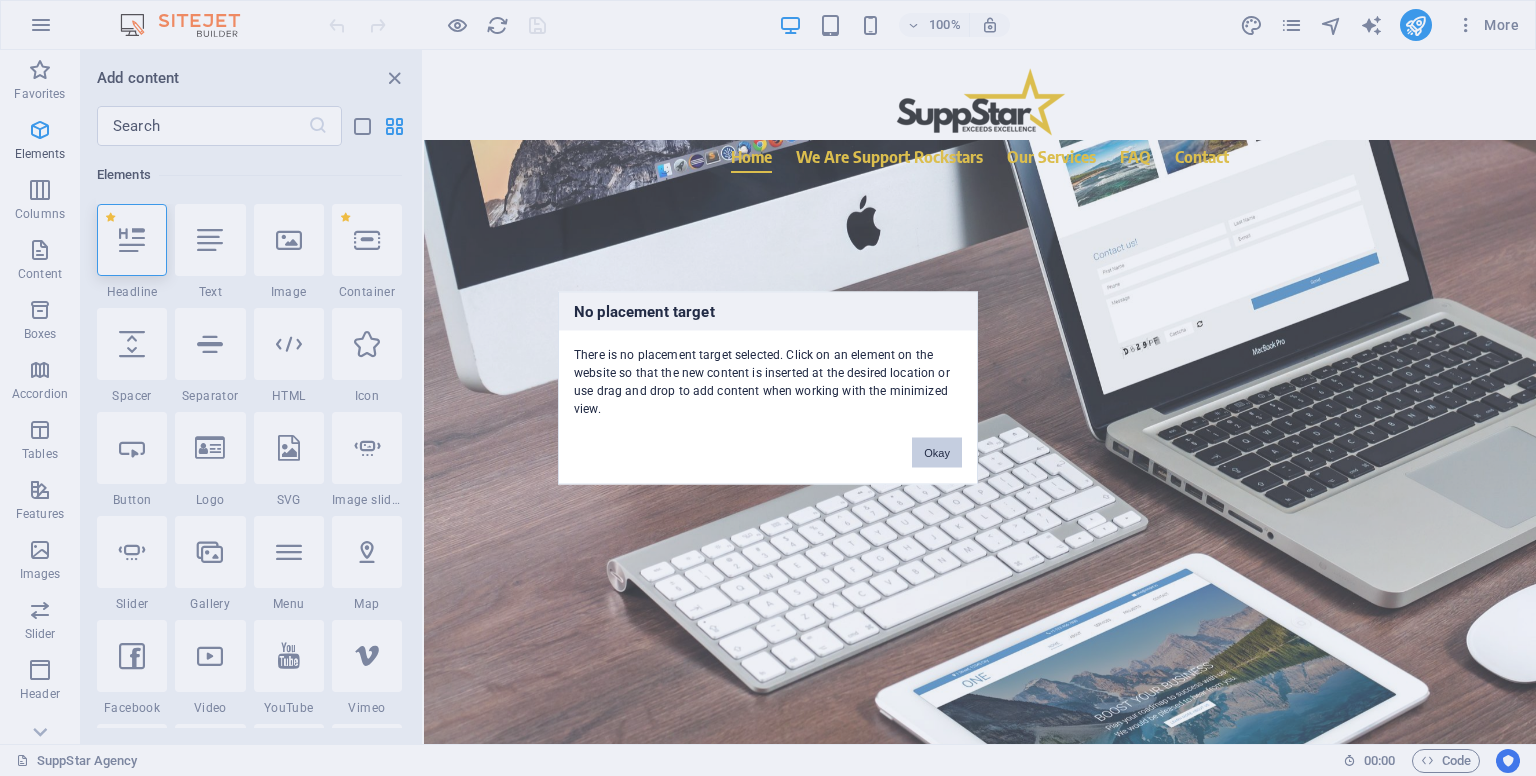 click on "Okay" at bounding box center (937, 453) 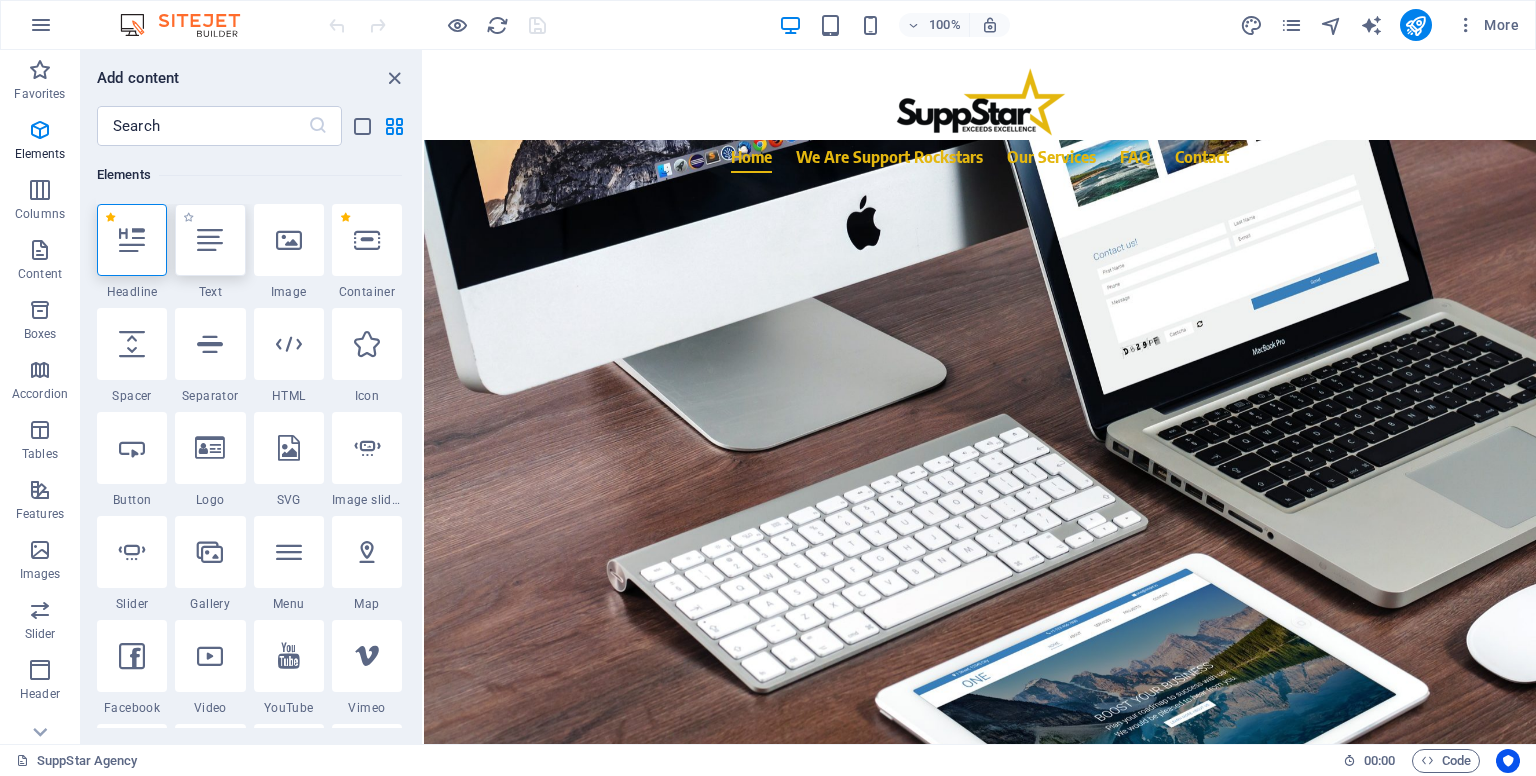 click at bounding box center [210, 240] 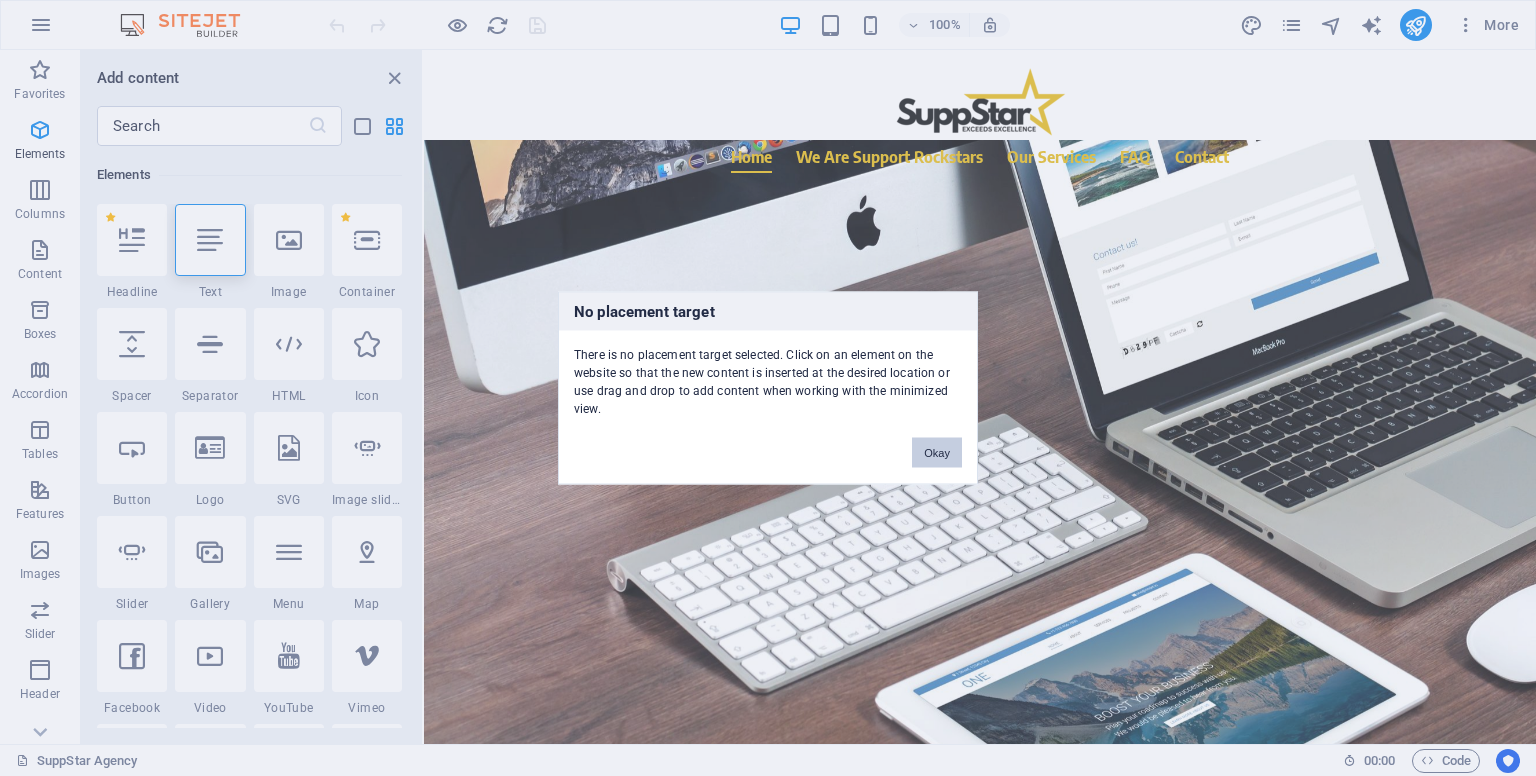 click on "Okay" at bounding box center [937, 453] 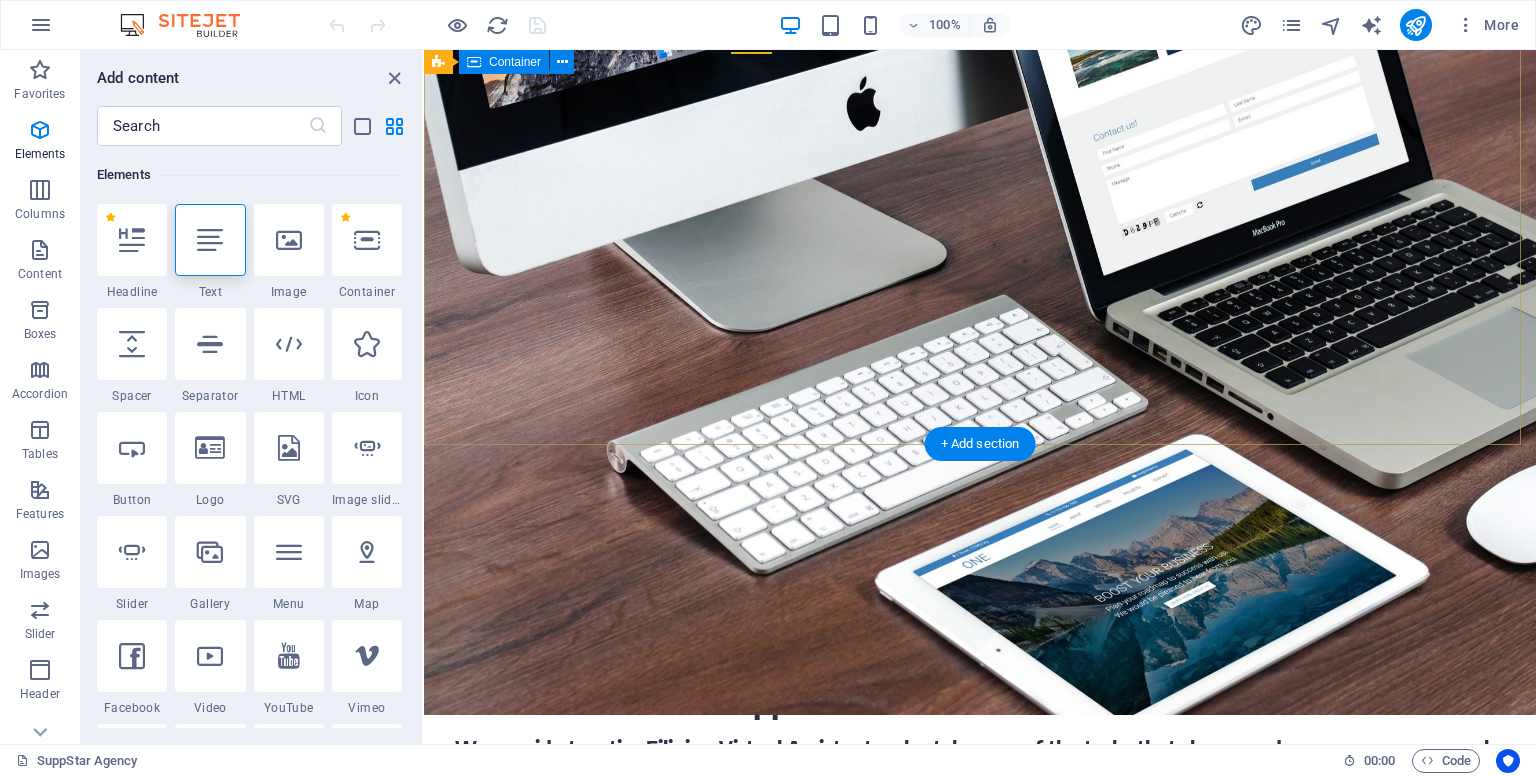 scroll, scrollTop: 100, scrollLeft: 0, axis: vertical 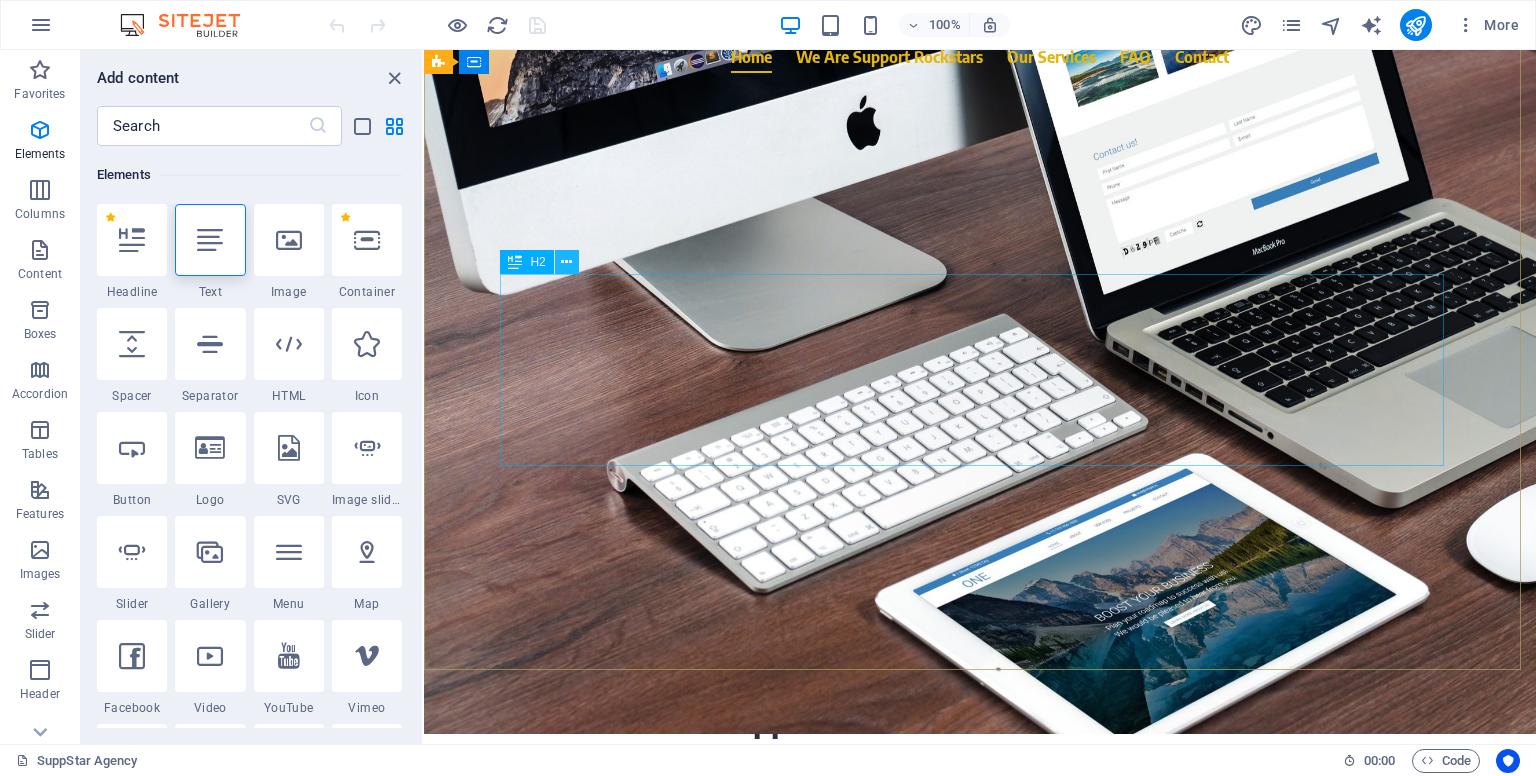 click at bounding box center (566, 262) 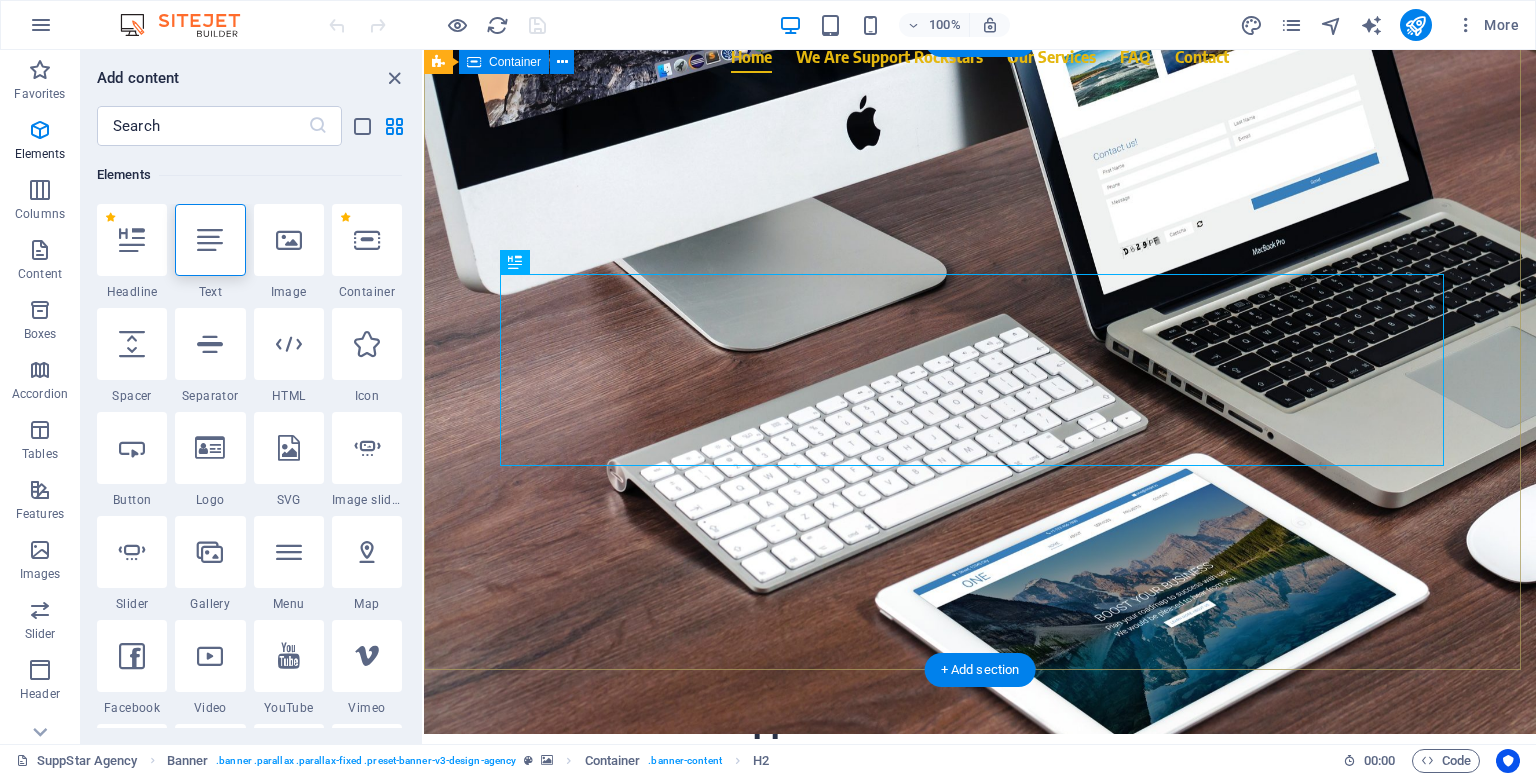 click on "We are more than just VAs Our Philippine-based VA agency offers tailored virtual assistance services that enhance efficiency and support your business needs. We prioritize professionalism and reliability to streamline operations and boost productivity. Learn more" at bounding box center [980, 355] 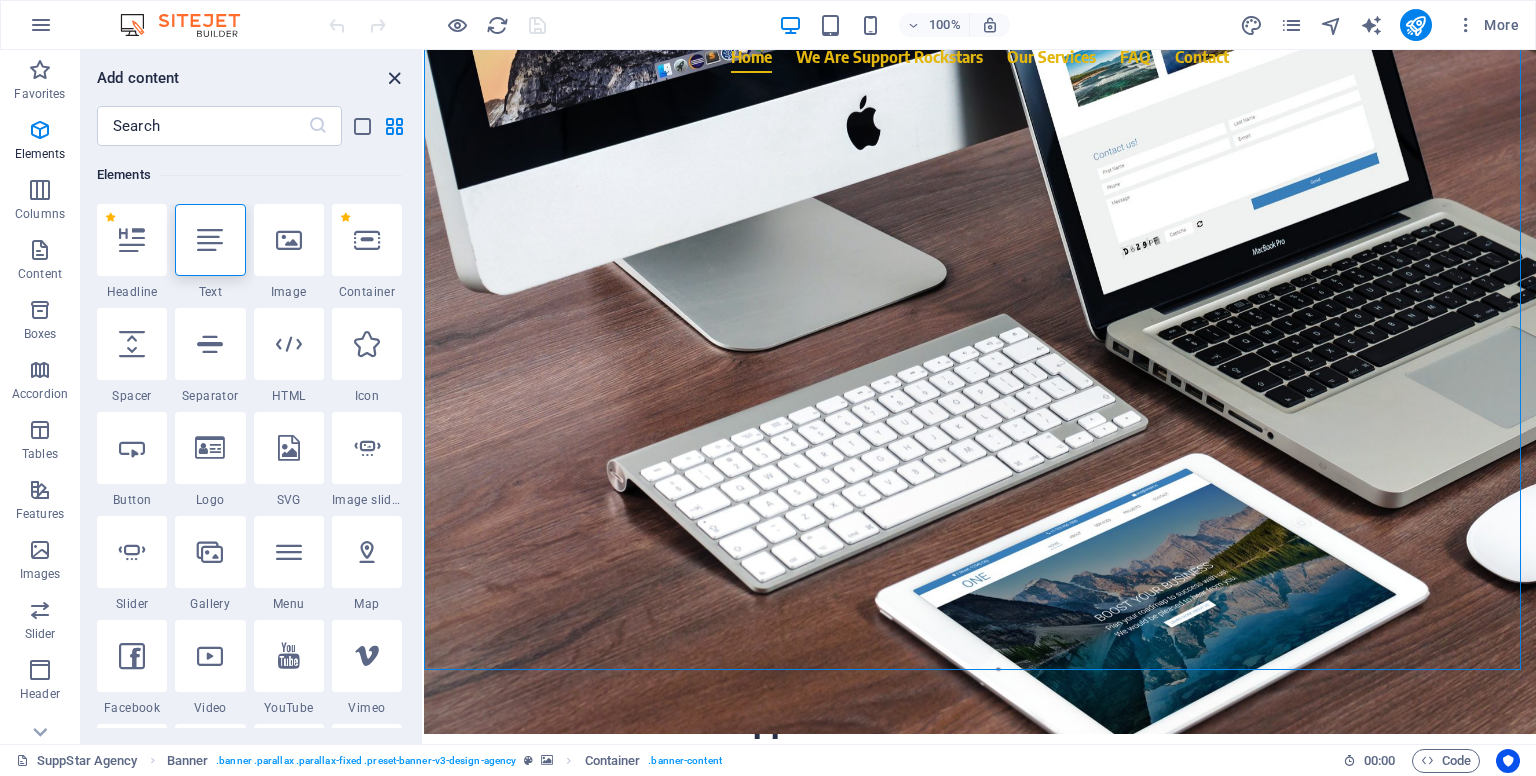 click at bounding box center (394, 78) 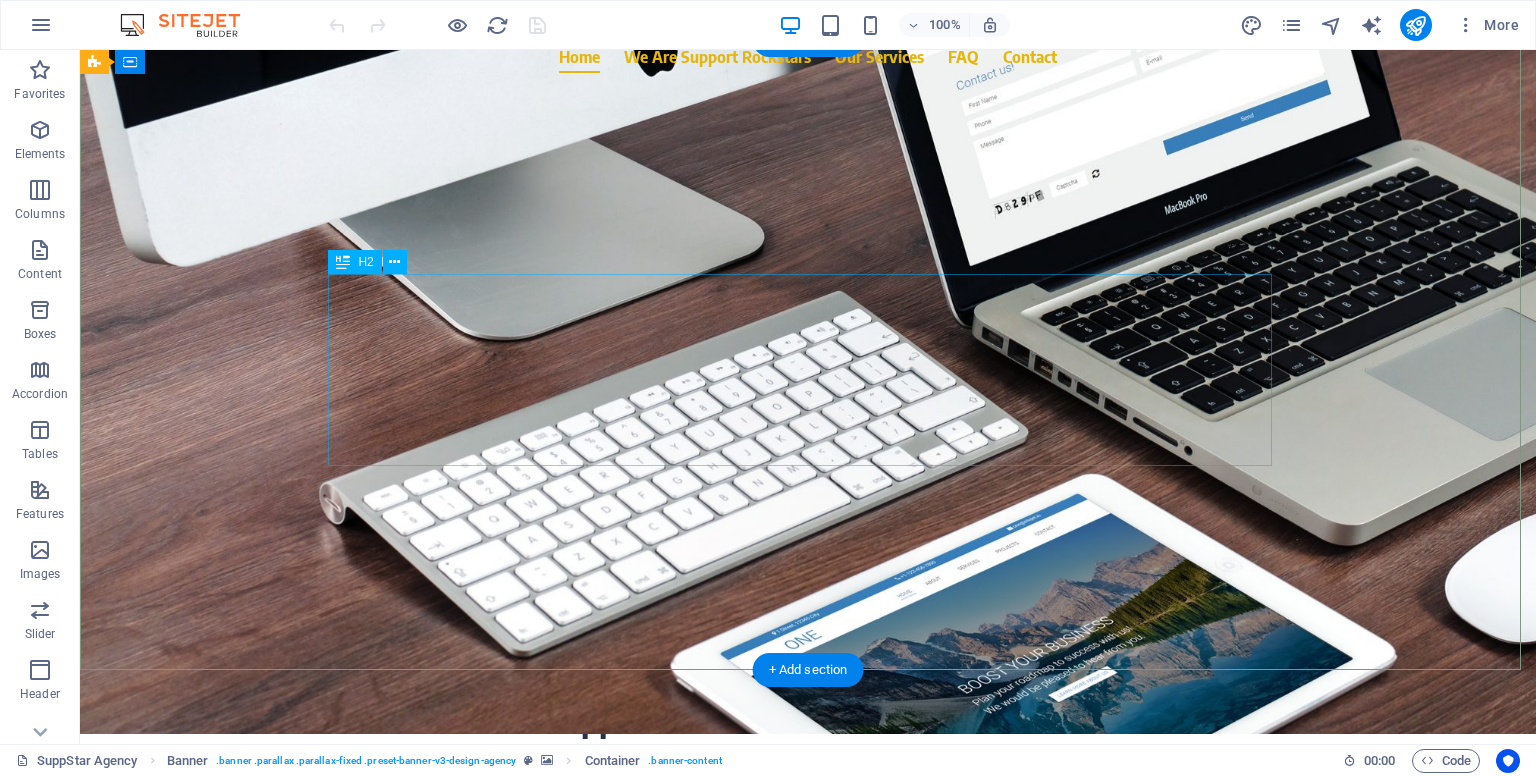 click on "Our Philippine-based VA agency offers tailored virtual assistance services that enhance efficiency and support your business needs. We prioritize professionalism and reliability to streamline operations and boost productivity." at bounding box center [808, 370] 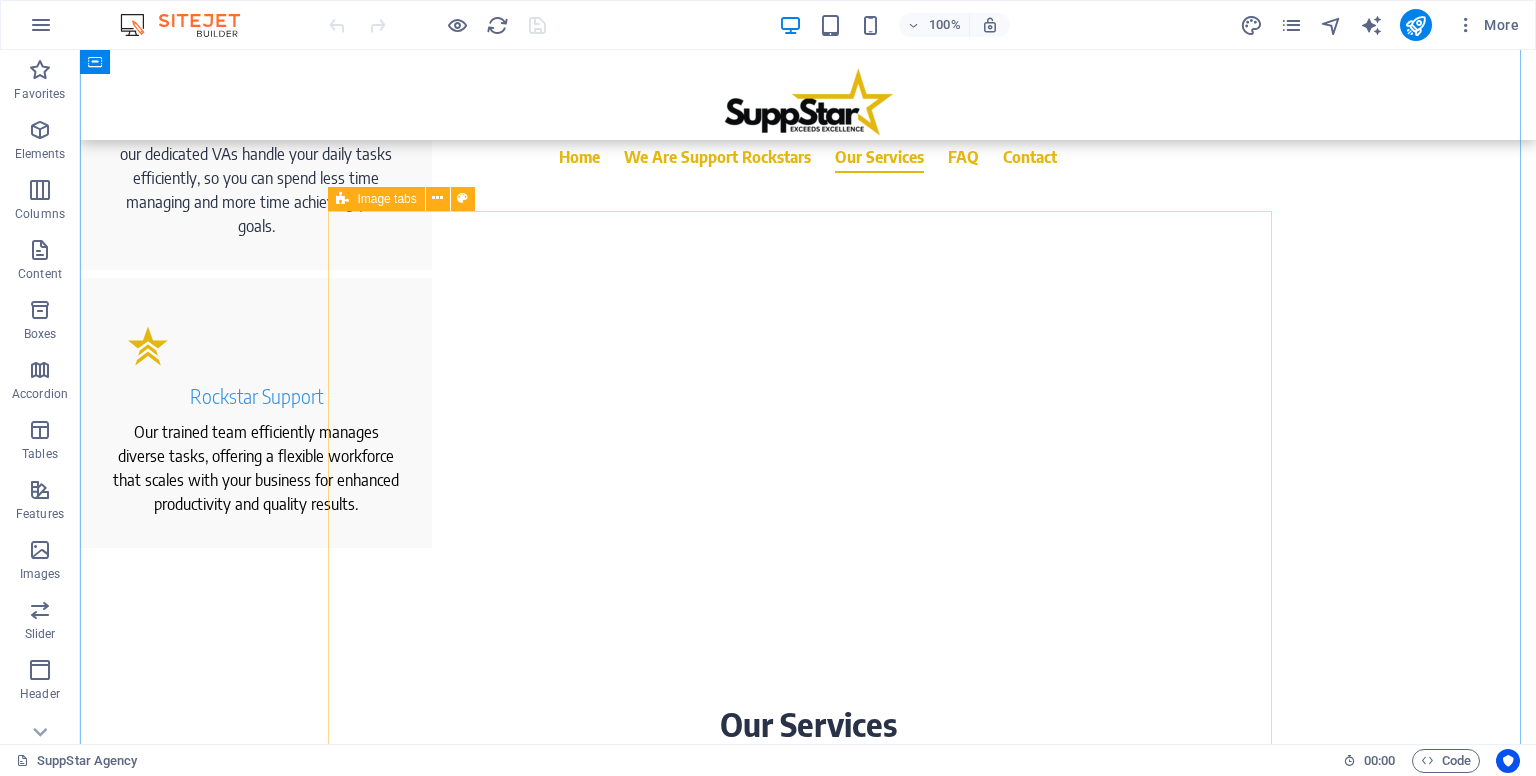 scroll, scrollTop: 1500, scrollLeft: 0, axis: vertical 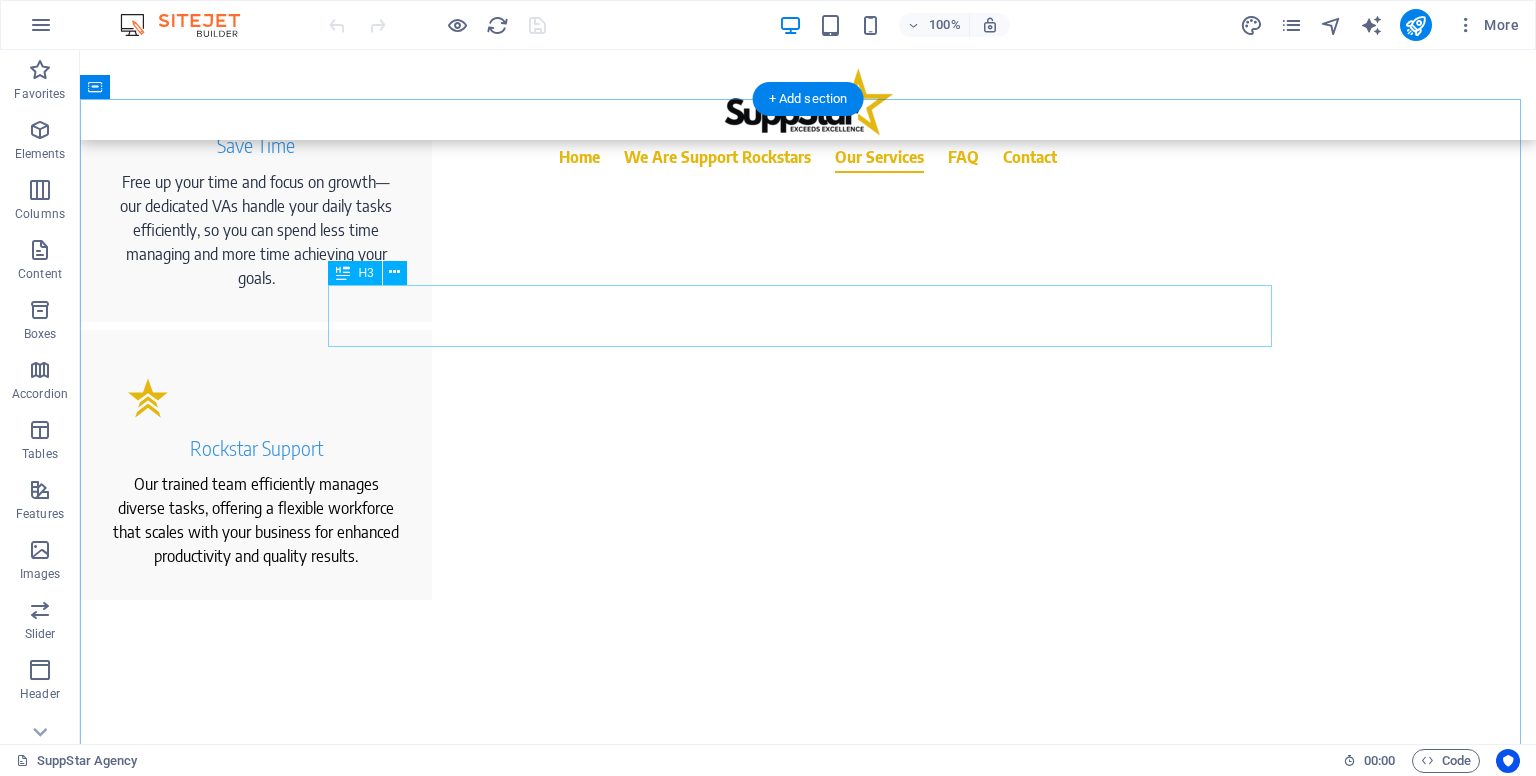 click on "We offer clients exceptional VAs equipped with a diverse skill set. Each of our VAs is thoroughly trained and committed to achieving results, helping clients attain their business objectives." at bounding box center (808, 841) 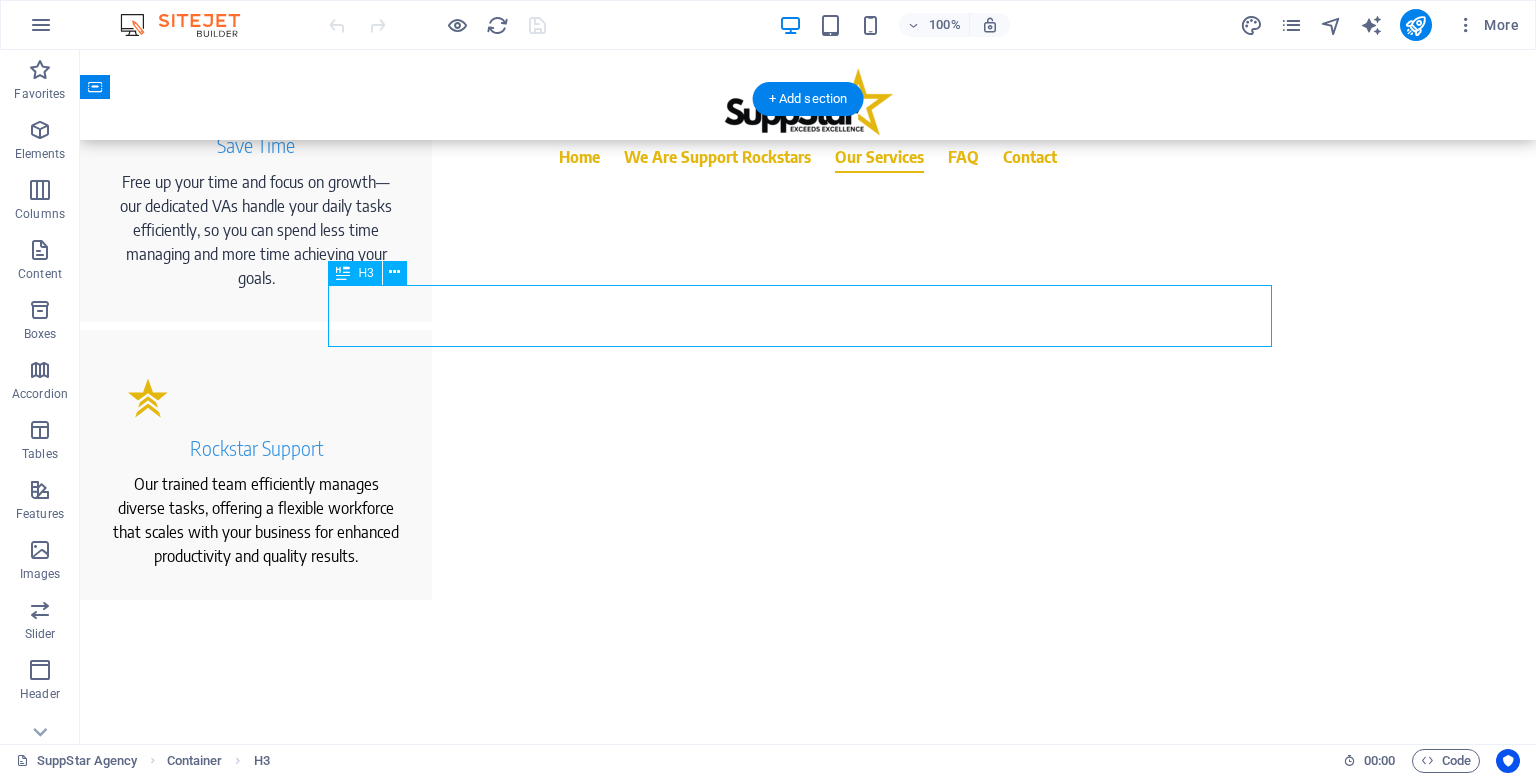 click on "We offer clients exceptional VAs equipped with a diverse skill set. Each of our VAs is thoroughly trained and committed to achieving results, helping clients attain their business objectives." at bounding box center (808, 841) 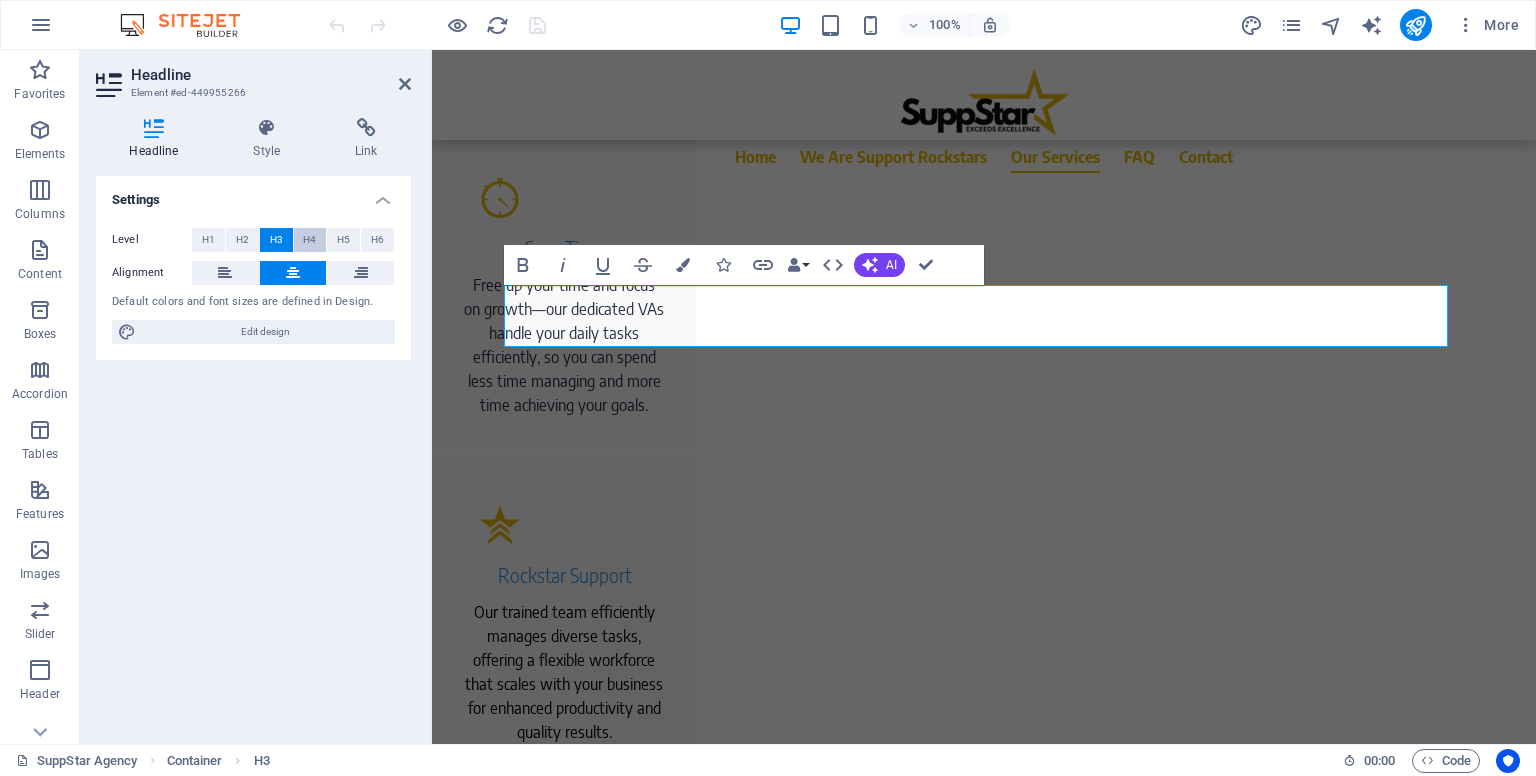 click on "H4" at bounding box center [309, 240] 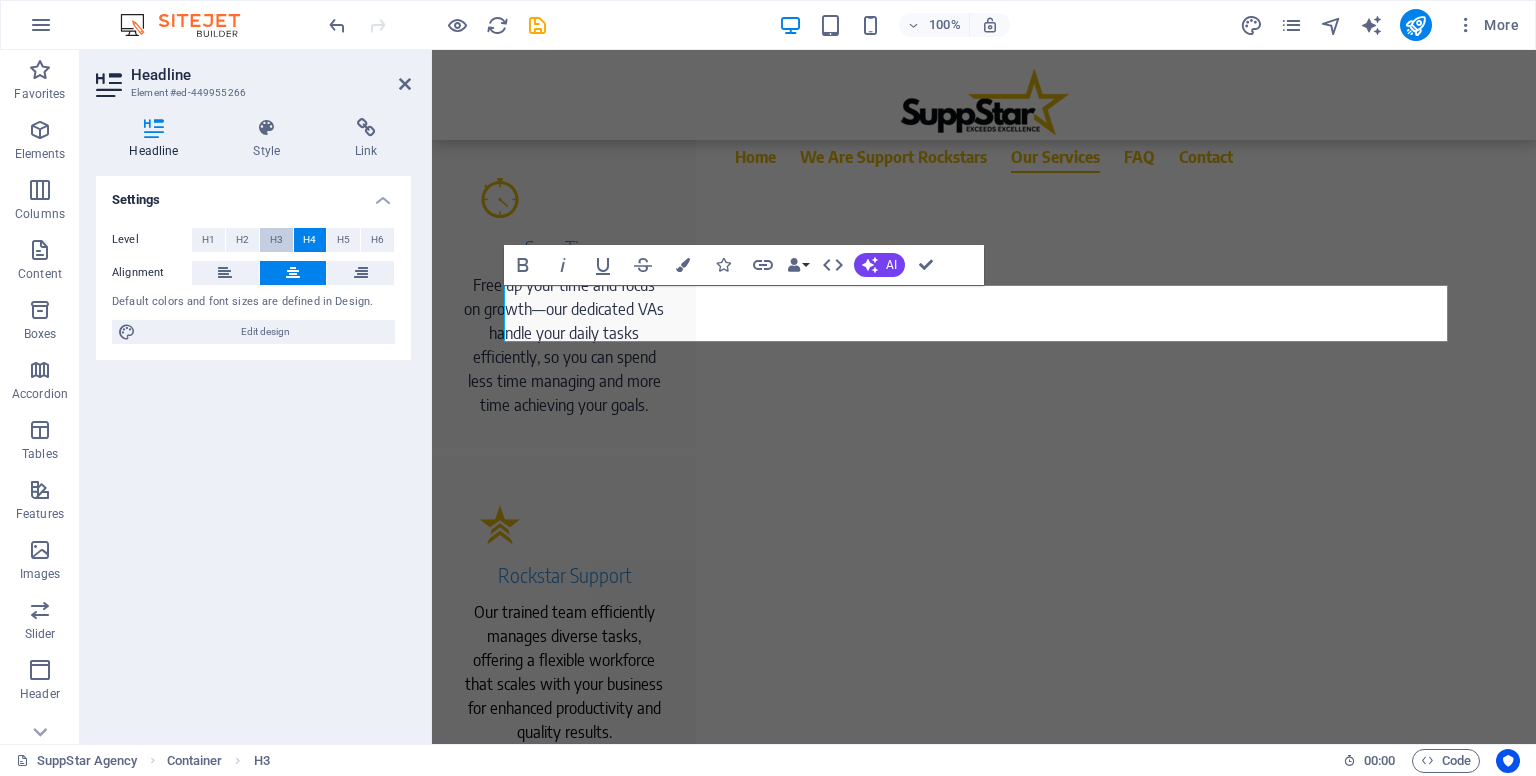 click on "H3" at bounding box center (276, 240) 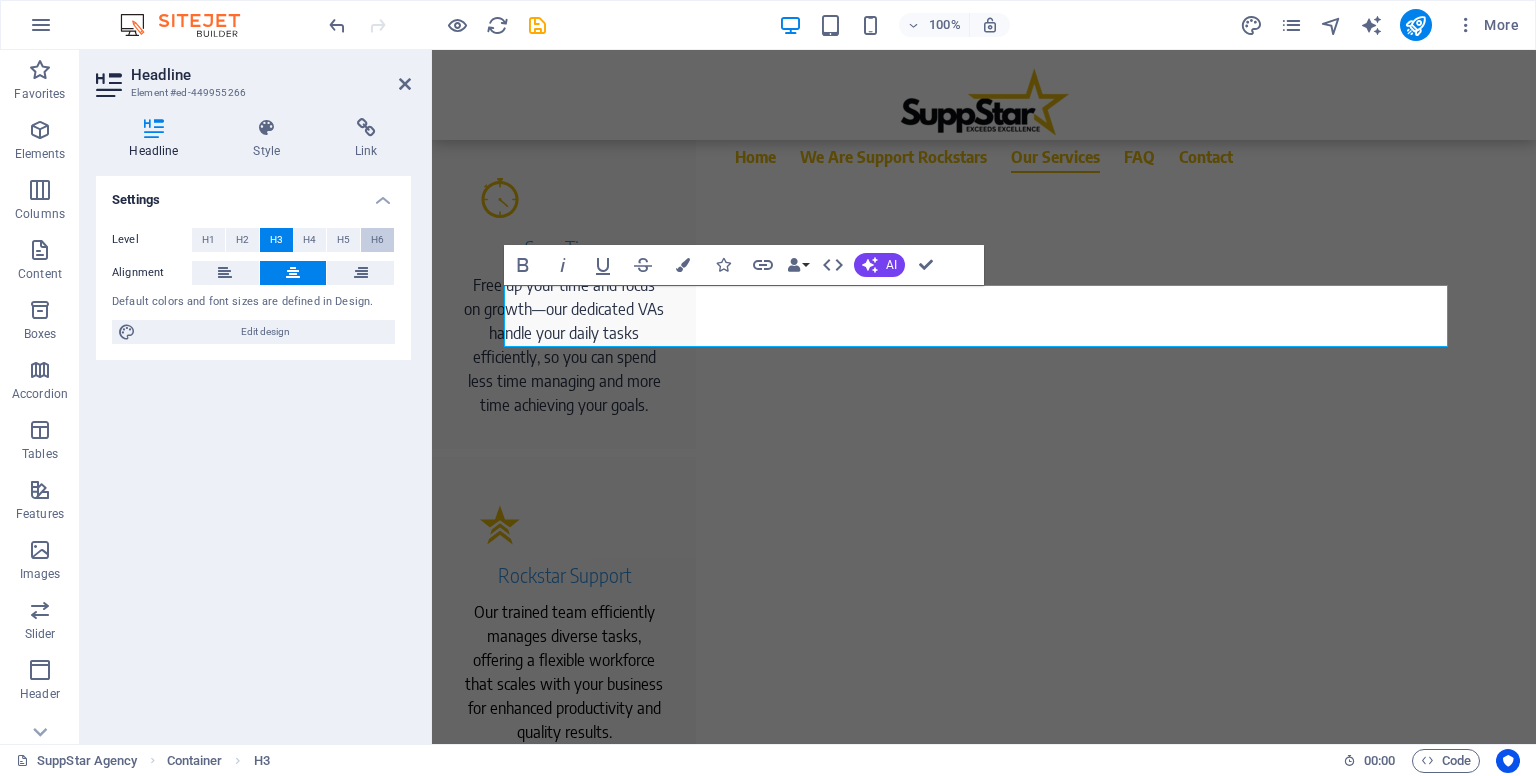 click on "H6" at bounding box center (377, 240) 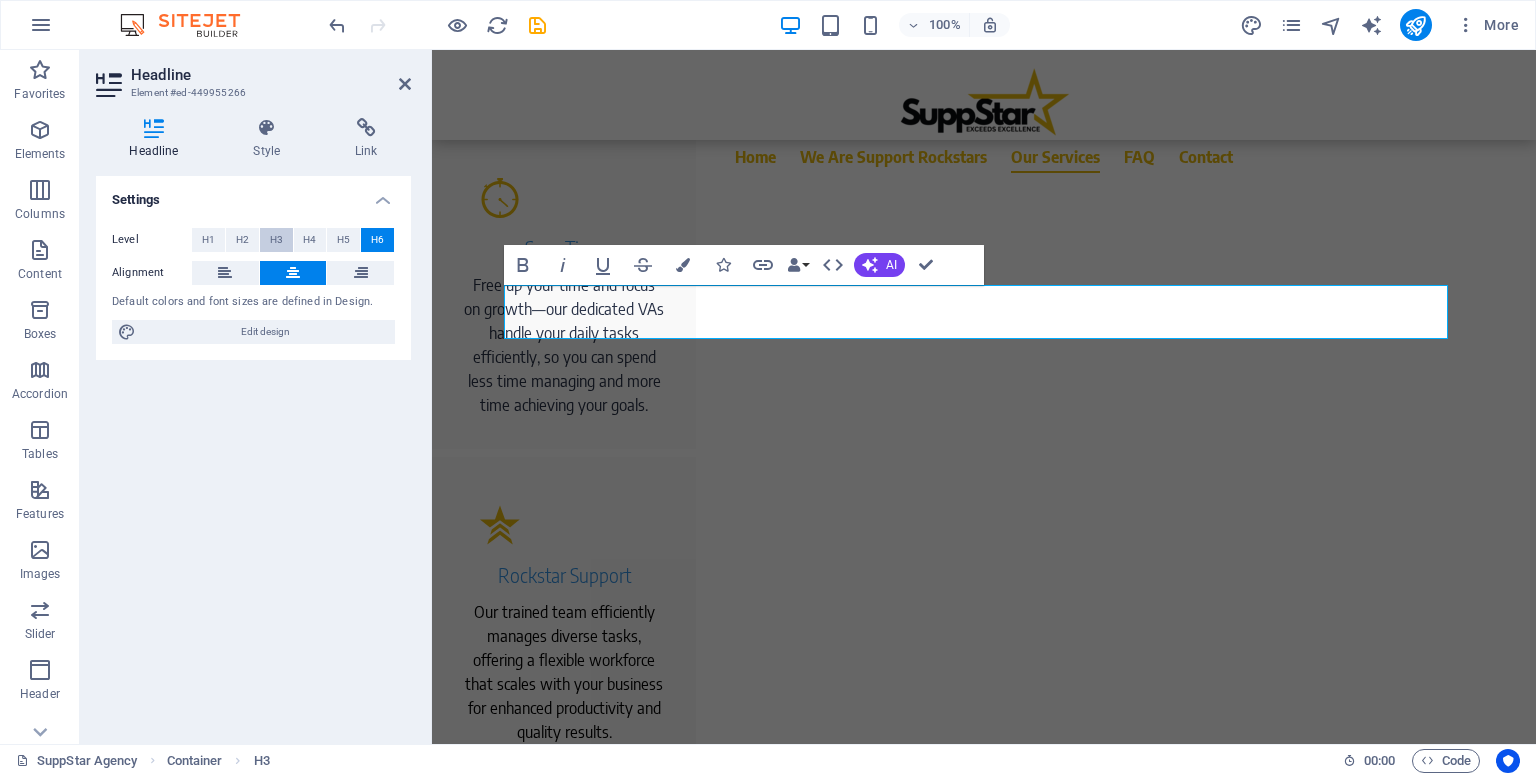click on "H3" at bounding box center (276, 240) 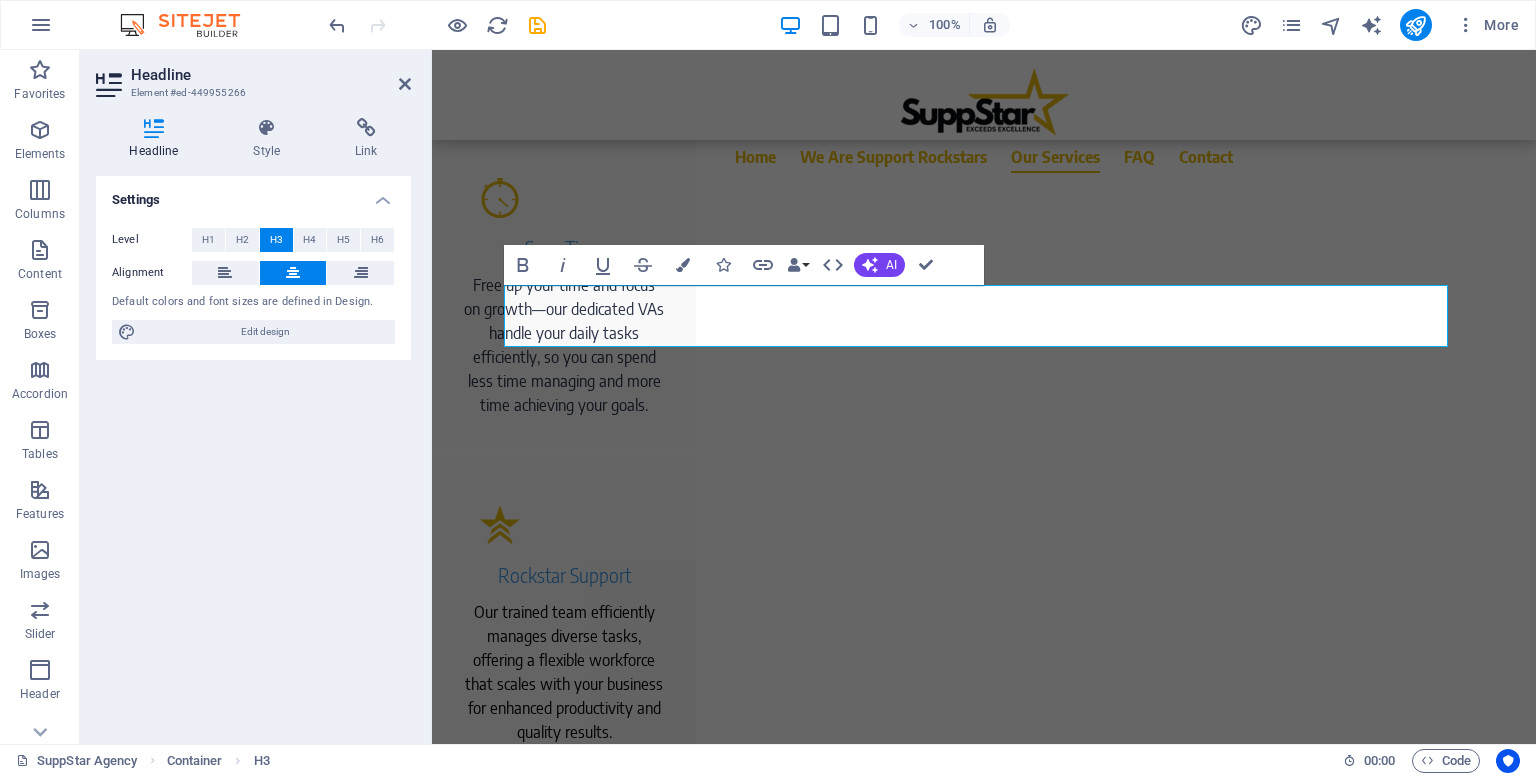 click on "Settings Level H1 H2 H3 H4 H5 H6 Alignment Default colors and font sizes are defined in Design. Edit design" at bounding box center (253, 452) 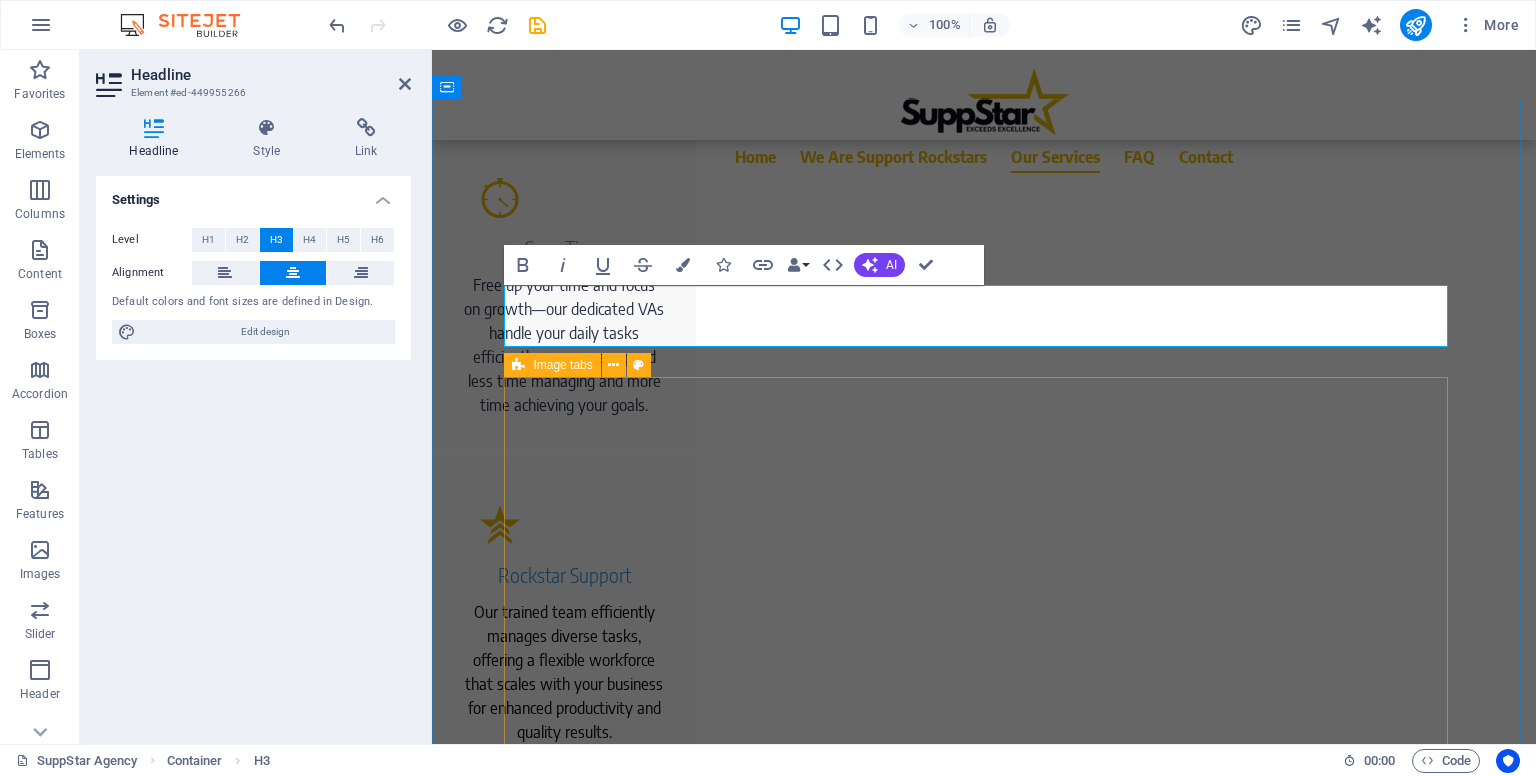 drag, startPoint x: 1105, startPoint y: 387, endPoint x: 1457, endPoint y: 389, distance: 352.00568 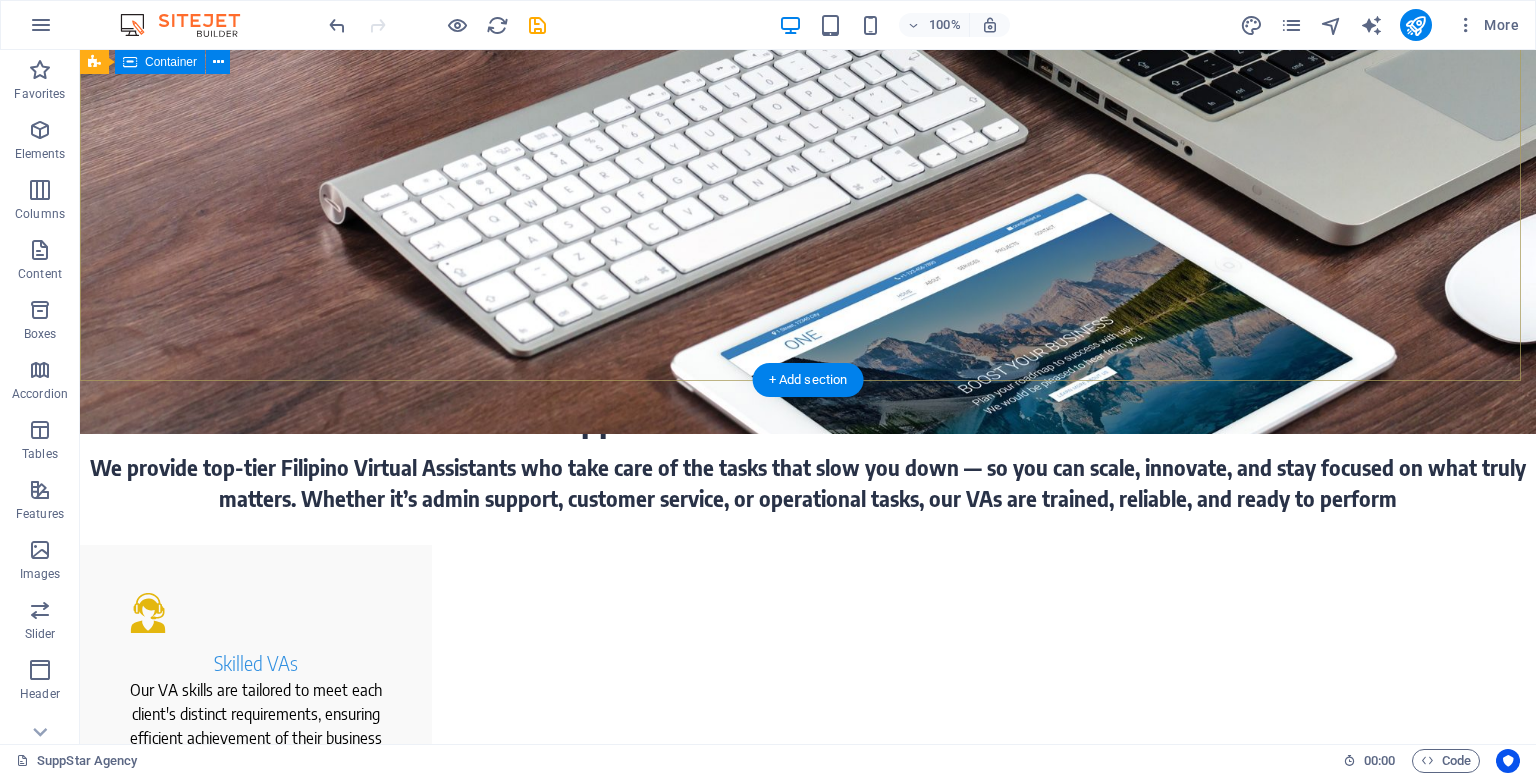 scroll, scrollTop: 0, scrollLeft: 0, axis: both 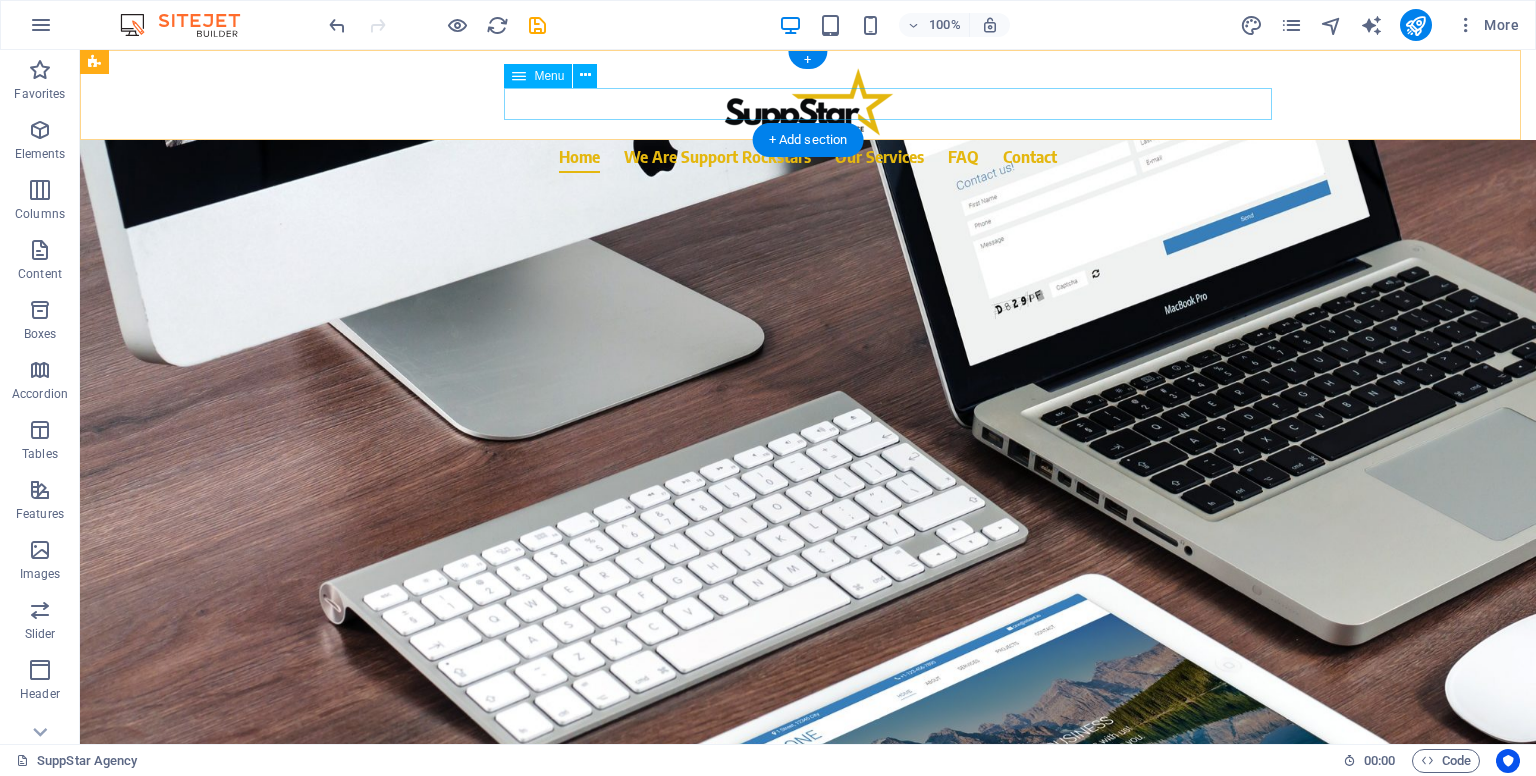 click on "Home We Are Support Rockstars Our Services FAQ Contact" at bounding box center [808, 157] 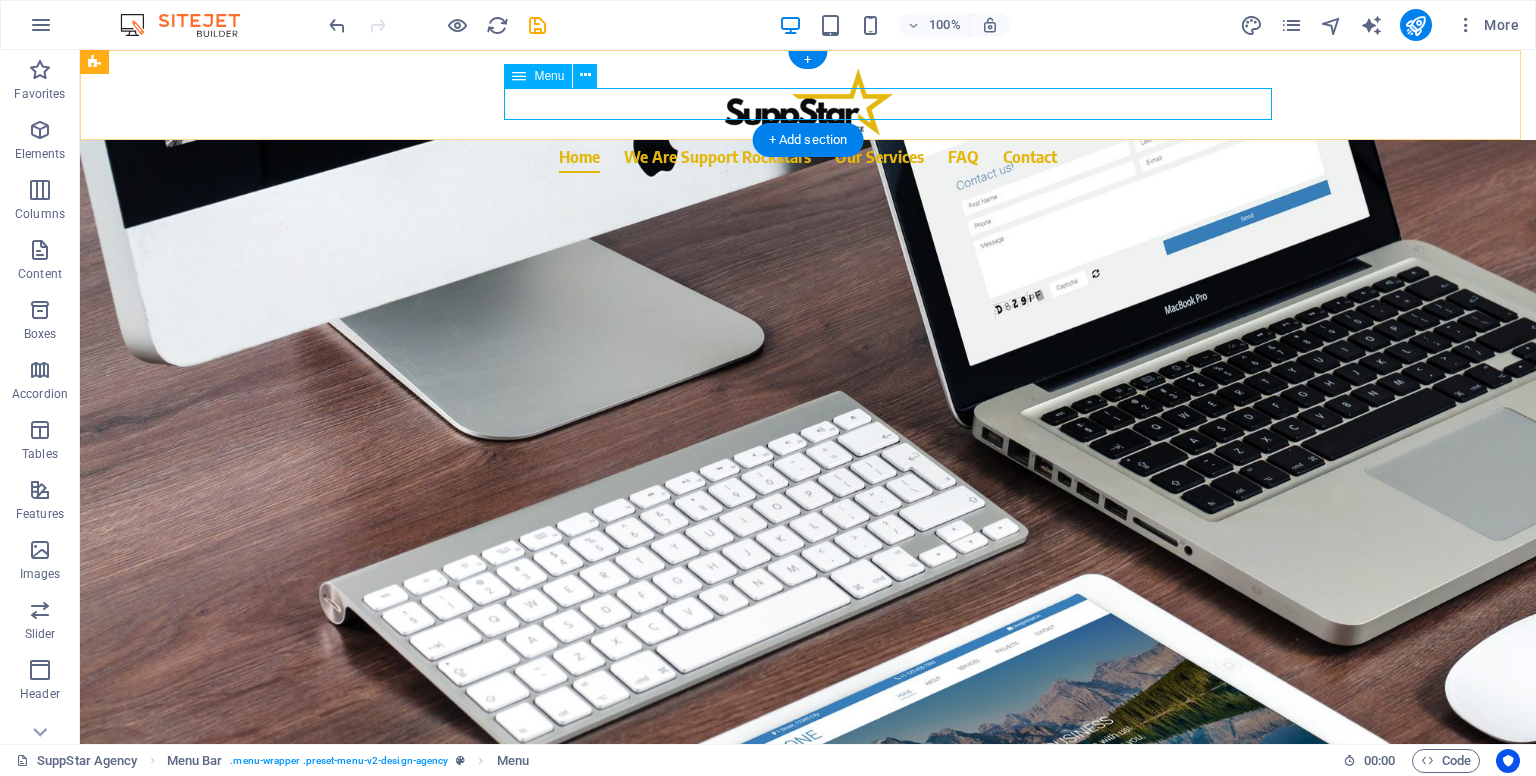 click on "Home We Are Support Rockstars Our Services FAQ Contact" at bounding box center [808, 157] 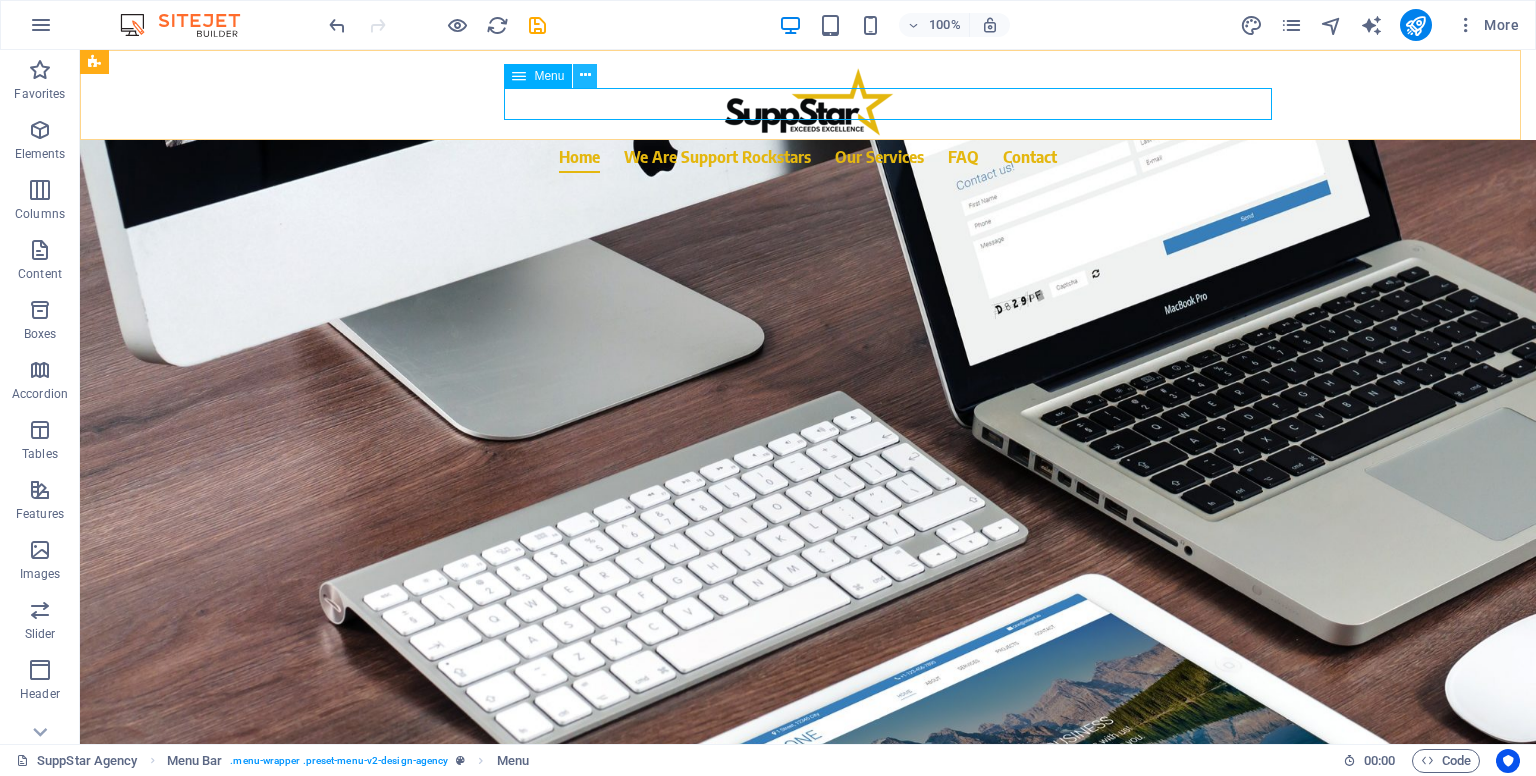 click at bounding box center [585, 76] 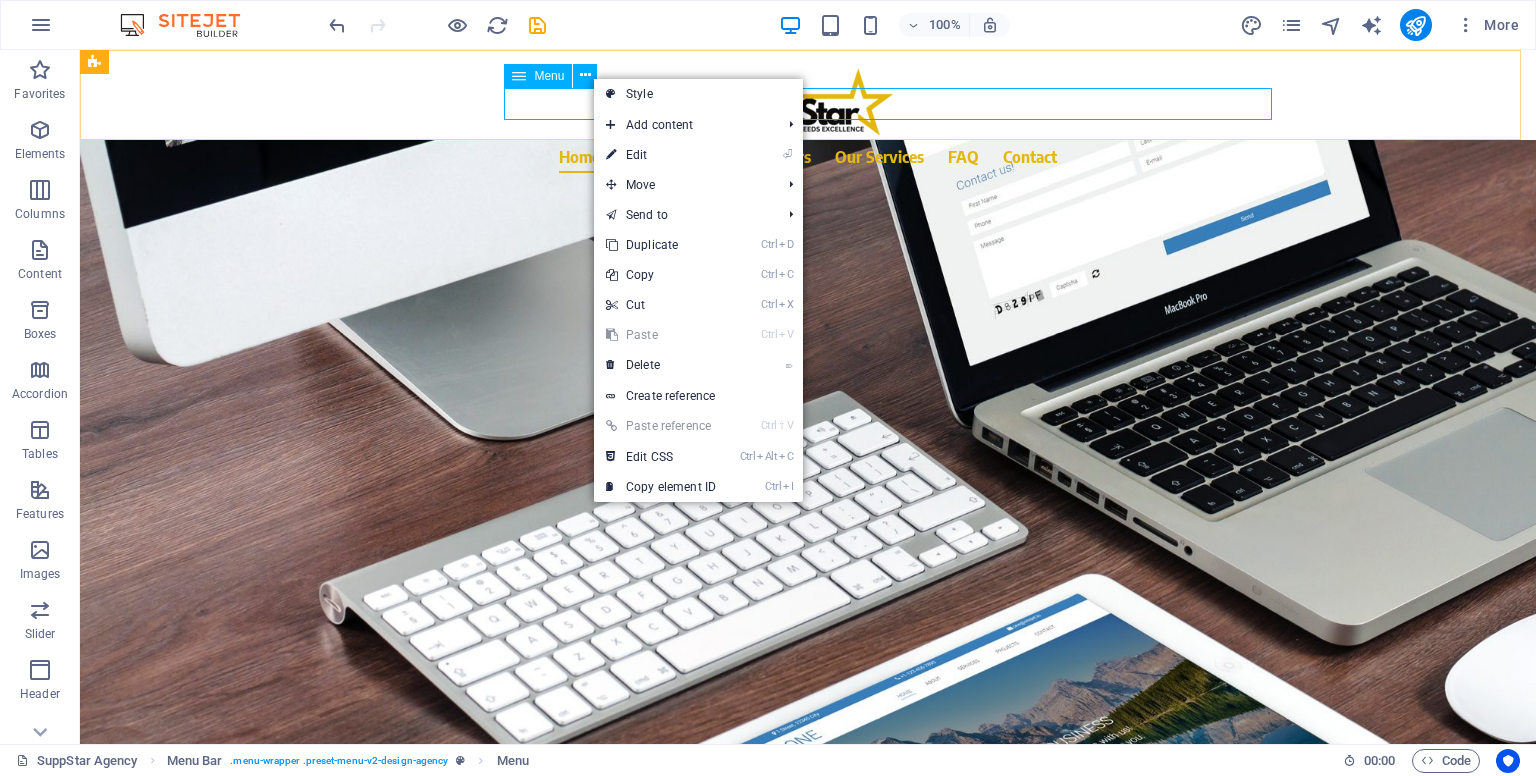 click on "Menu" at bounding box center [549, 76] 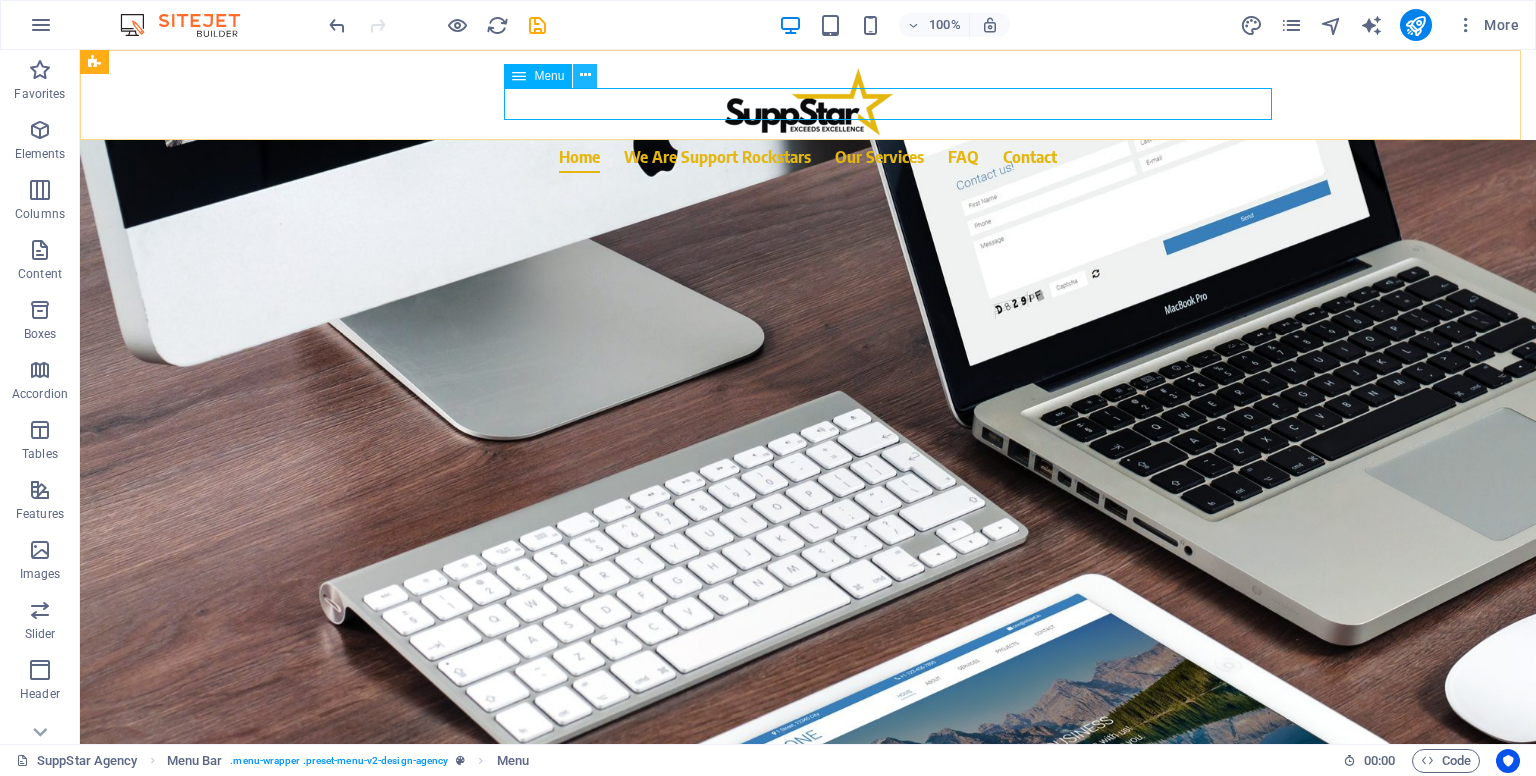 click at bounding box center [585, 75] 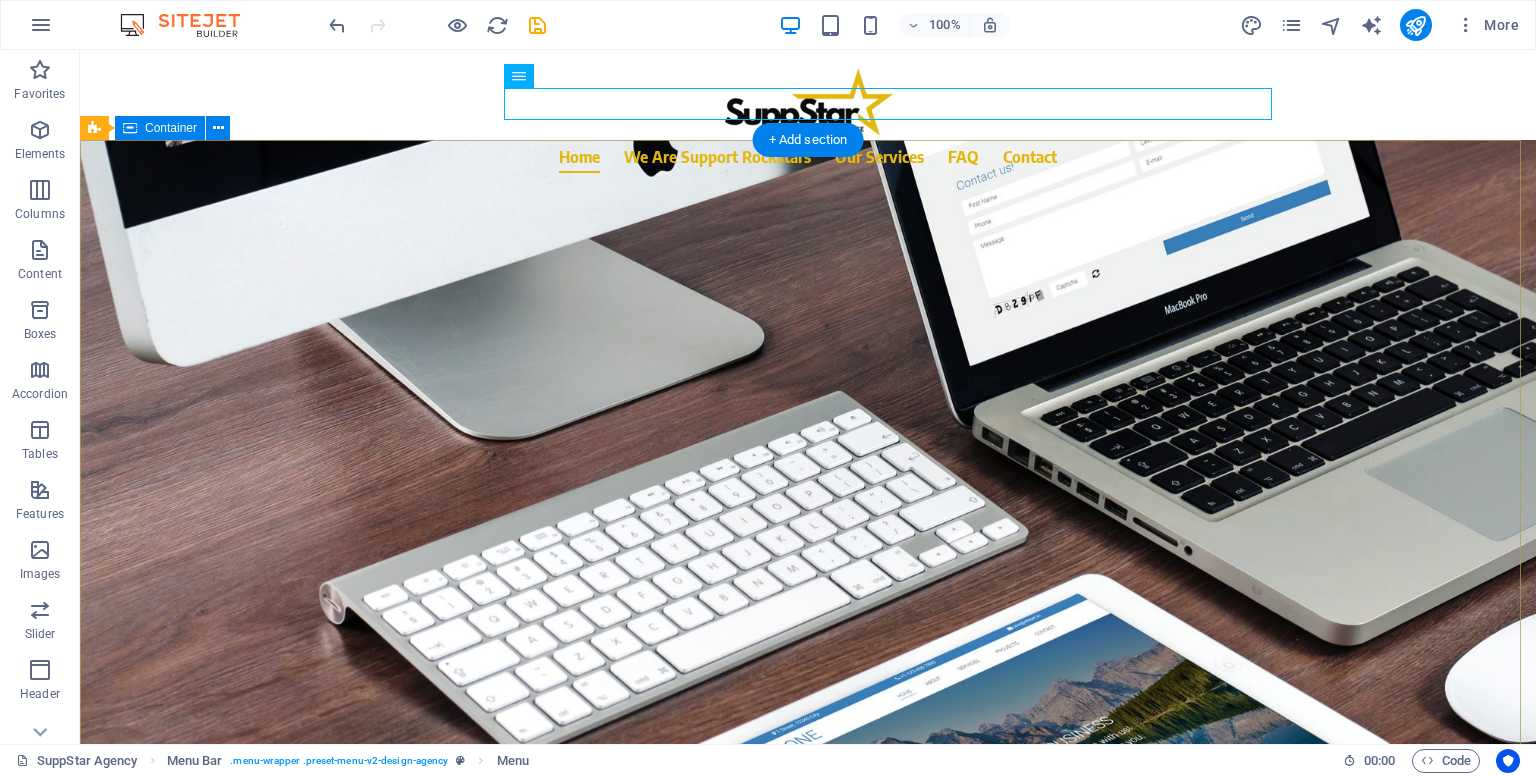 click on "We are more than just VAs Our Philippine-based VA agency offers tailored virtual assistance services that enhance efficiency and support your business needs. We prioritize professionalism and reliability to streamline operations and boost productivity. Learn more" at bounding box center [808, 455] 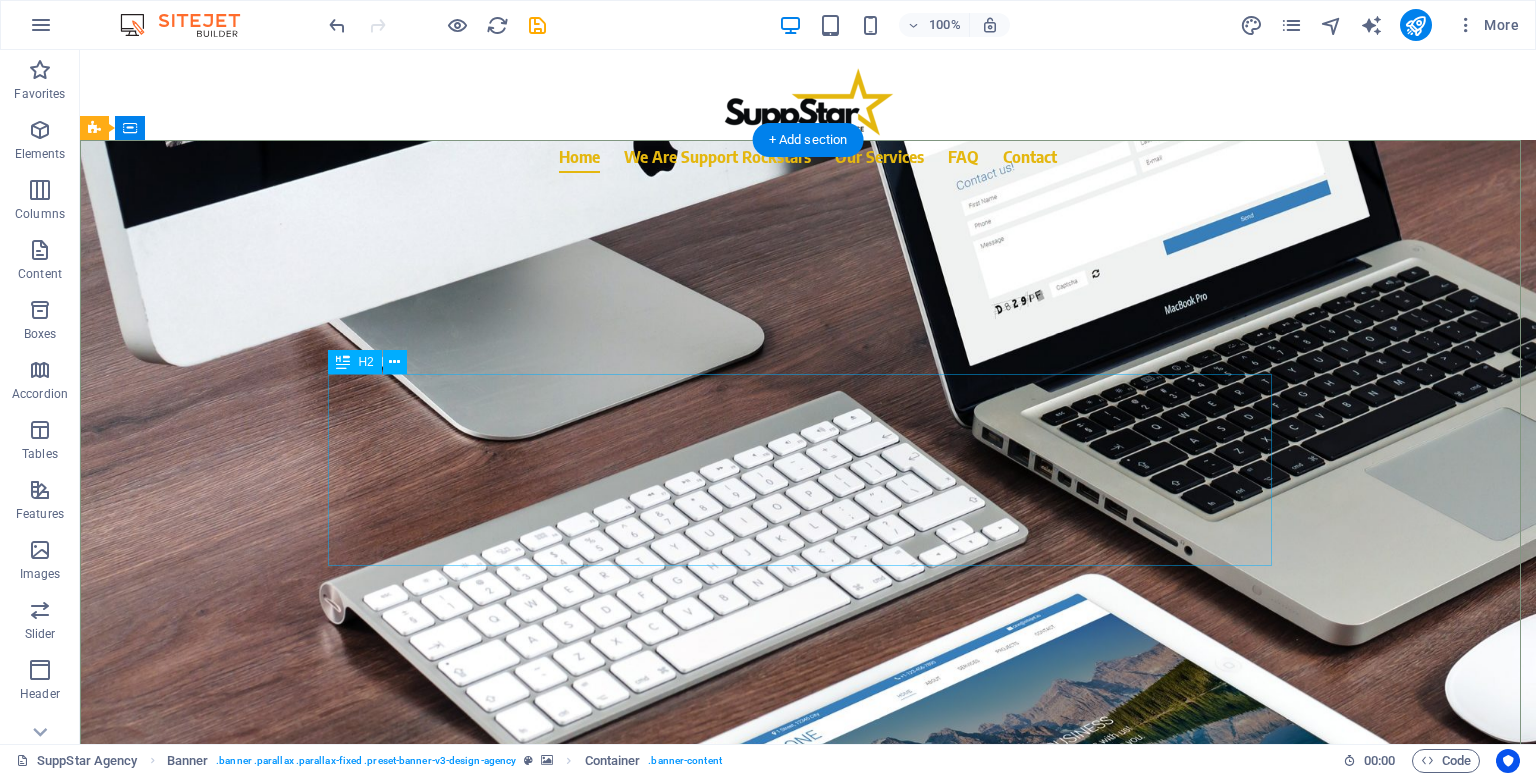 click on "Our Philippine-based VA agency offers tailored virtual assistance services that enhance efficiency and support your business needs. We prioritize professionalism and reliability to streamline operations and boost productivity." at bounding box center [808, 470] 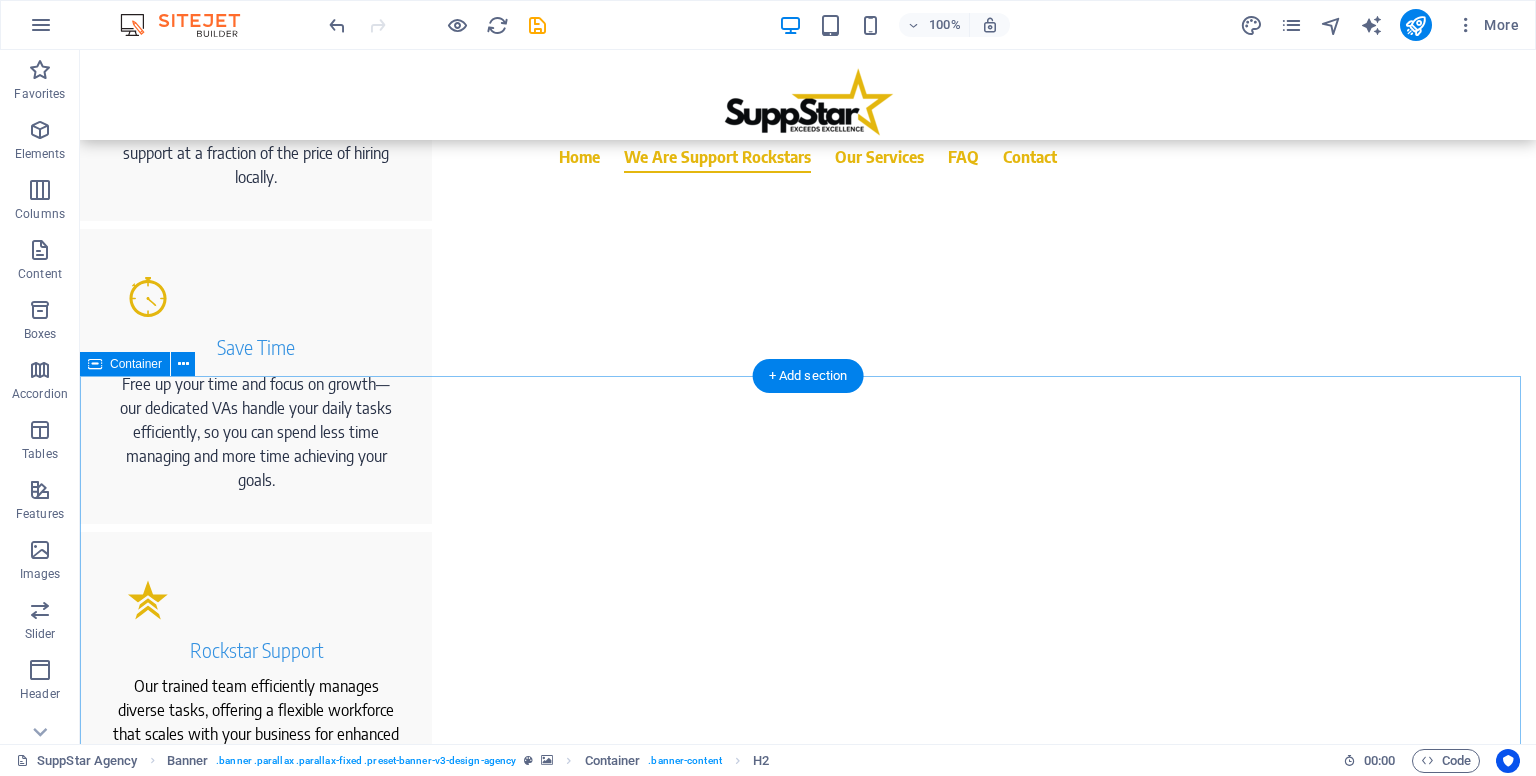 scroll, scrollTop: 1300, scrollLeft: 0, axis: vertical 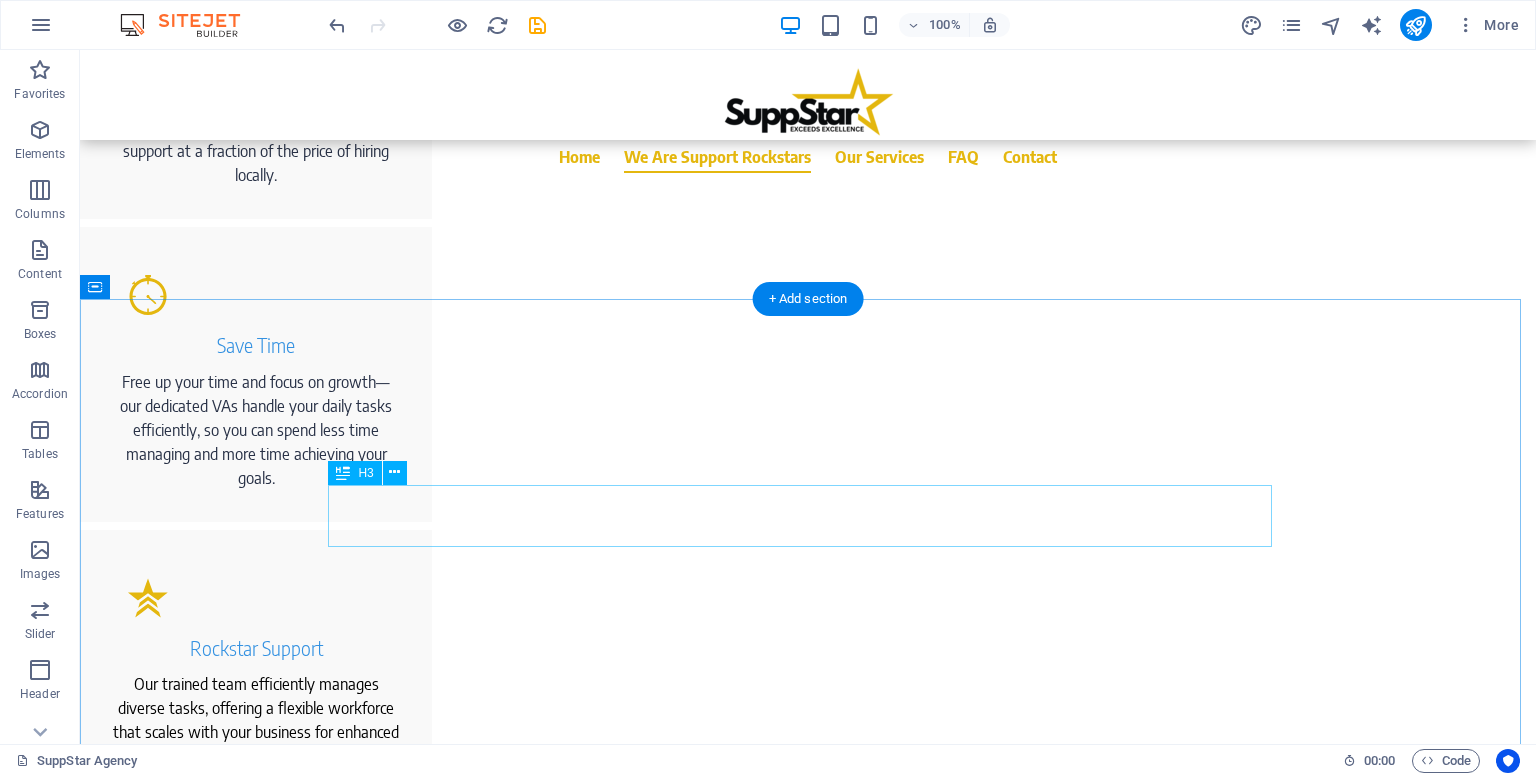 click on "We offer clients exceptional VAs equipped with a diverse skill set. Each of our VAs is thoroughly trained and committed to achieving results, helping clients attain their business objectives." at bounding box center (808, 1041) 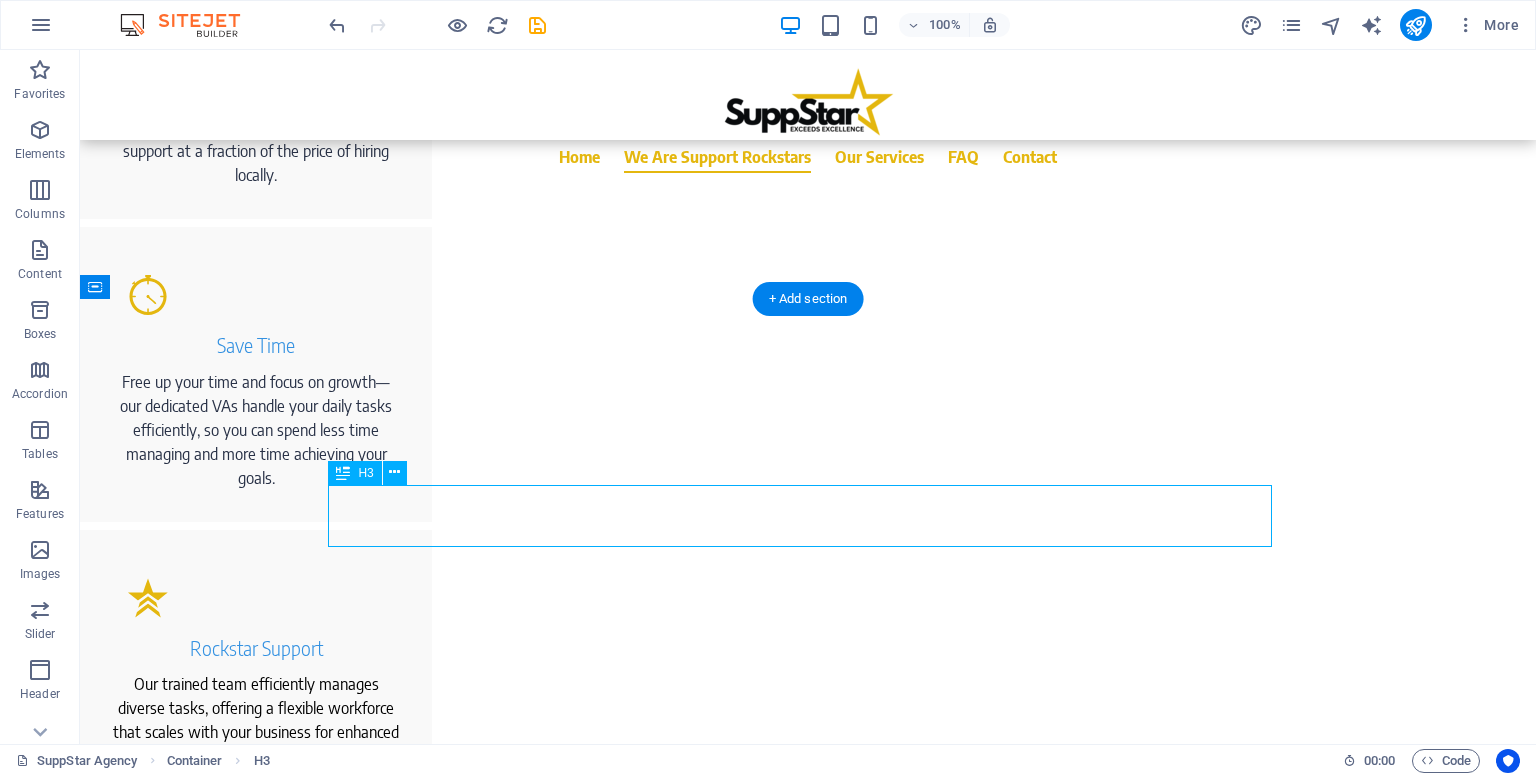 click on "We offer clients exceptional VAs equipped with a diverse skill set. Each of our VAs is thoroughly trained and committed to achieving results, helping clients attain their business objectives." at bounding box center (808, 1041) 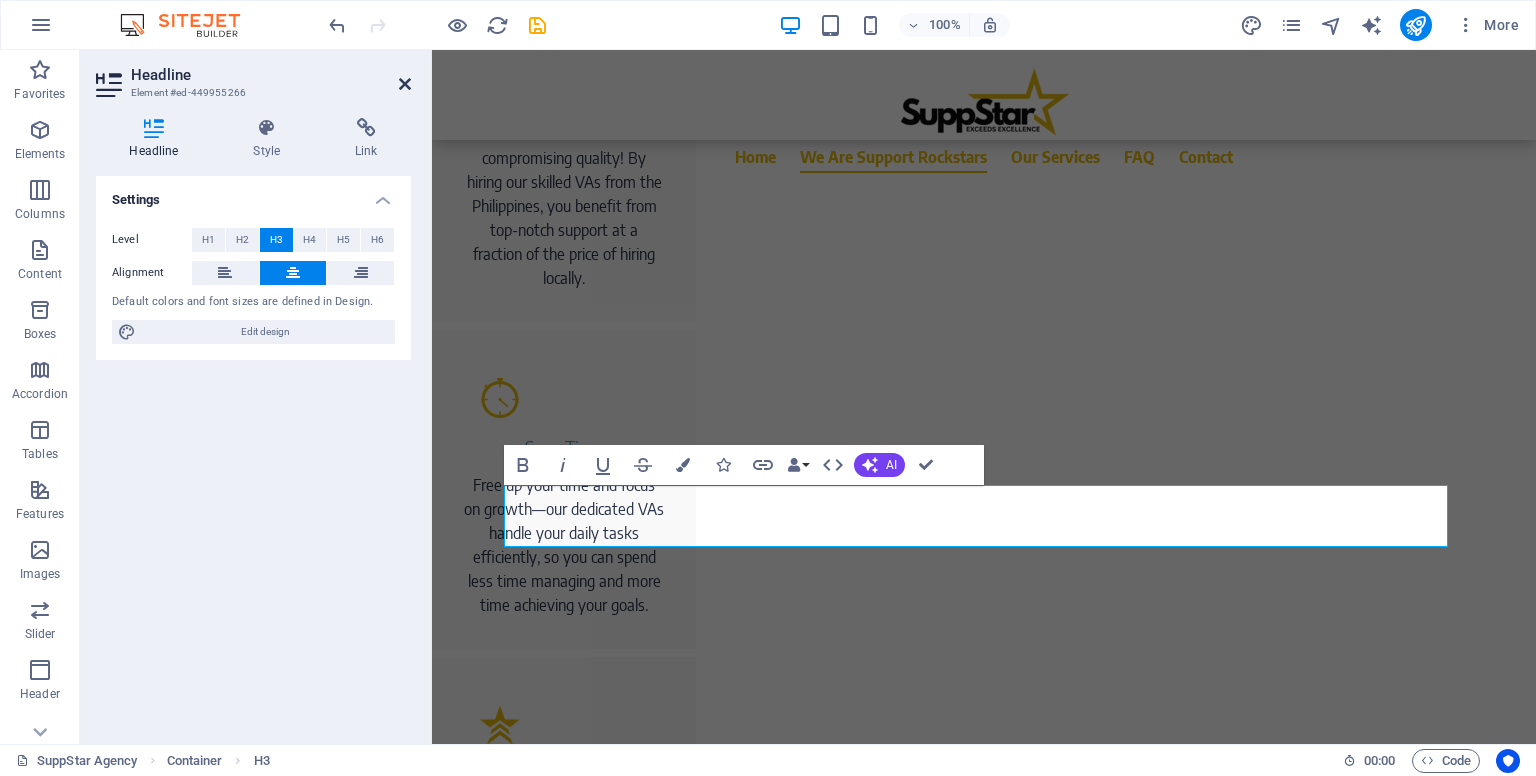 click at bounding box center [405, 84] 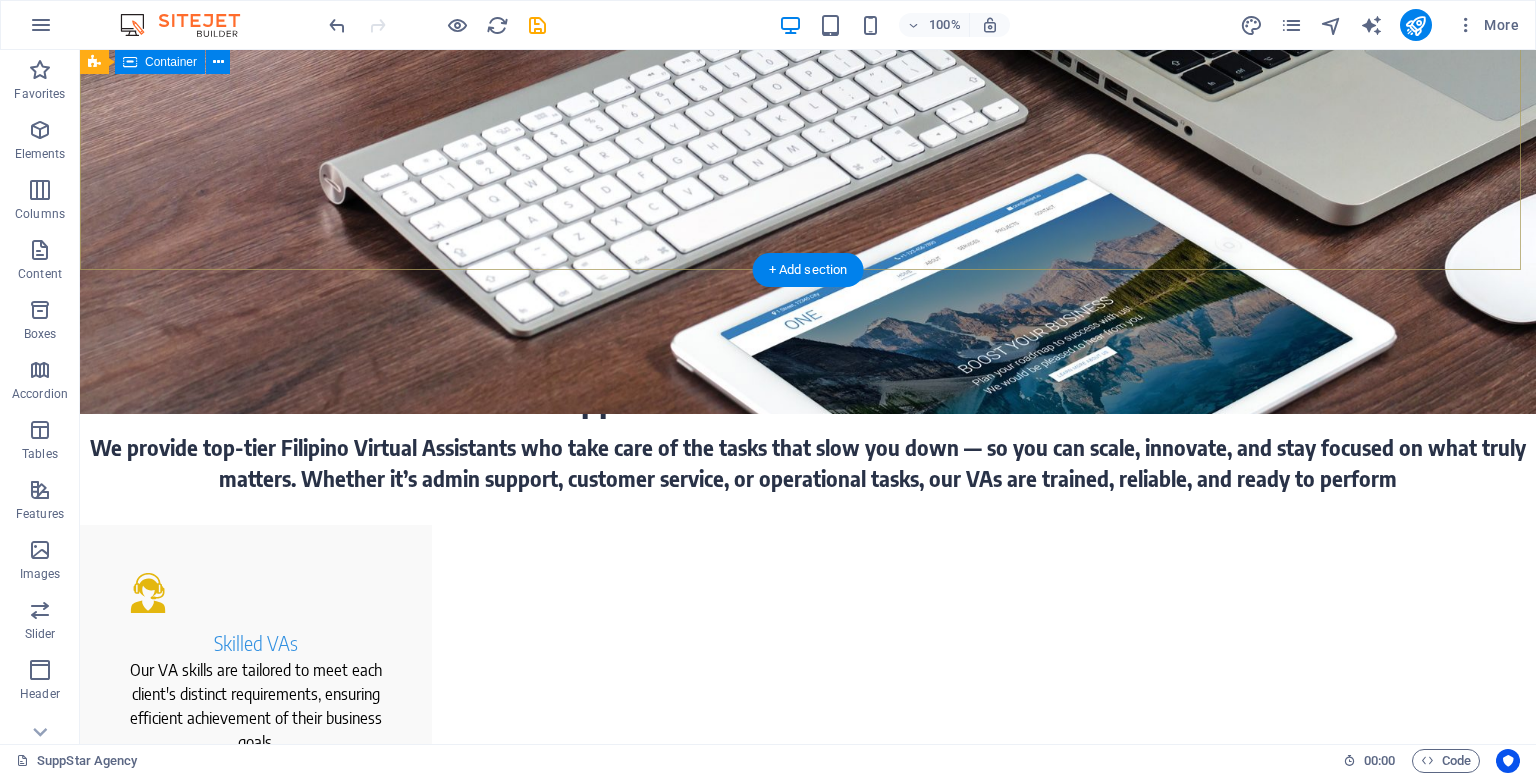 scroll, scrollTop: 0, scrollLeft: 0, axis: both 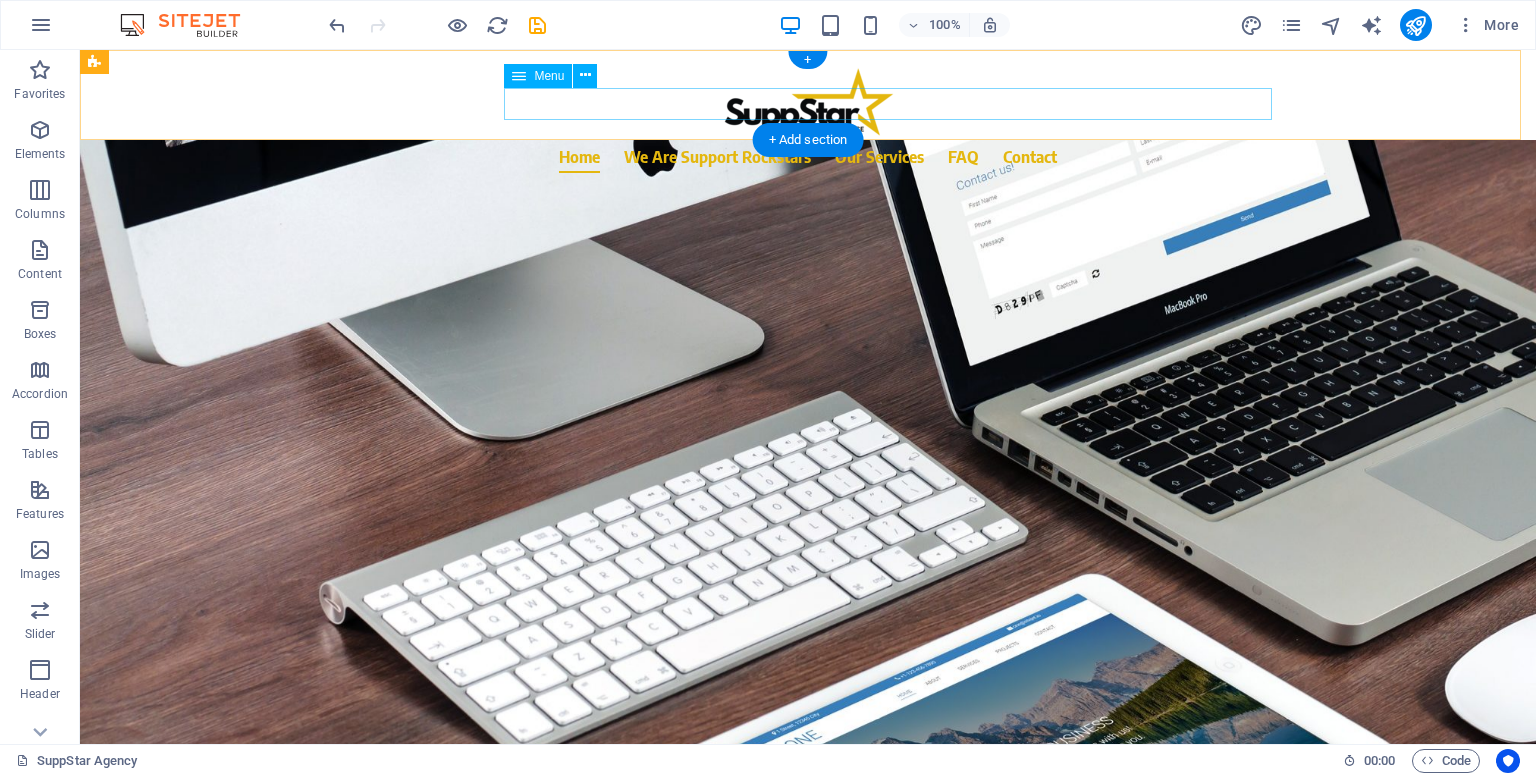 click on "Home We Are Support Rockstars Our Services FAQ Contact" at bounding box center (808, 157) 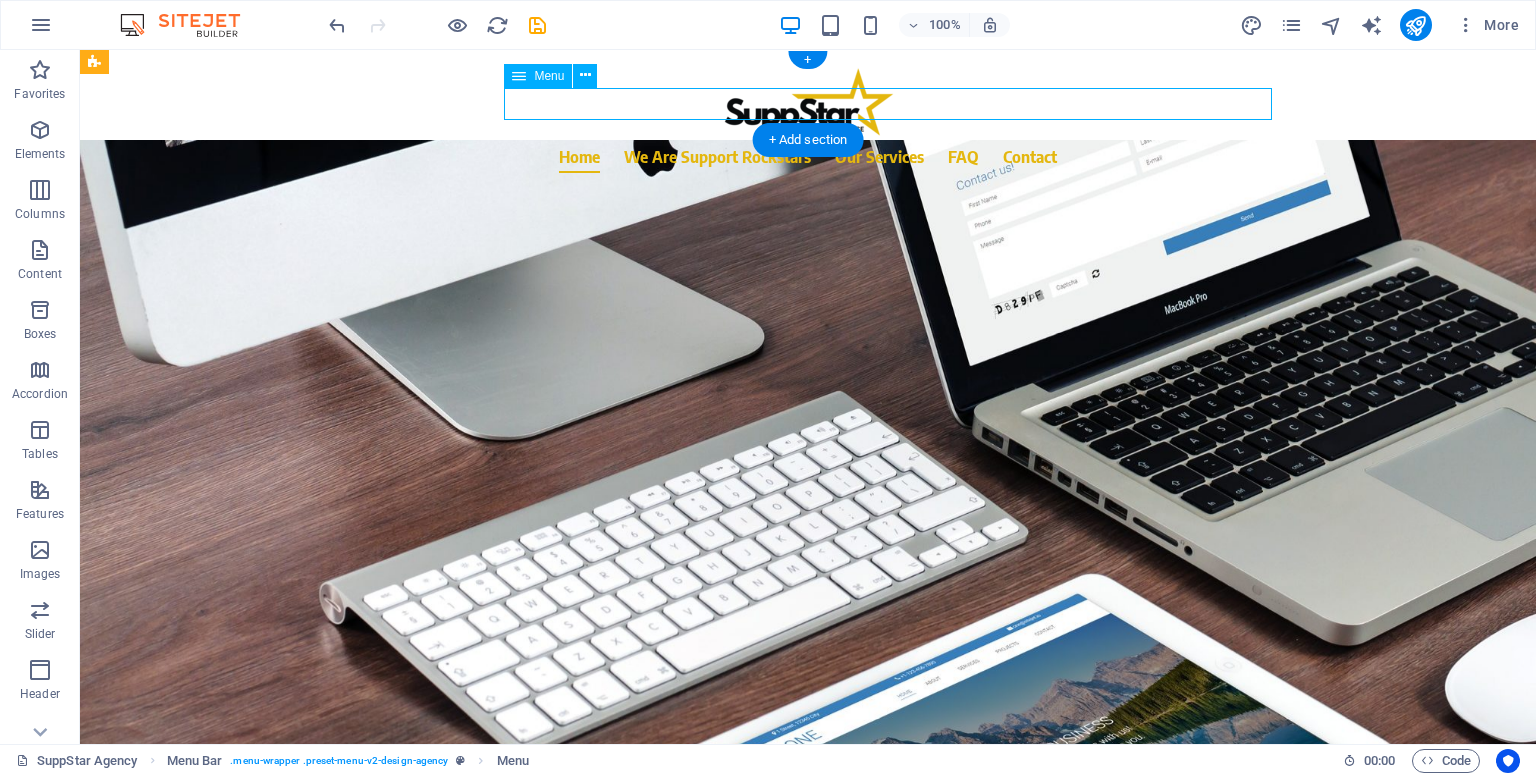 click on "Home We Are Support Rockstars Our Services FAQ Contact" at bounding box center (808, 157) 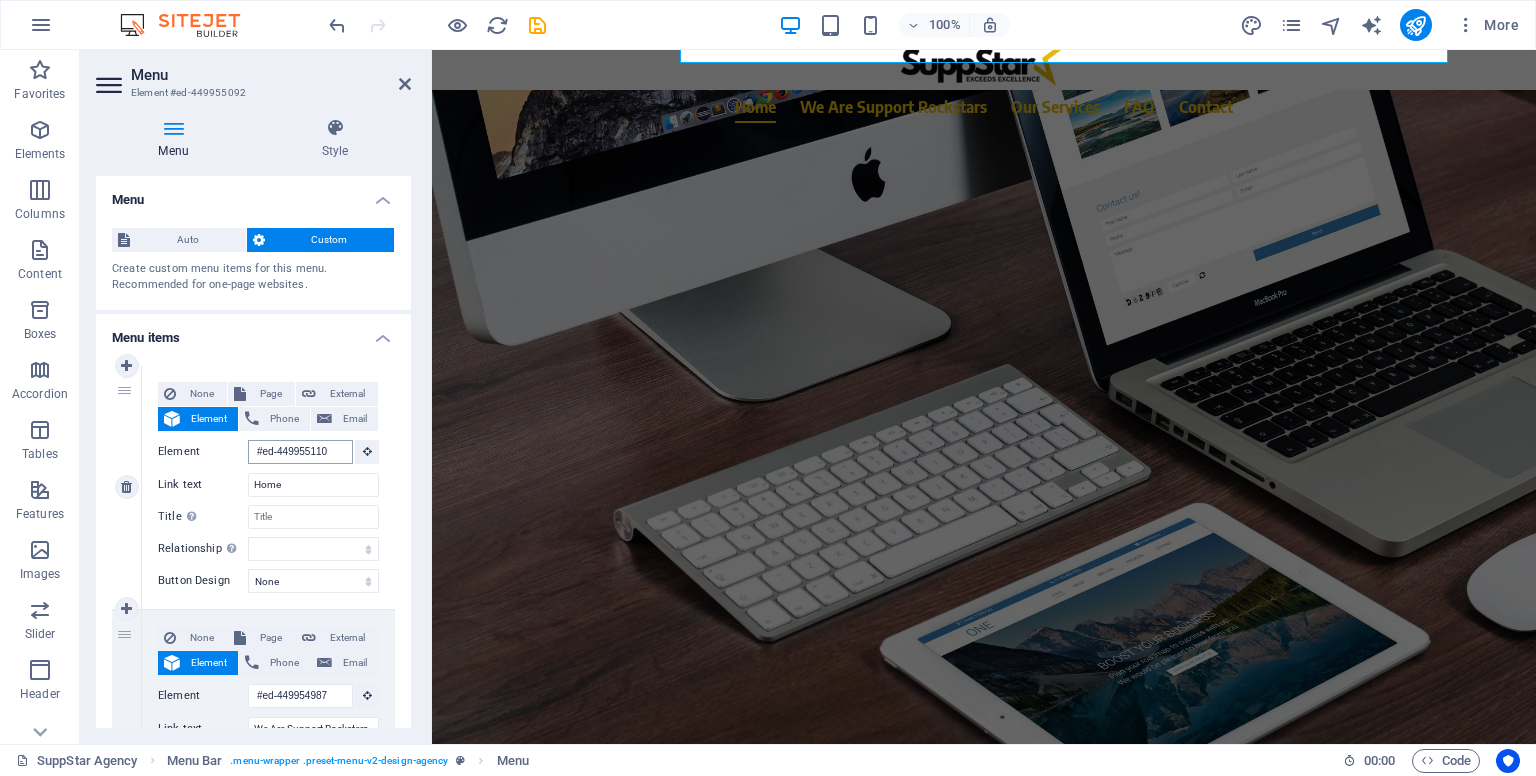 scroll, scrollTop: 172, scrollLeft: 0, axis: vertical 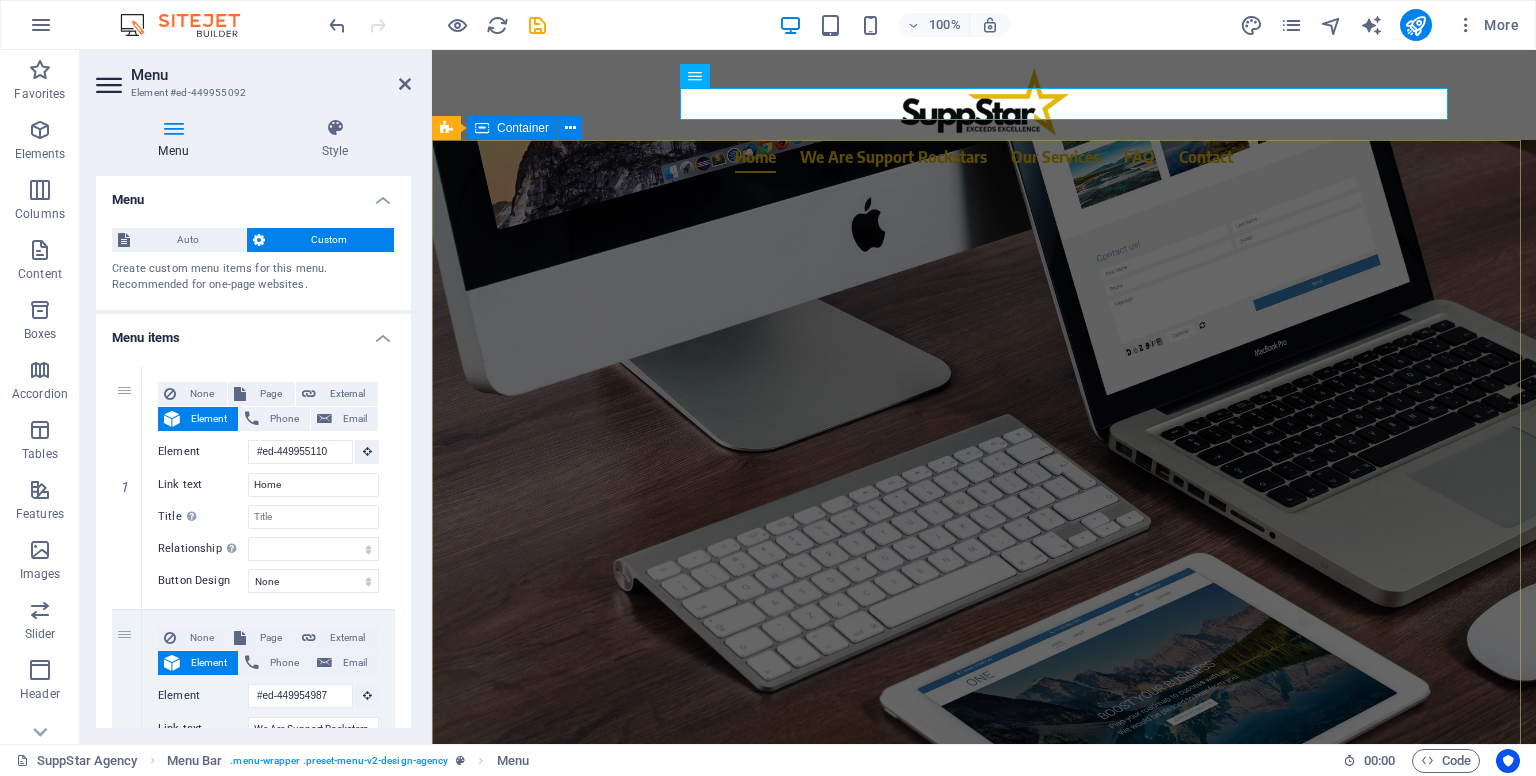 click on "We are more than just VAs Our Philippine-based VA agency offers tailored virtual assistance services that enhance efficiency and support your business needs. We prioritize professionalism and reliability to streamline operations and boost productivity. Learn more" at bounding box center (984, 455) 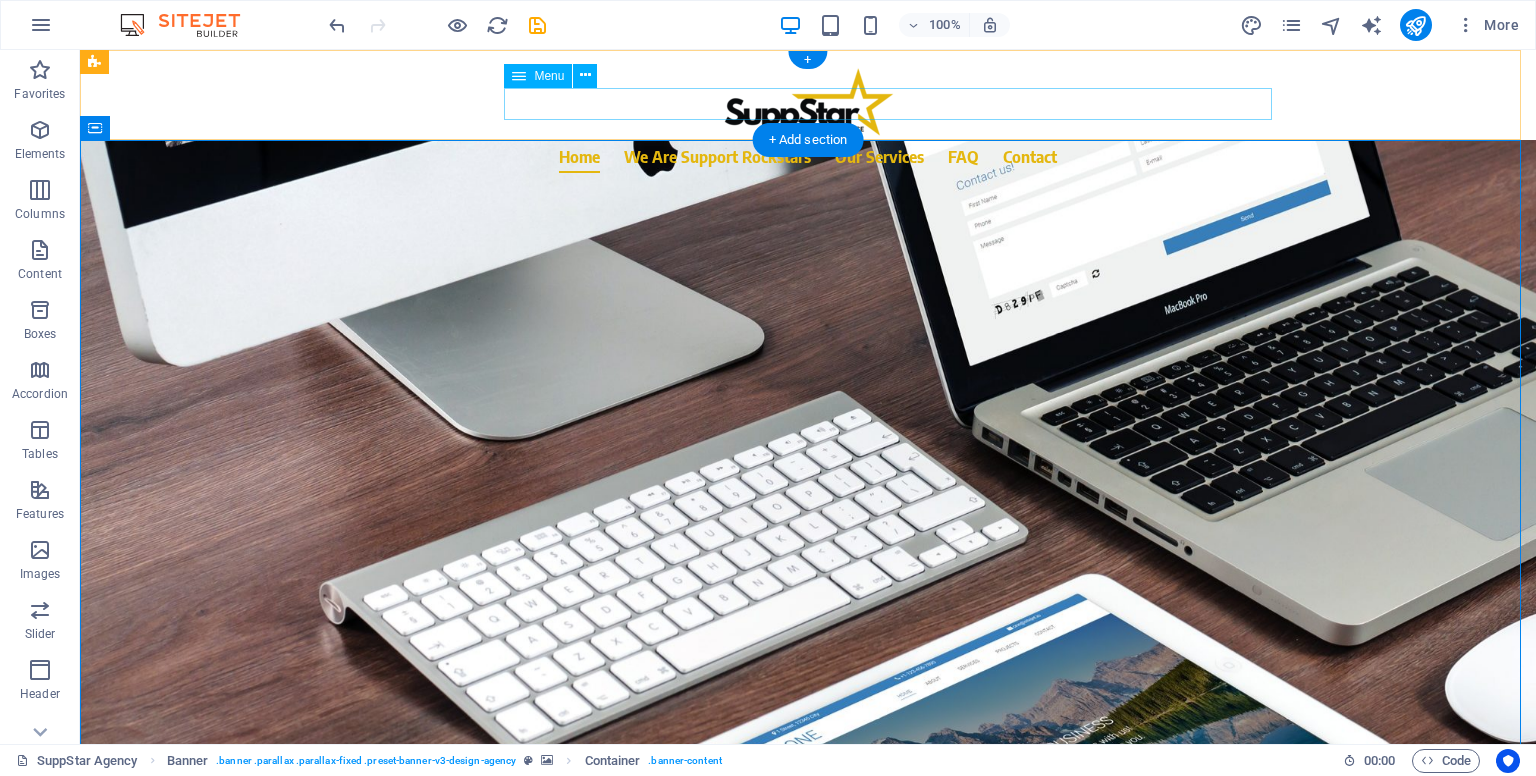 click on "Home We Are Support Rockstars Our Services FAQ Contact" at bounding box center [808, 157] 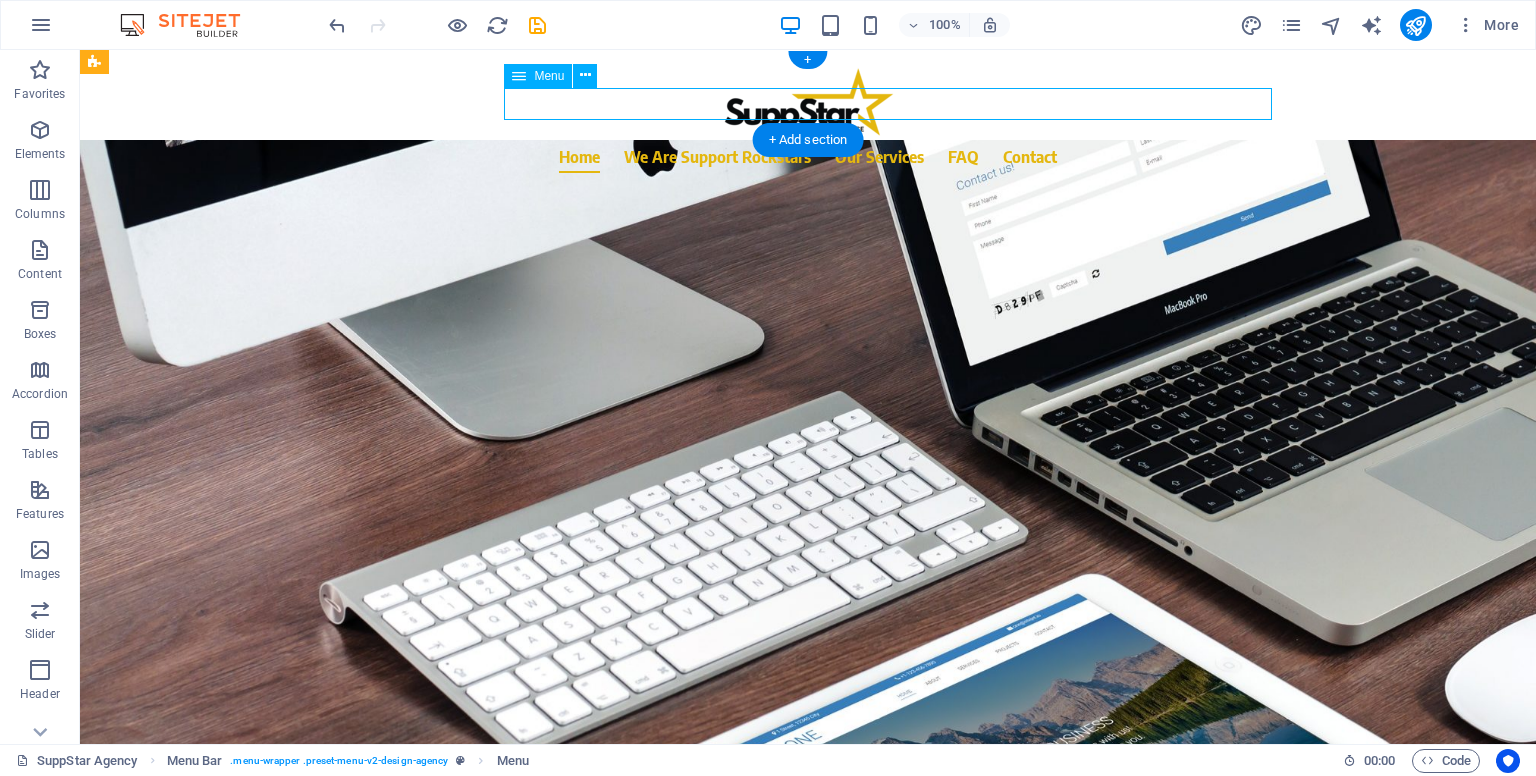 click on "Home We Are Support Rockstars Our Services FAQ Contact" at bounding box center [808, 157] 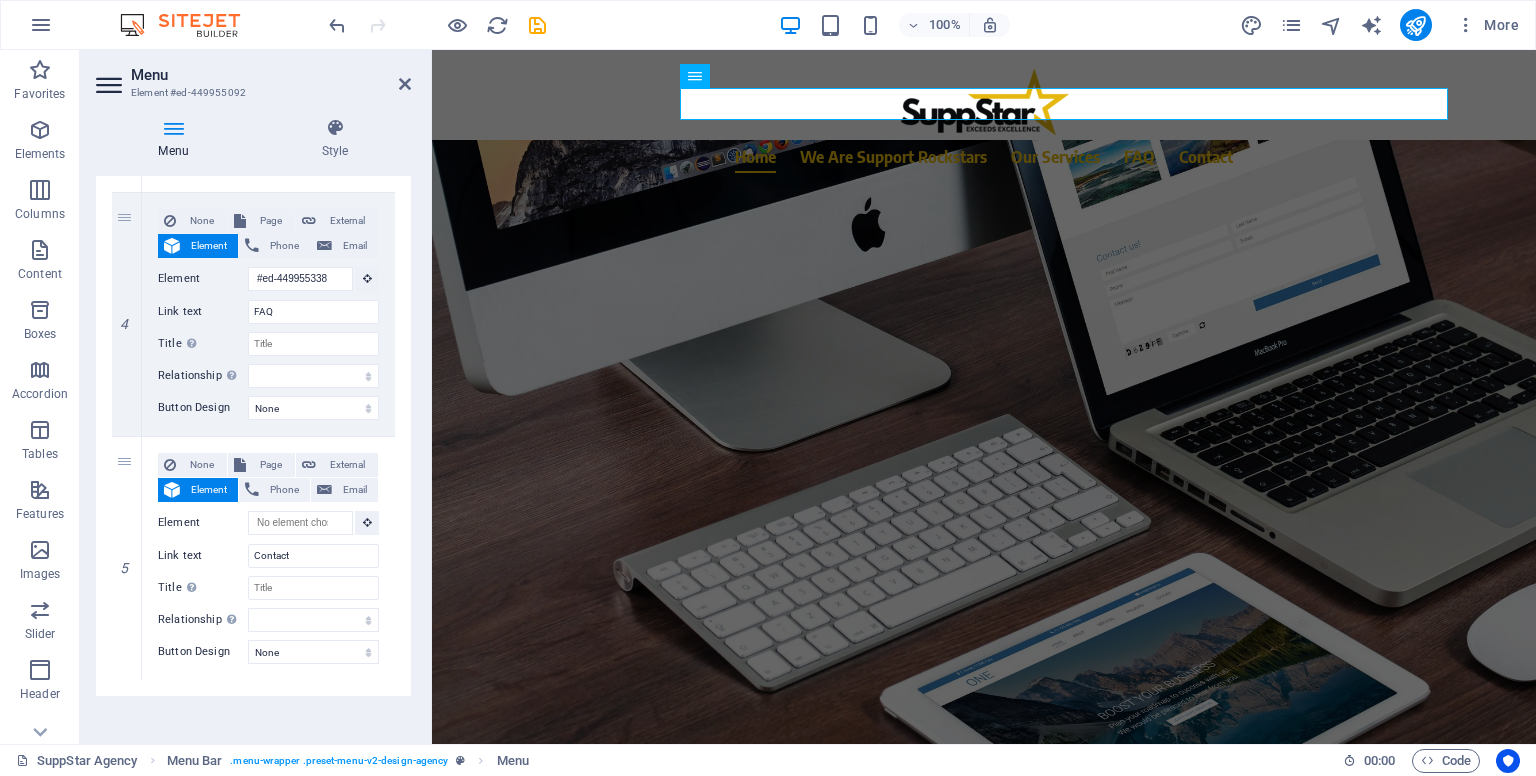 scroll, scrollTop: 912, scrollLeft: 0, axis: vertical 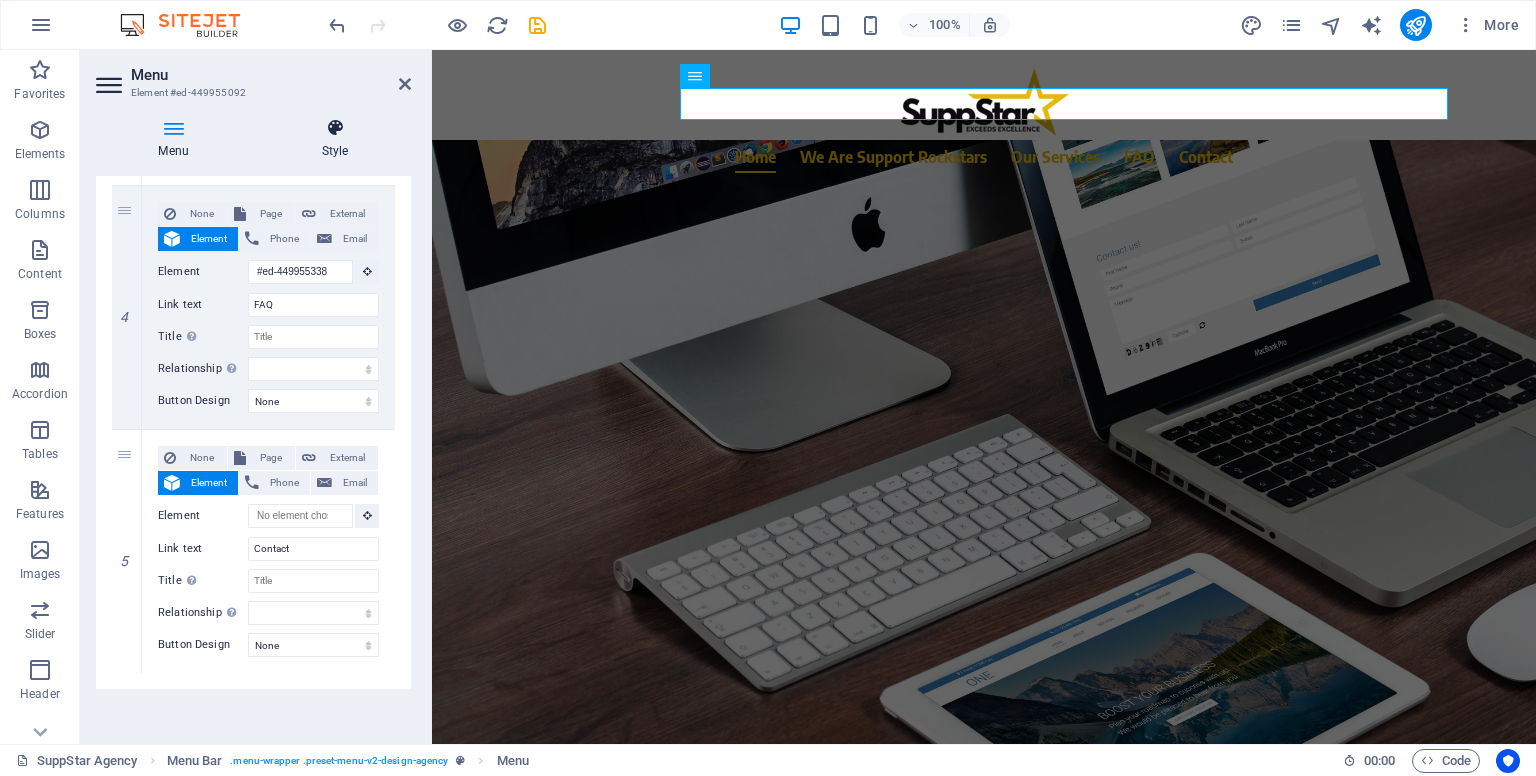 click on "Style" at bounding box center [335, 139] 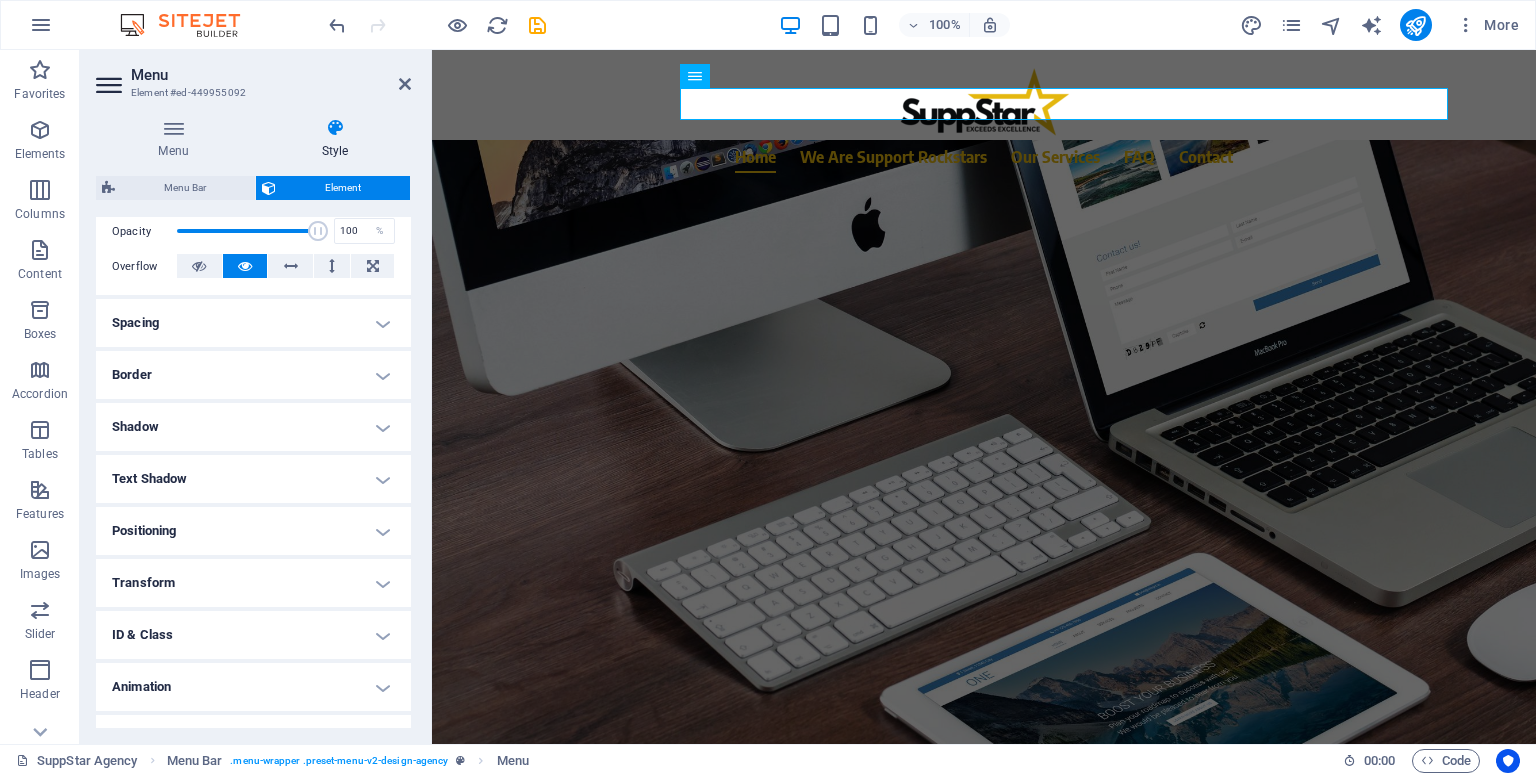 scroll, scrollTop: 333, scrollLeft: 0, axis: vertical 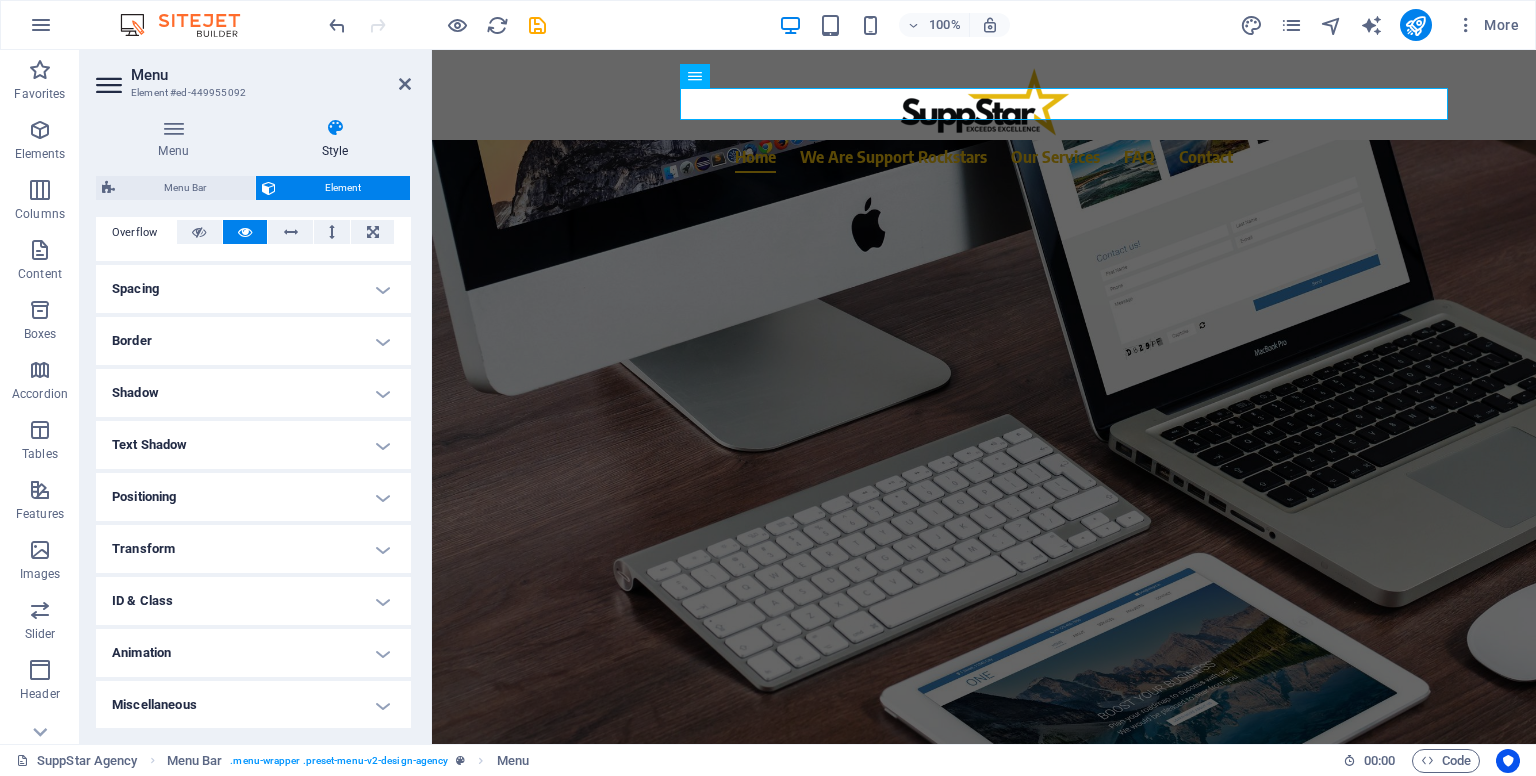 click on "Spacing" at bounding box center [253, 289] 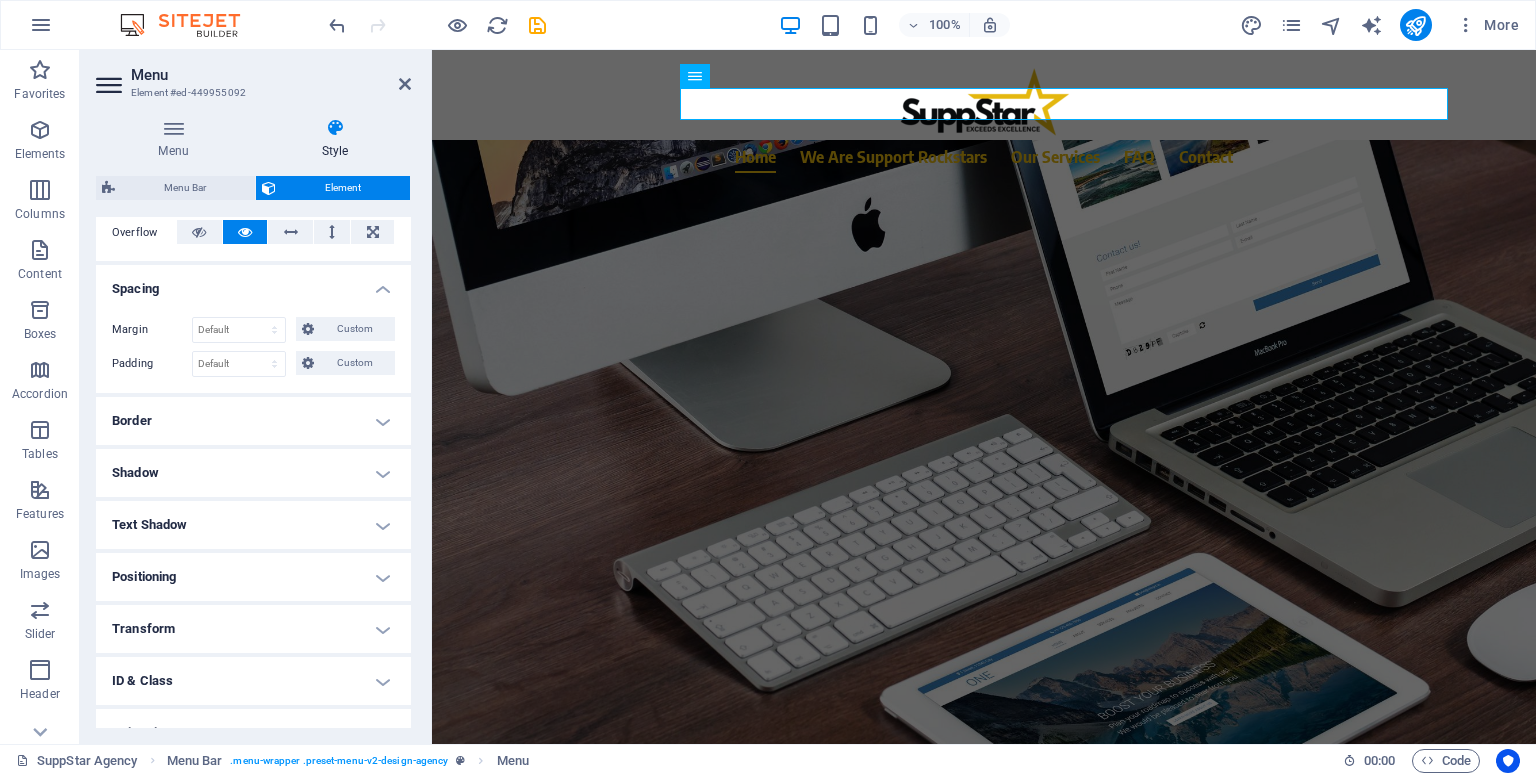 click on "Text Shadow" at bounding box center (253, 525) 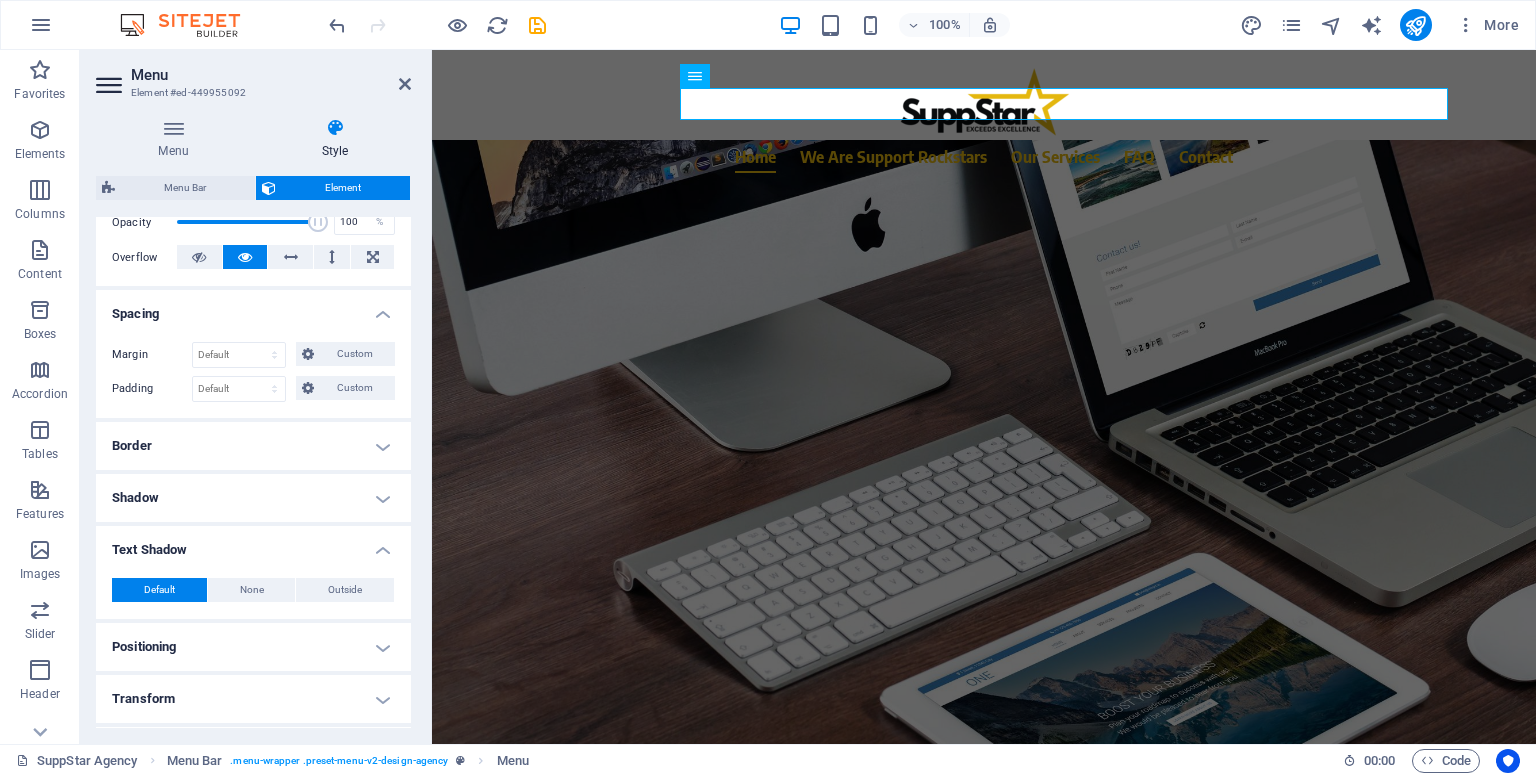 scroll, scrollTop: 257, scrollLeft: 0, axis: vertical 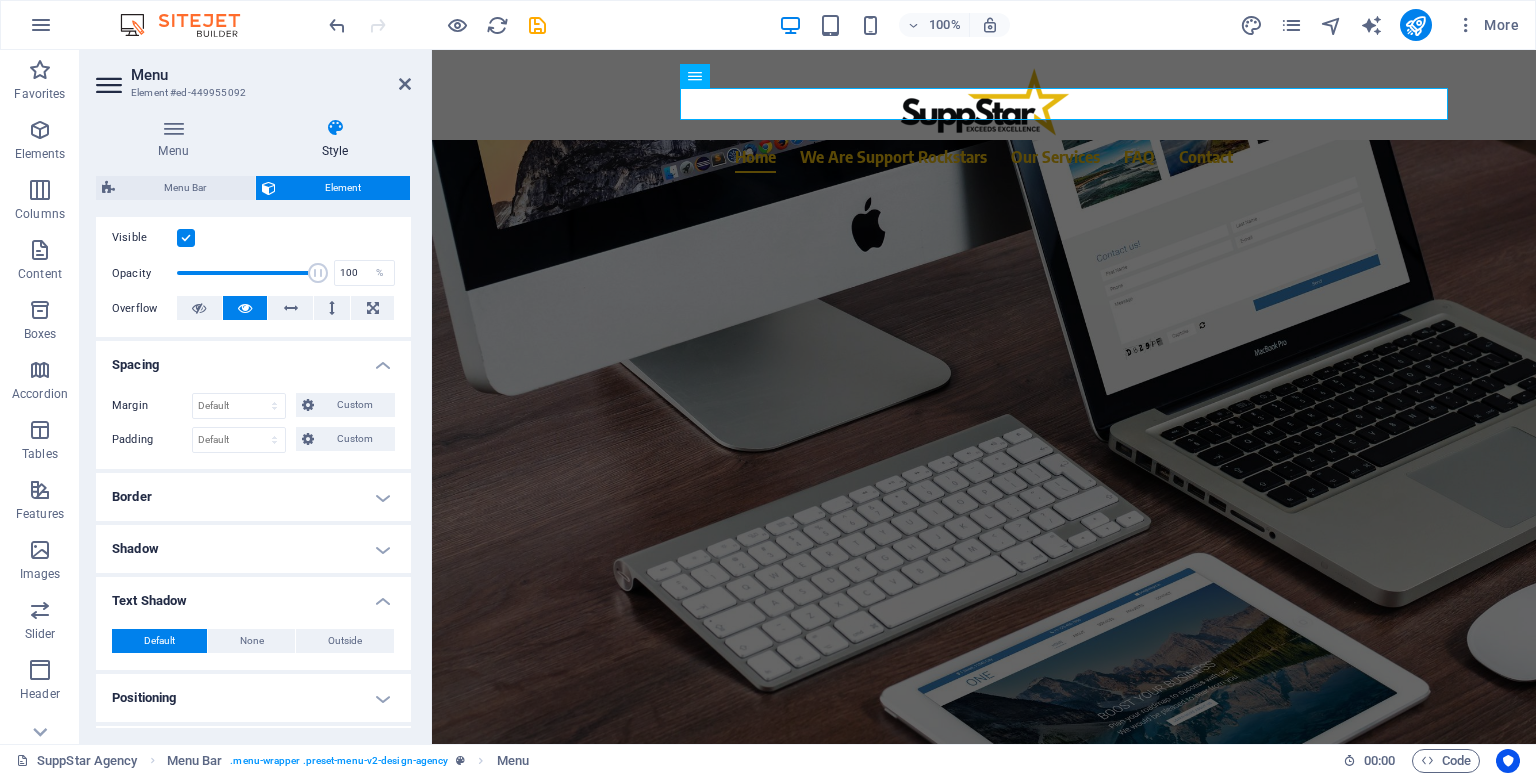click on "Shadow" at bounding box center [253, 549] 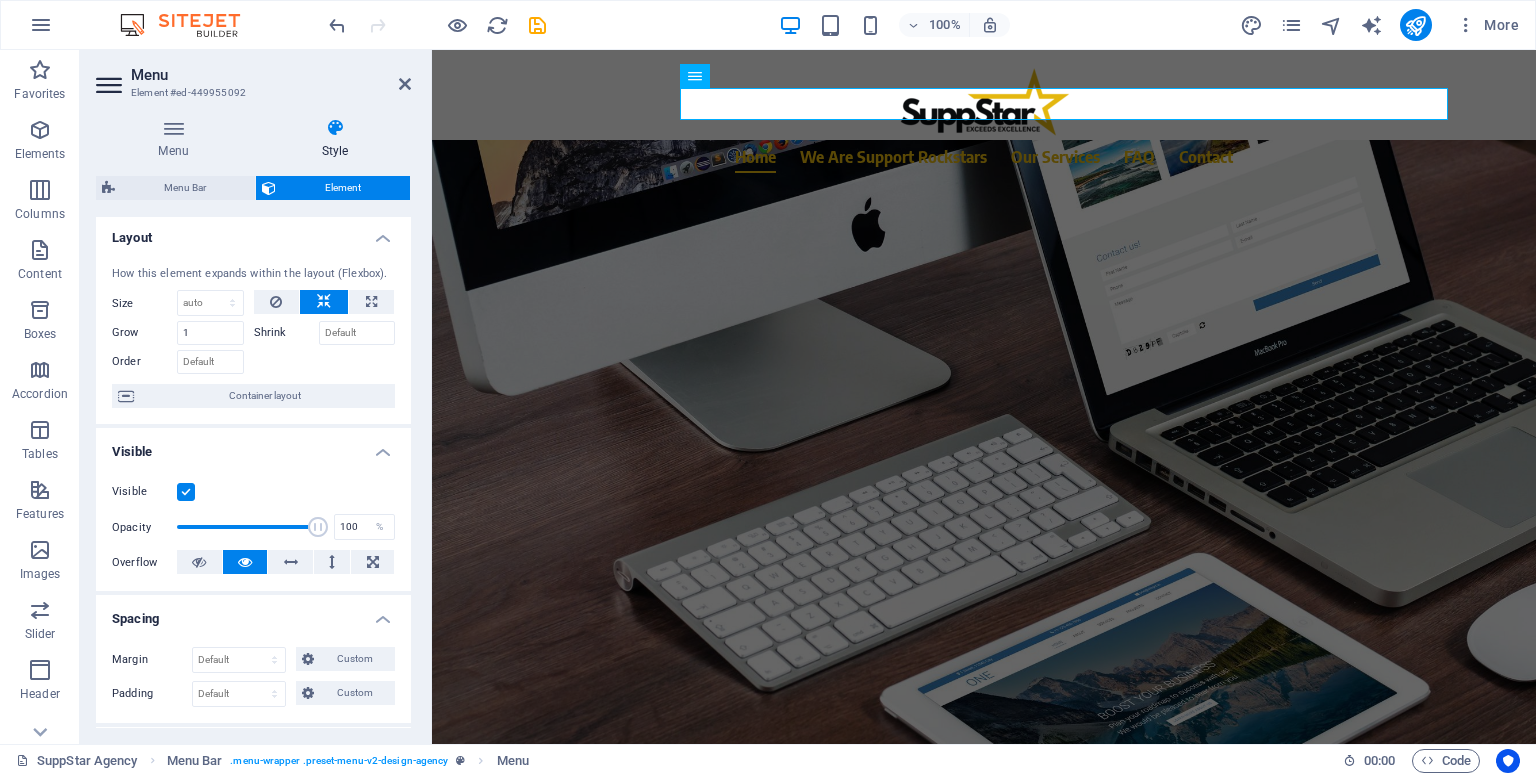 scroll, scrollTop: 0, scrollLeft: 0, axis: both 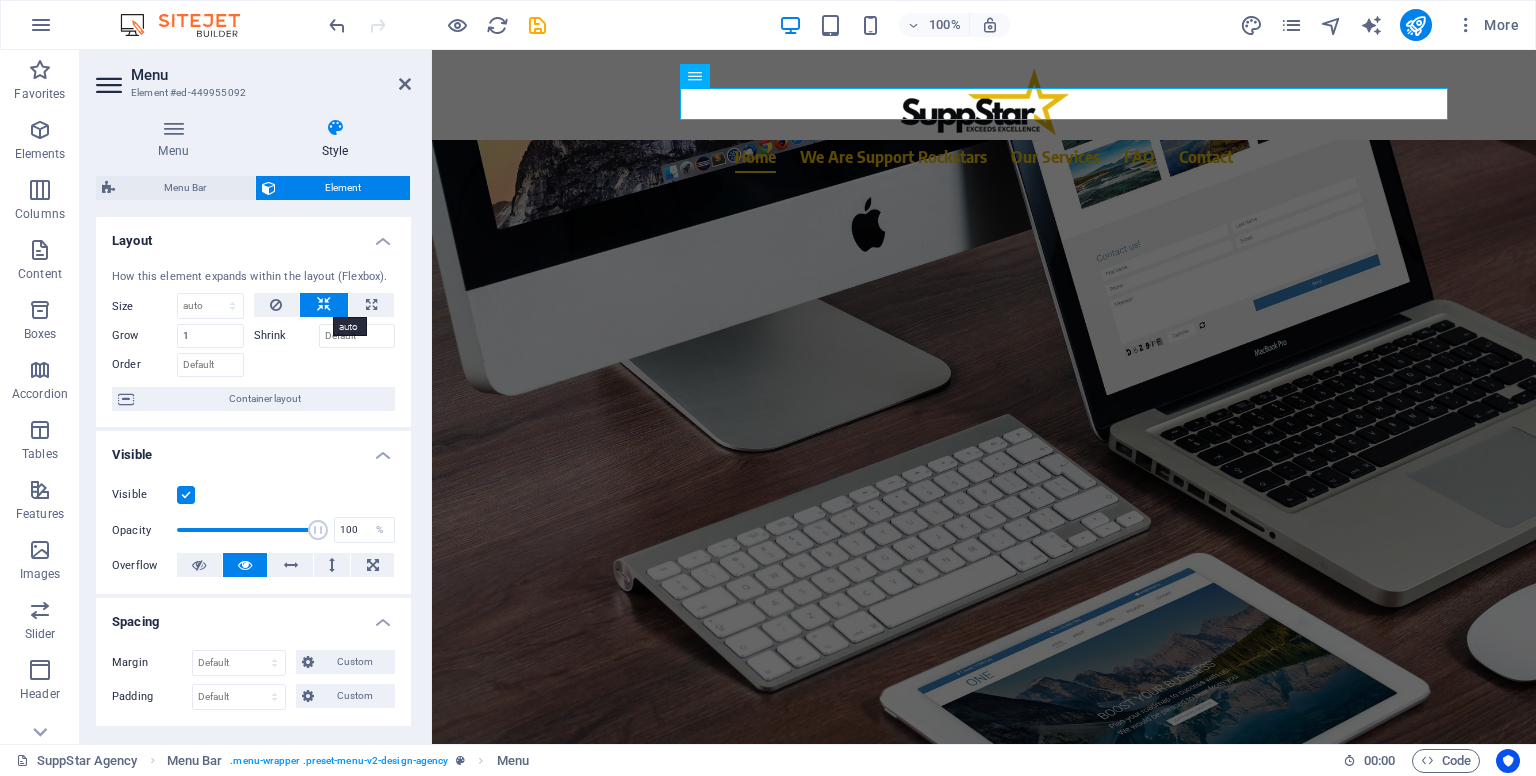 click at bounding box center (324, 305) 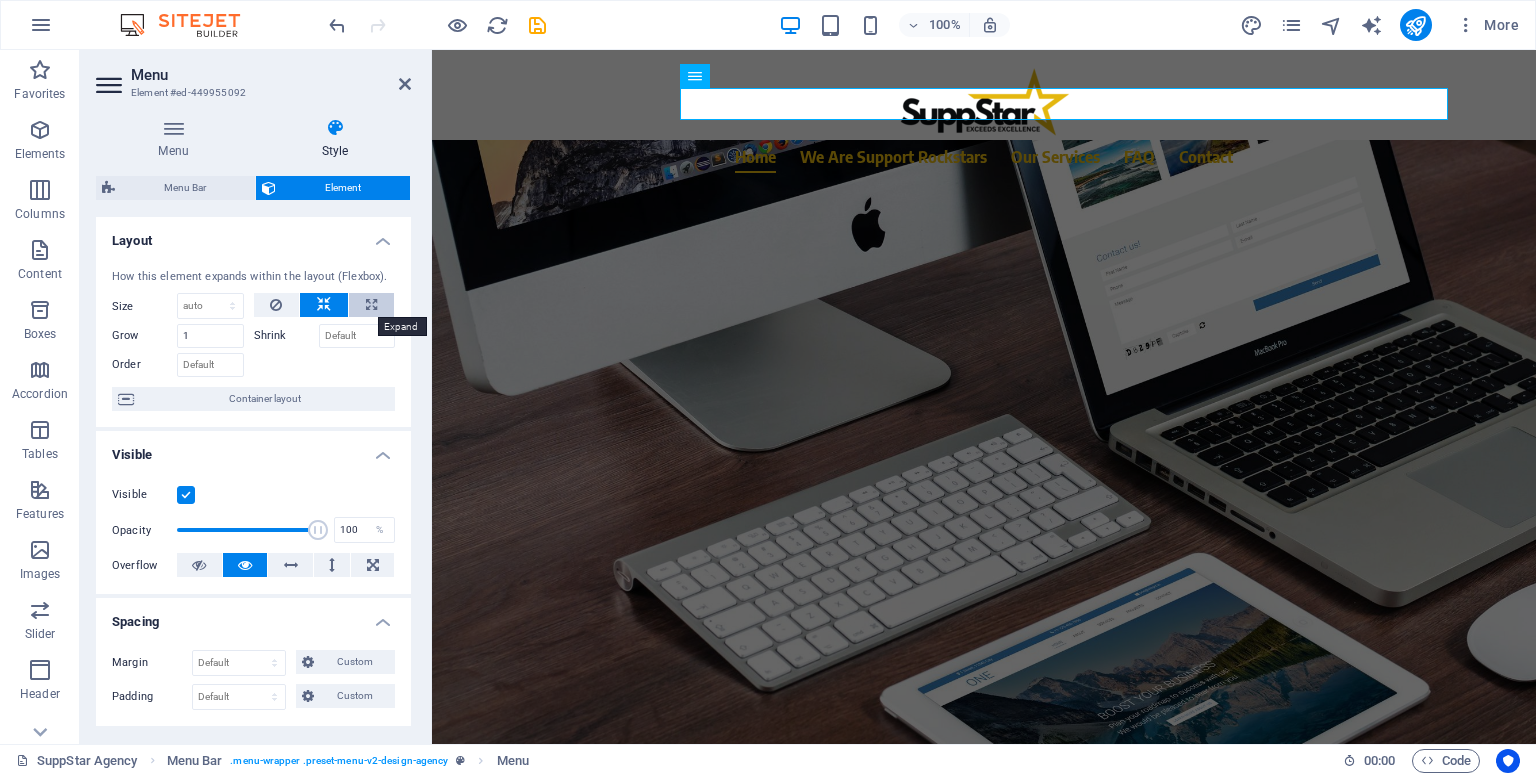 click at bounding box center (371, 305) 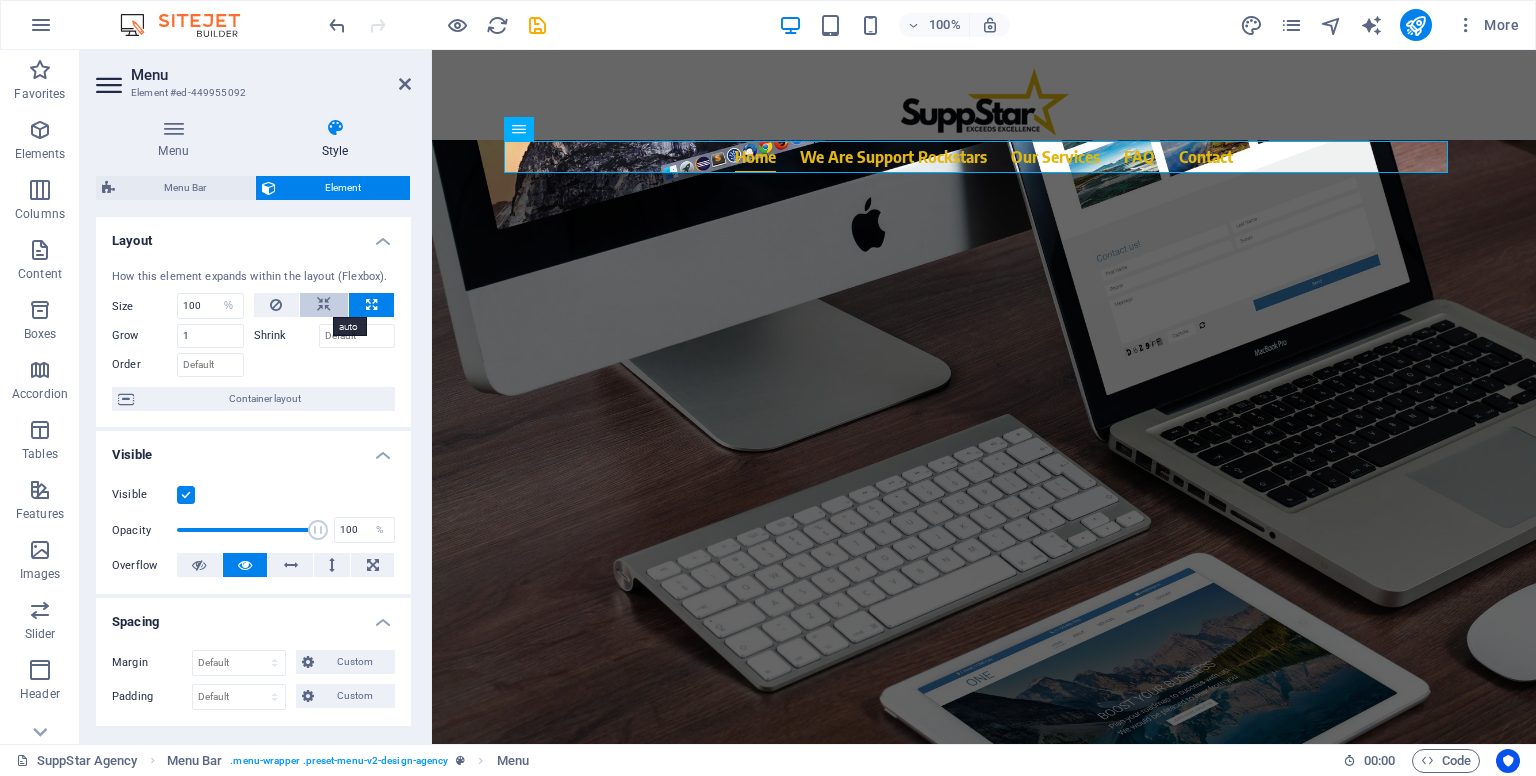 click at bounding box center (324, 305) 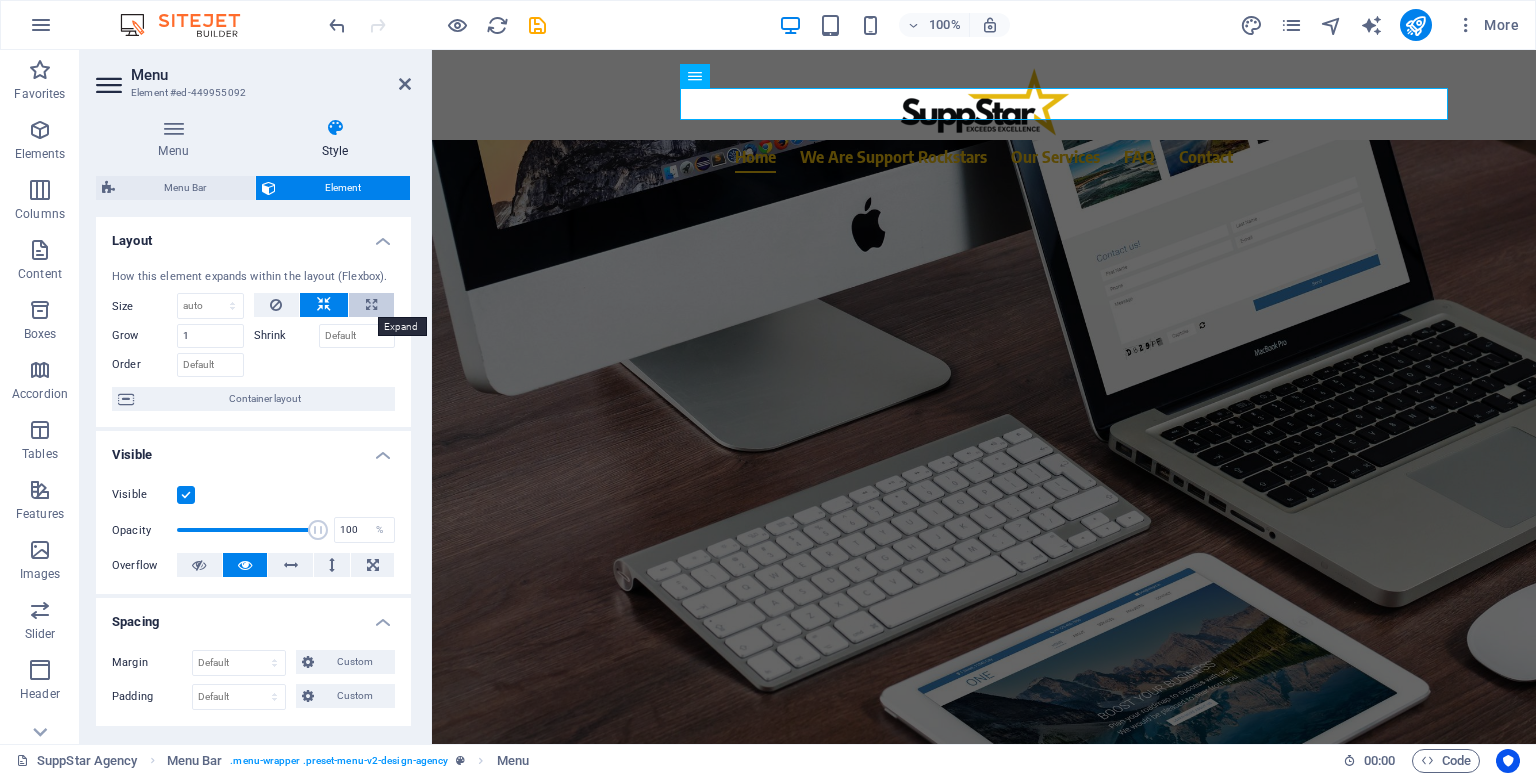 click at bounding box center (371, 305) 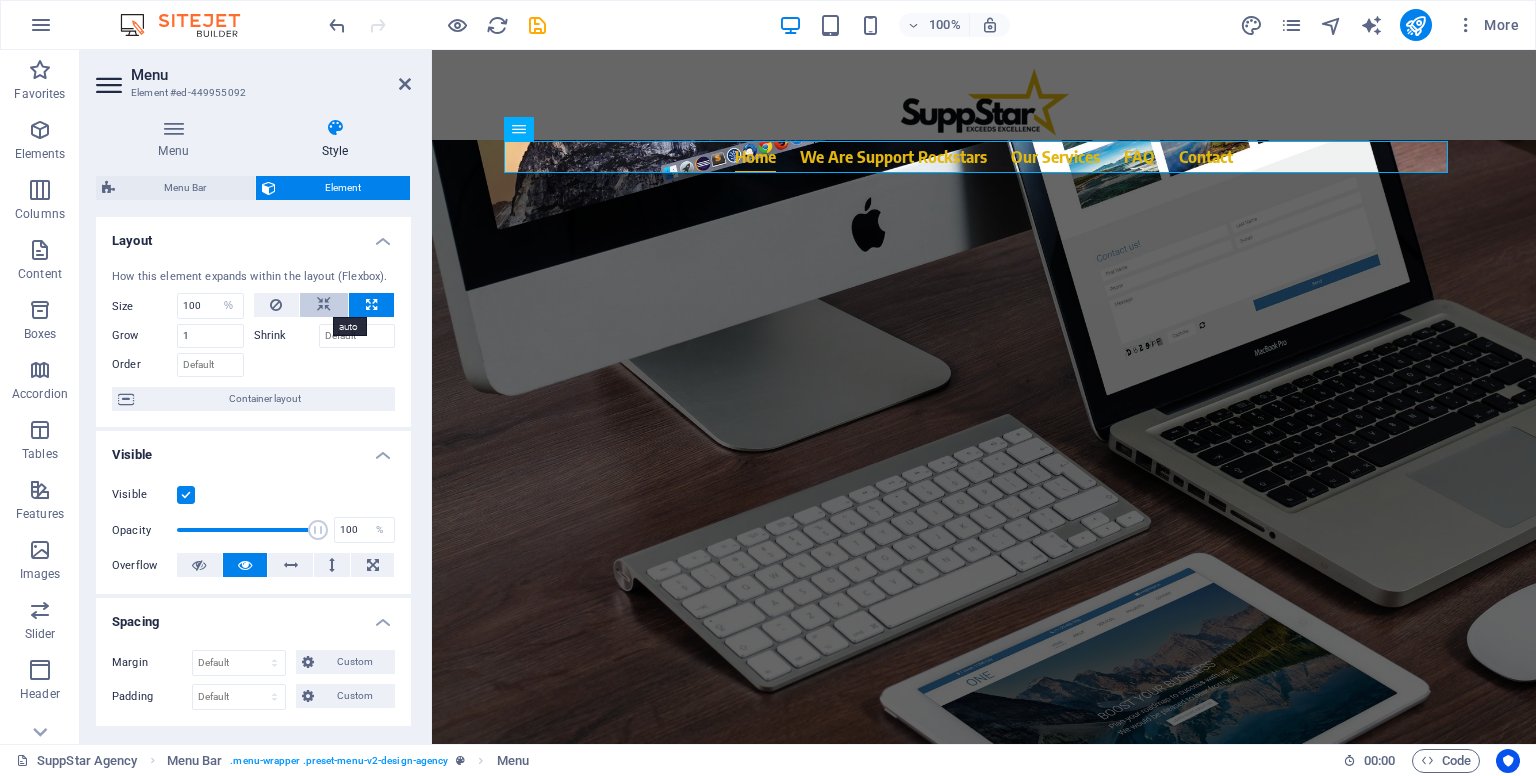 click at bounding box center (324, 305) 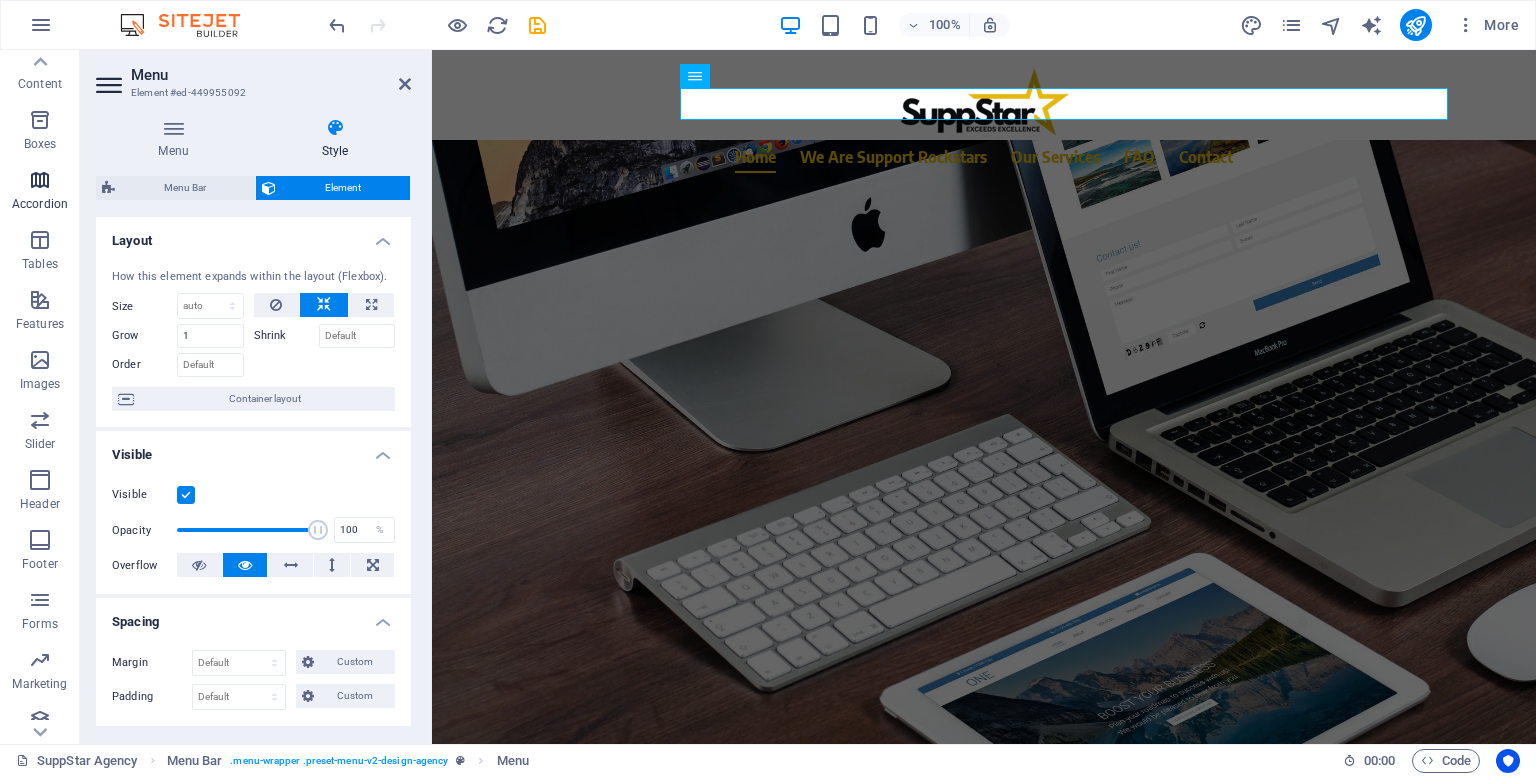 scroll, scrollTop: 200, scrollLeft: 0, axis: vertical 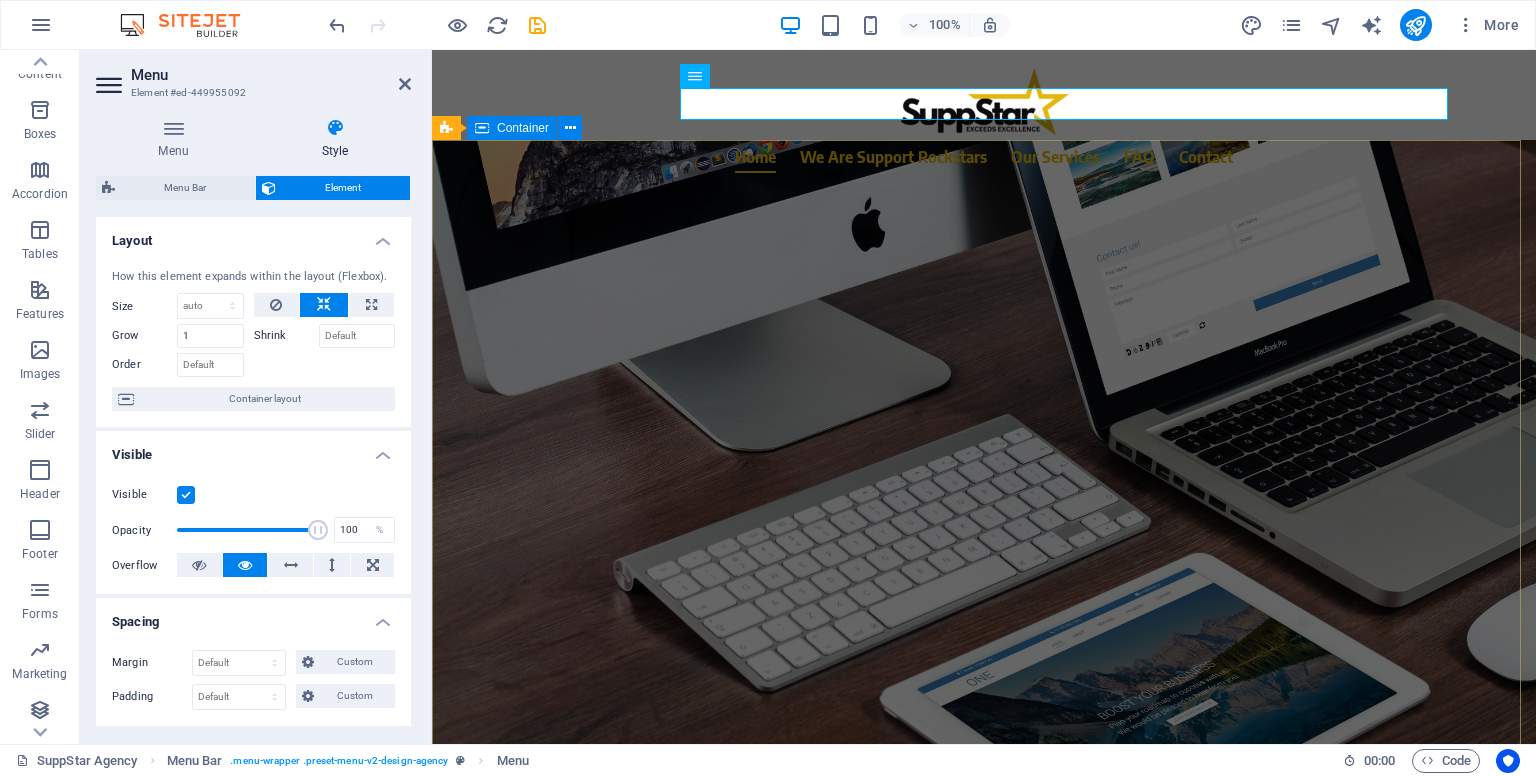 click on "We are more than just VAs Our Philippine-based VA agency offers tailored virtual assistance services that enhance efficiency and support your business needs. We prioritize professionalism and reliability to streamline operations and boost productivity. Learn more" at bounding box center [984, 455] 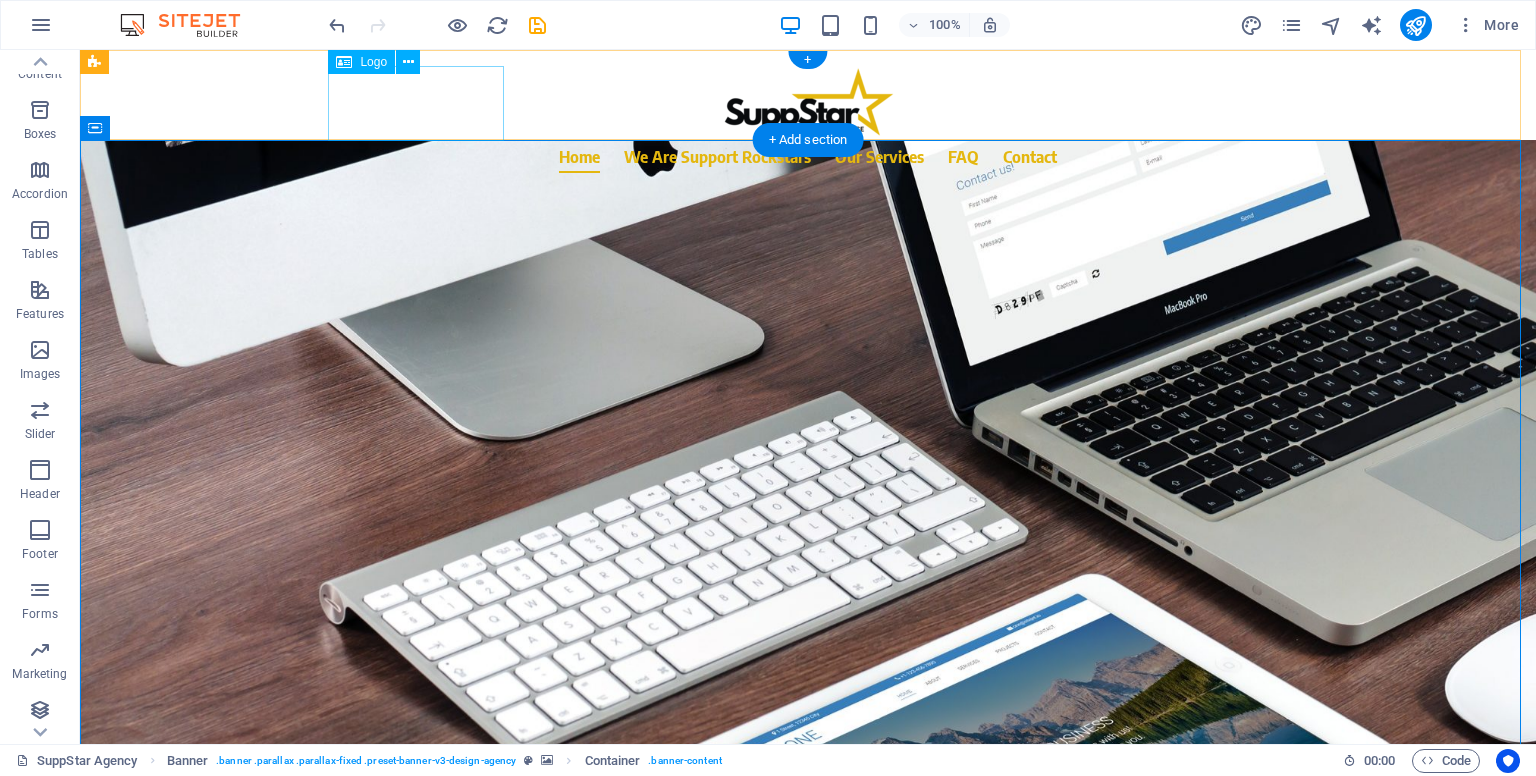 click at bounding box center (808, 103) 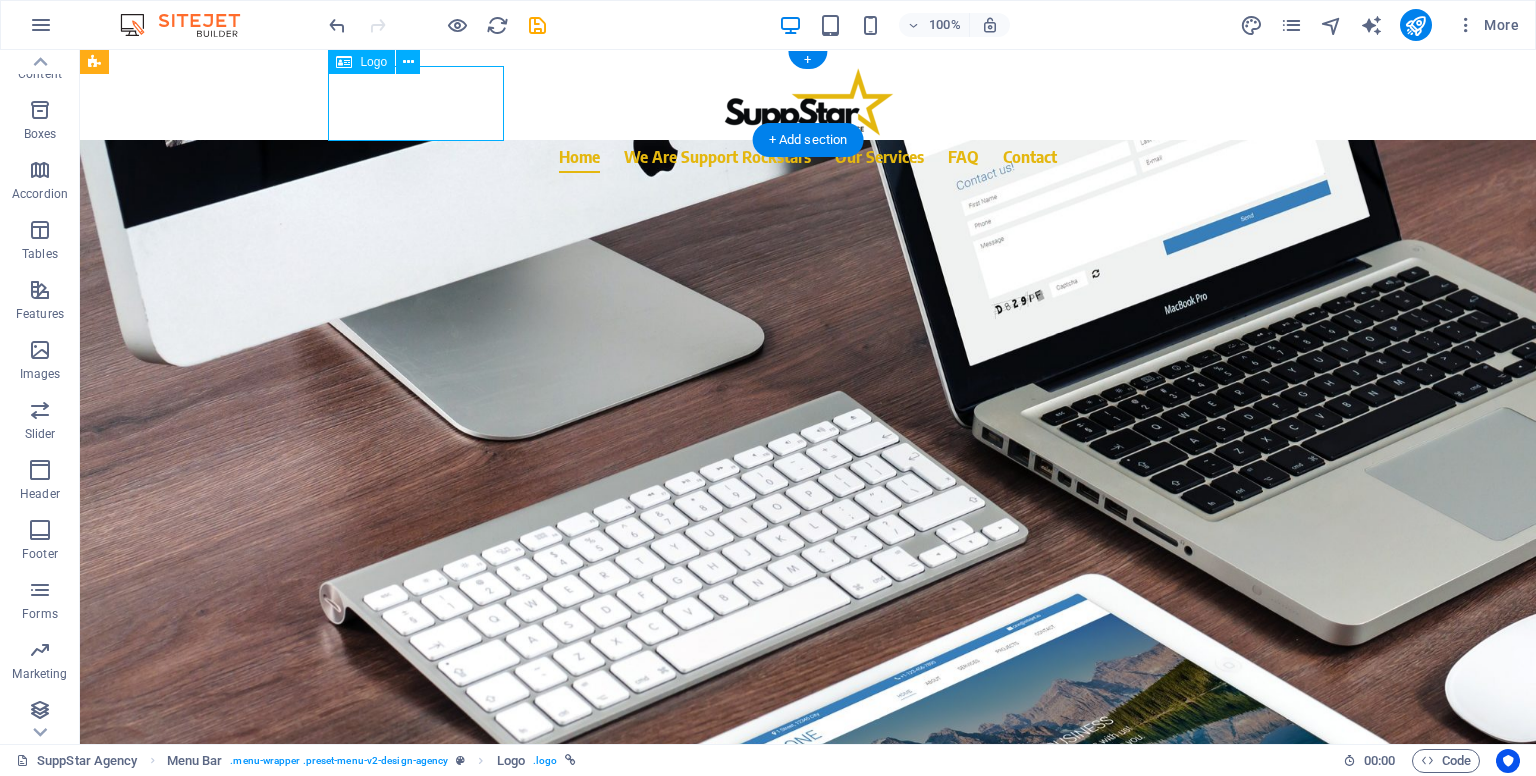 click at bounding box center (808, 103) 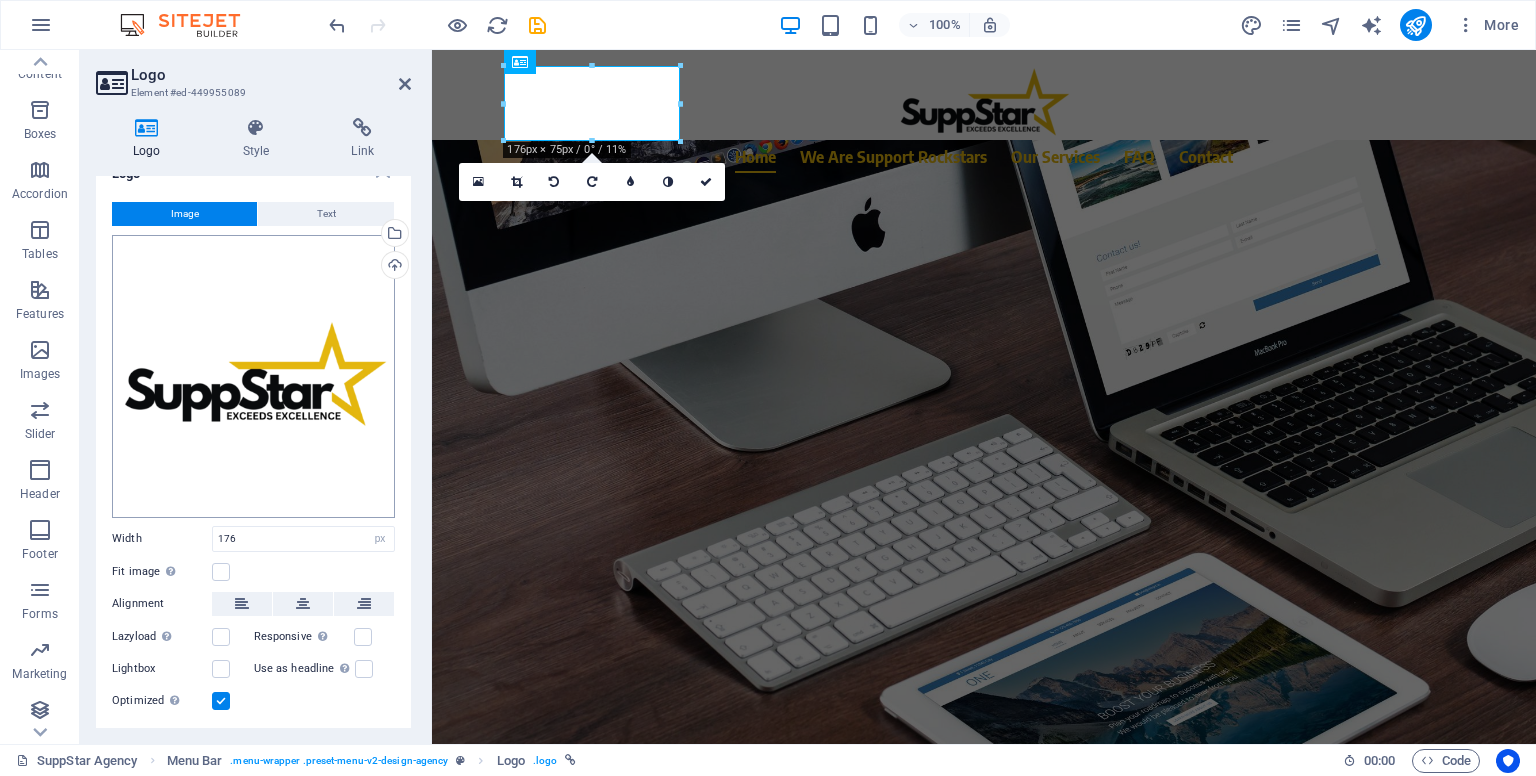 scroll, scrollTop: 70, scrollLeft: 0, axis: vertical 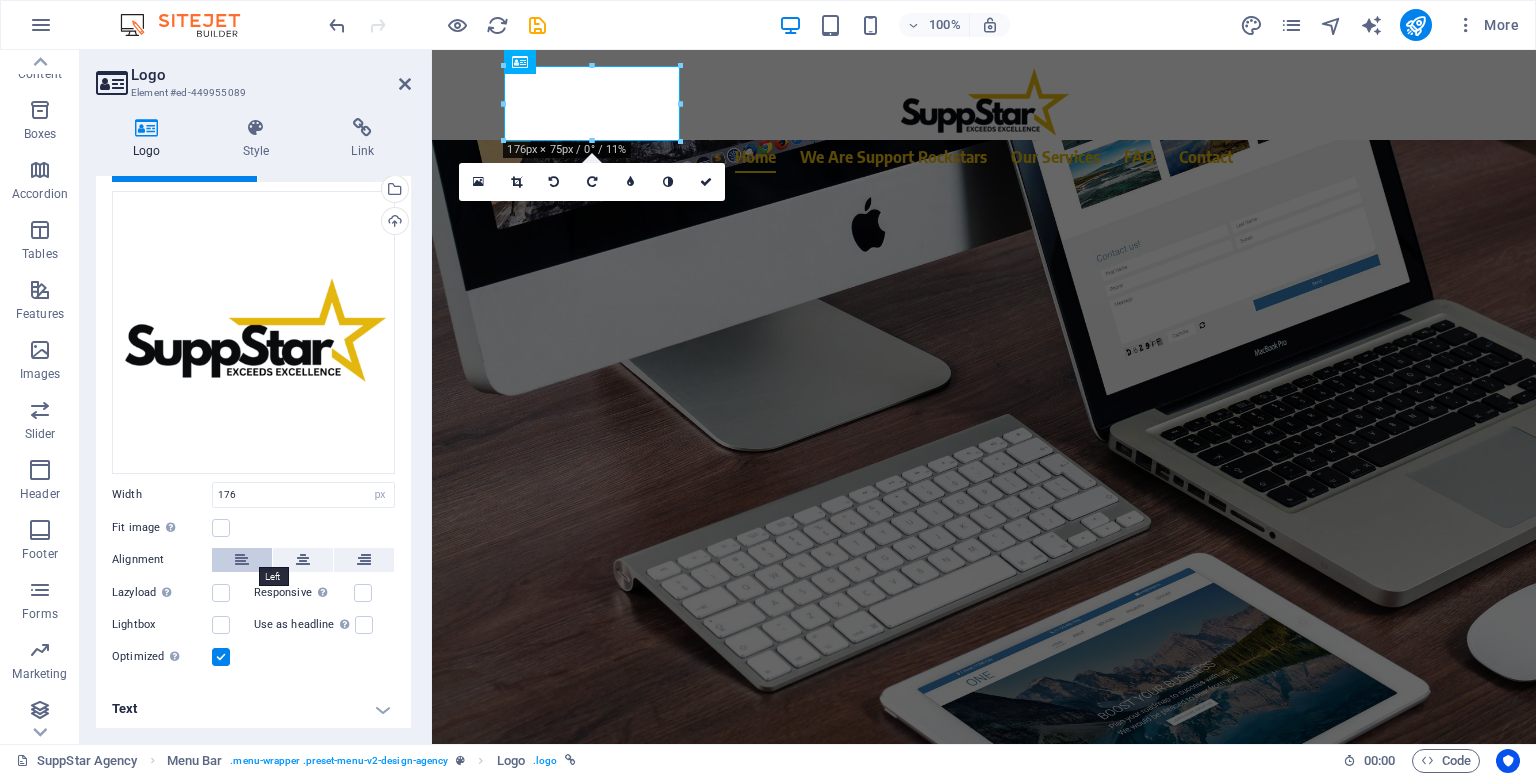 click at bounding box center [242, 560] 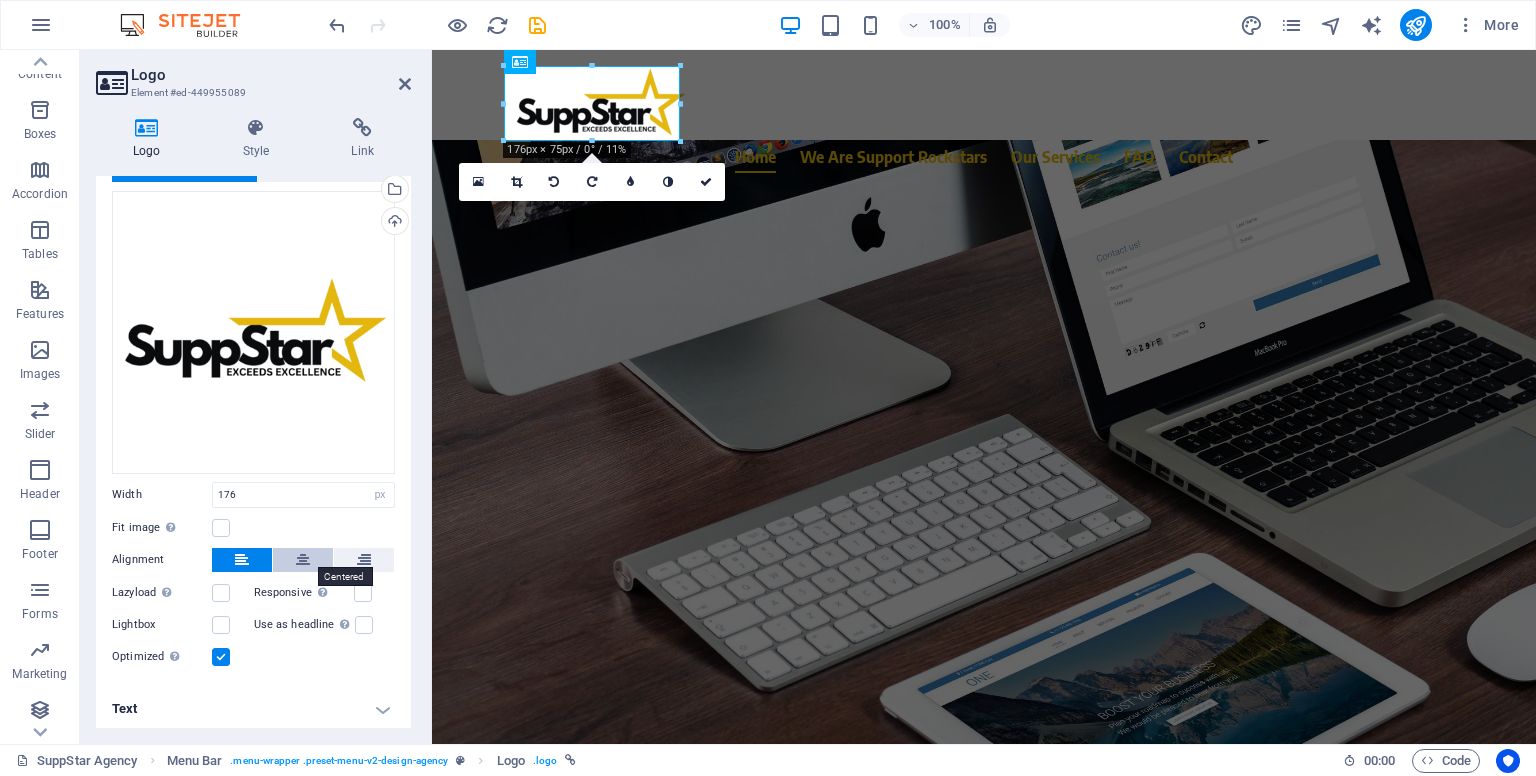 click at bounding box center [303, 560] 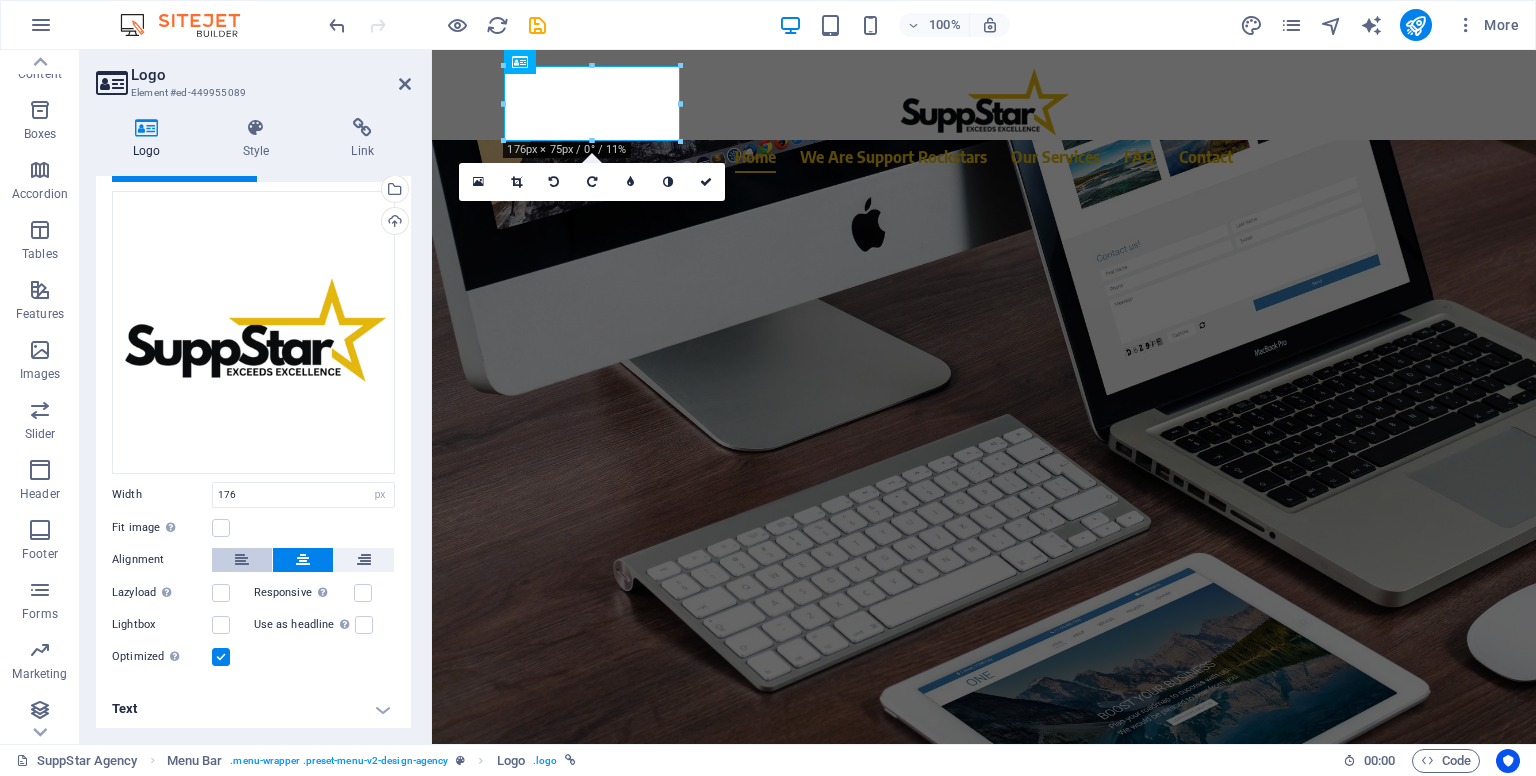 click at bounding box center (242, 560) 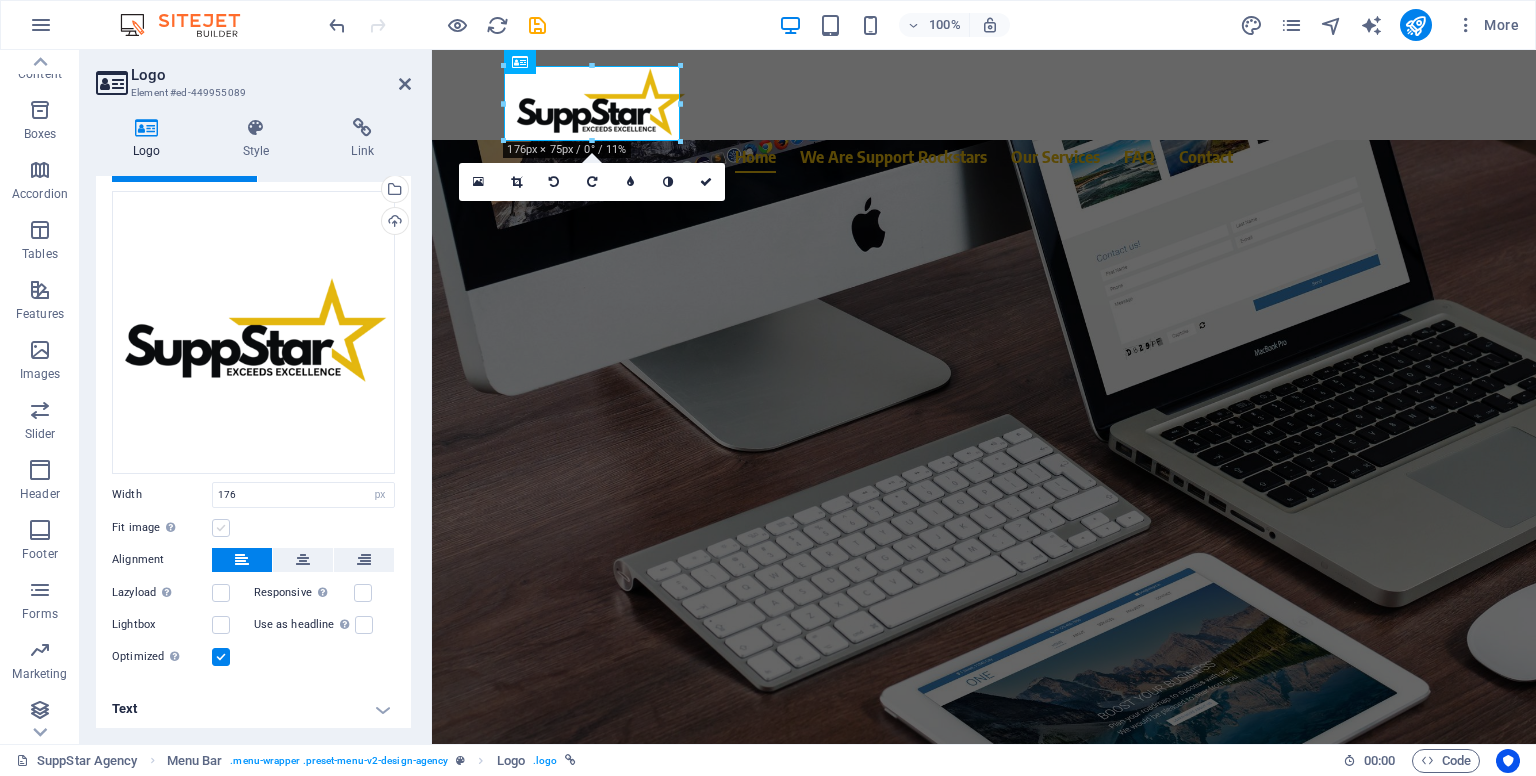 click at bounding box center (221, 528) 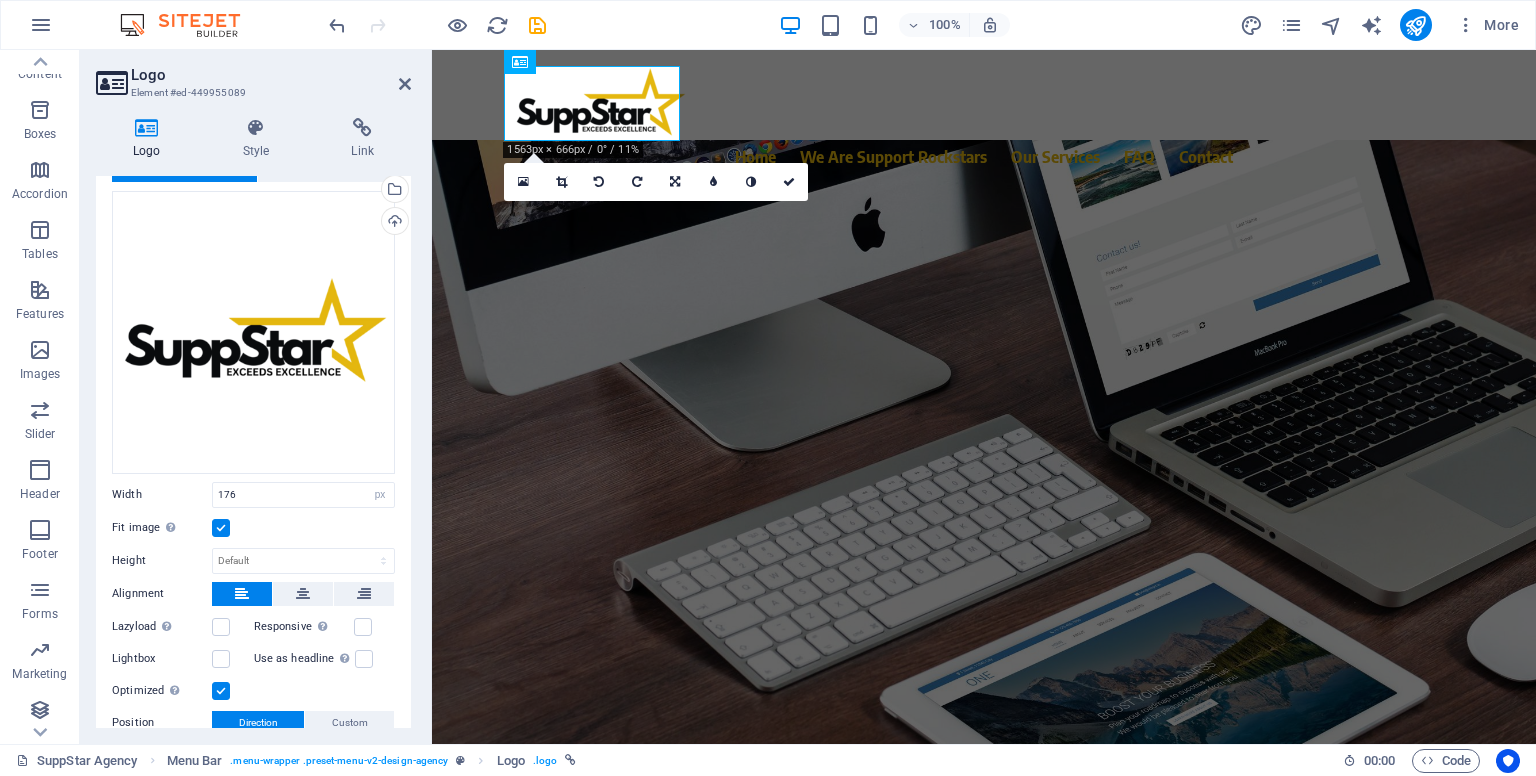 click at bounding box center (221, 528) 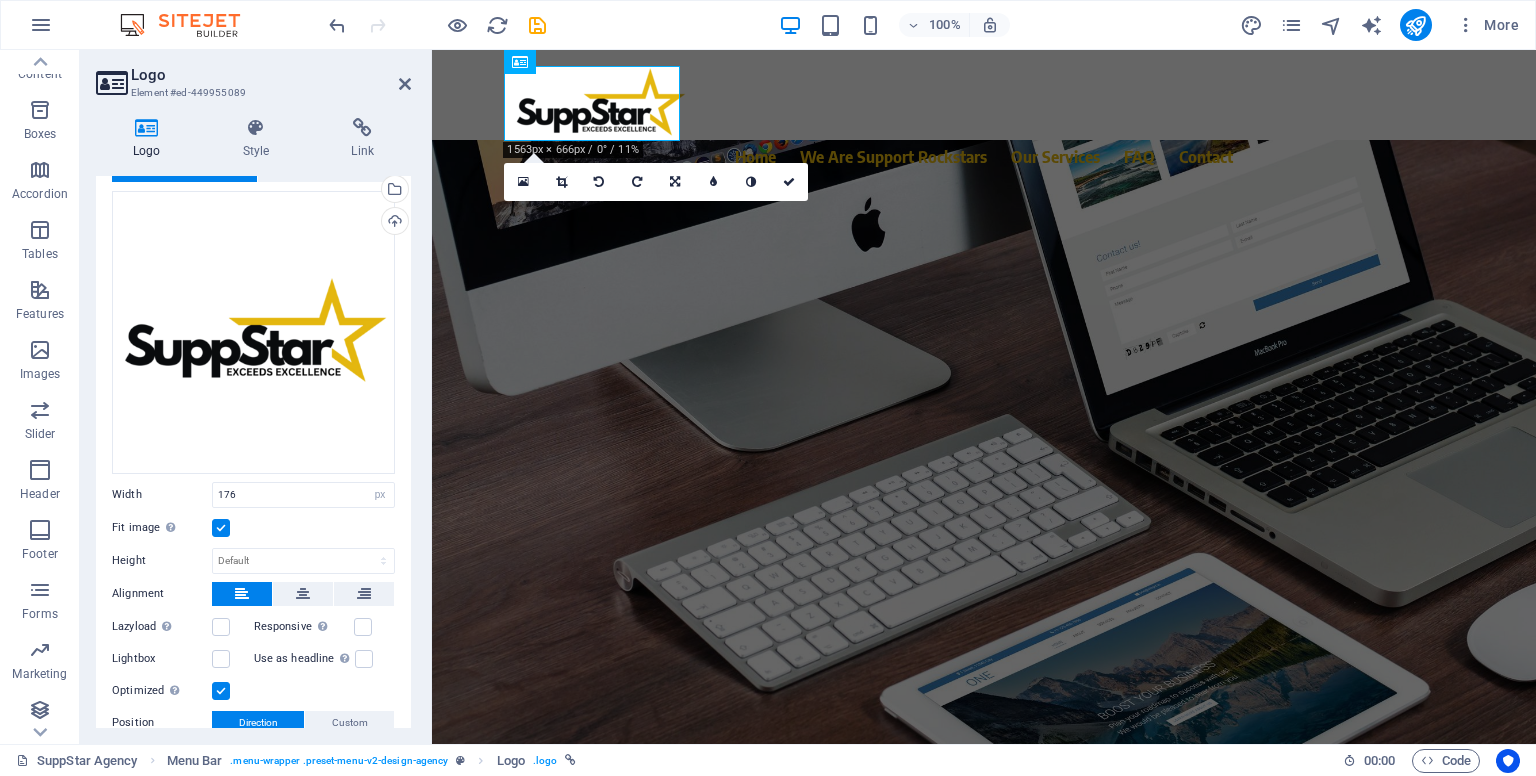 click on "Fit image Automatically fit image to a fixed width and height" at bounding box center (0, 0) 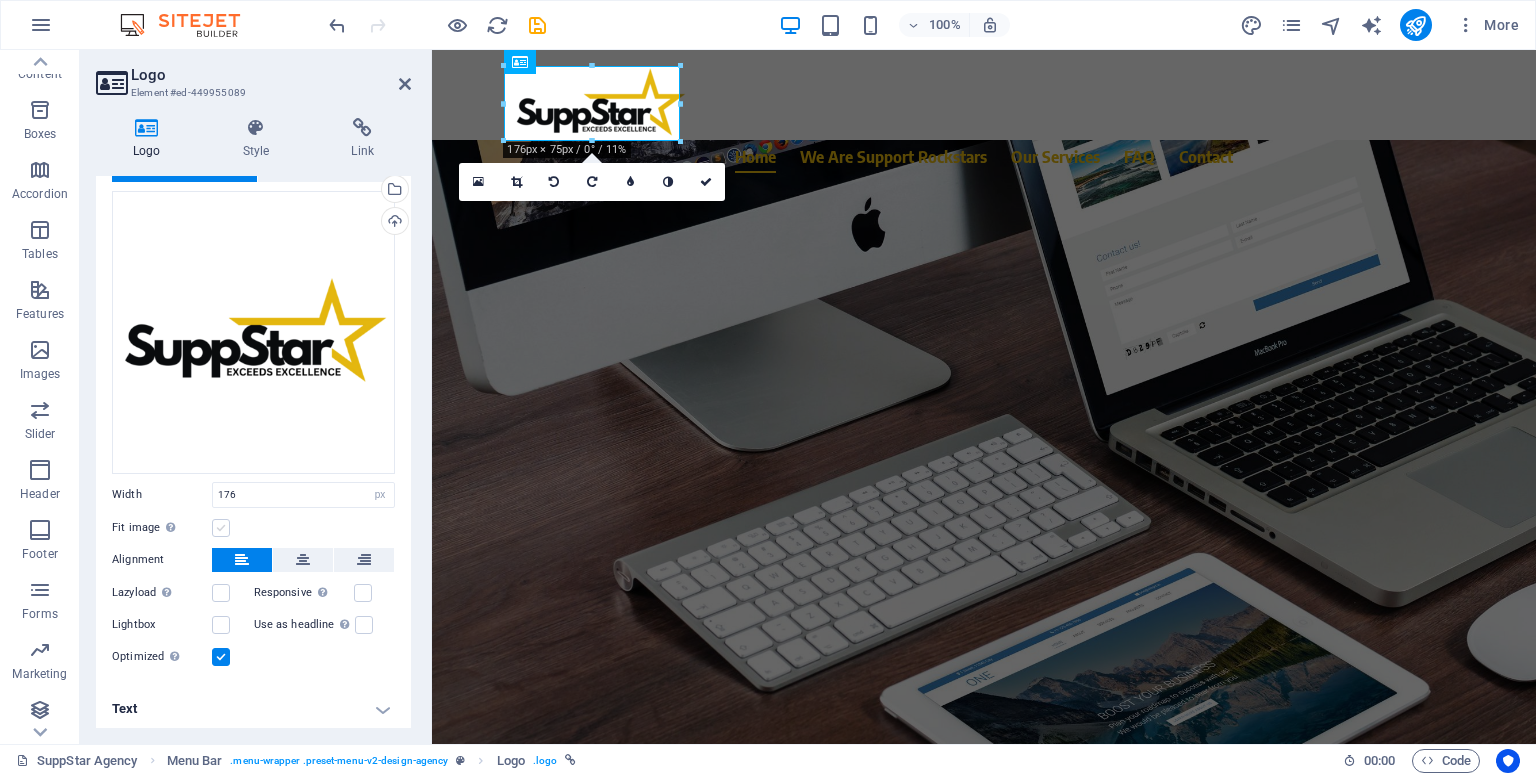 click at bounding box center (221, 528) 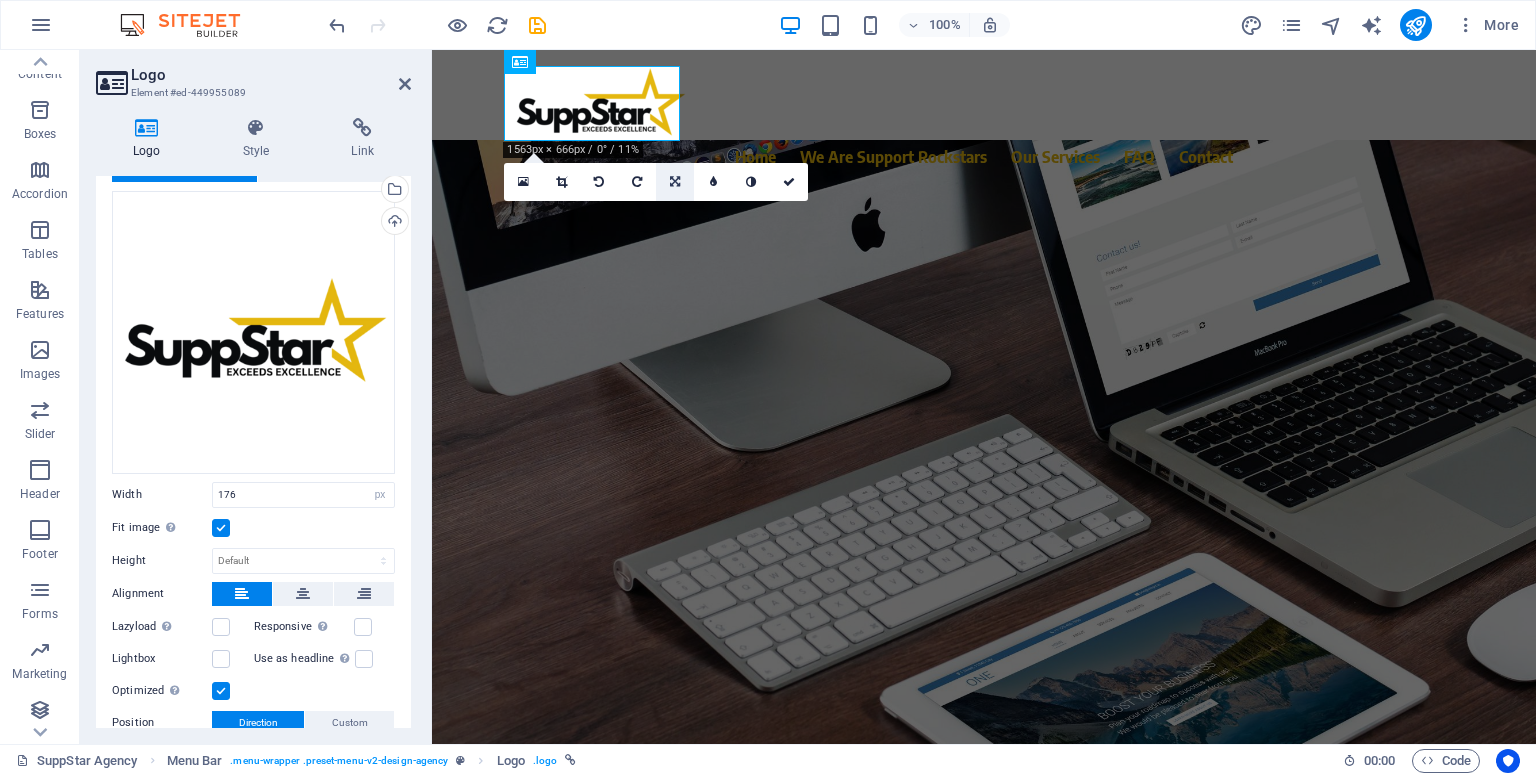 click at bounding box center (675, 182) 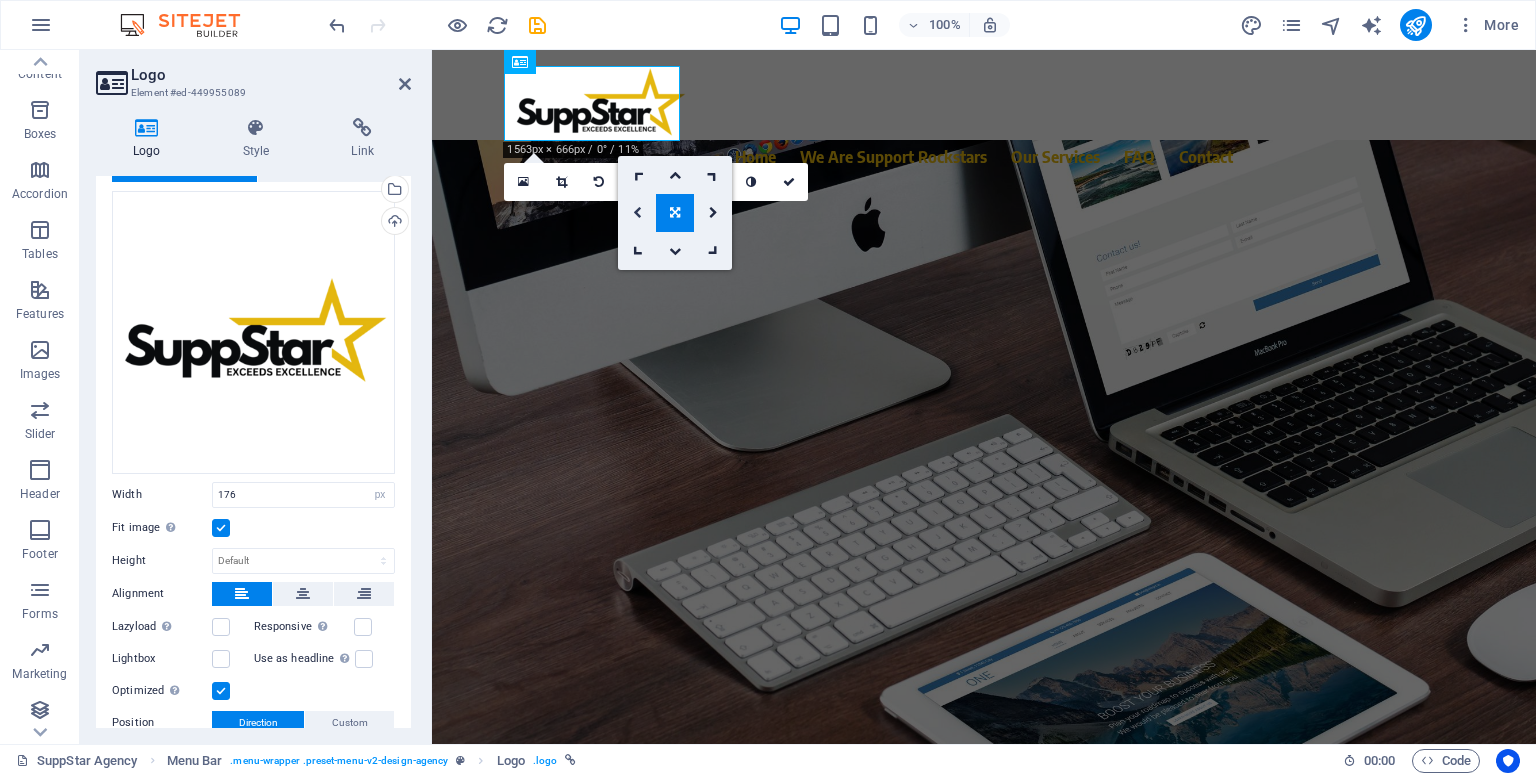 click at bounding box center [637, 213] 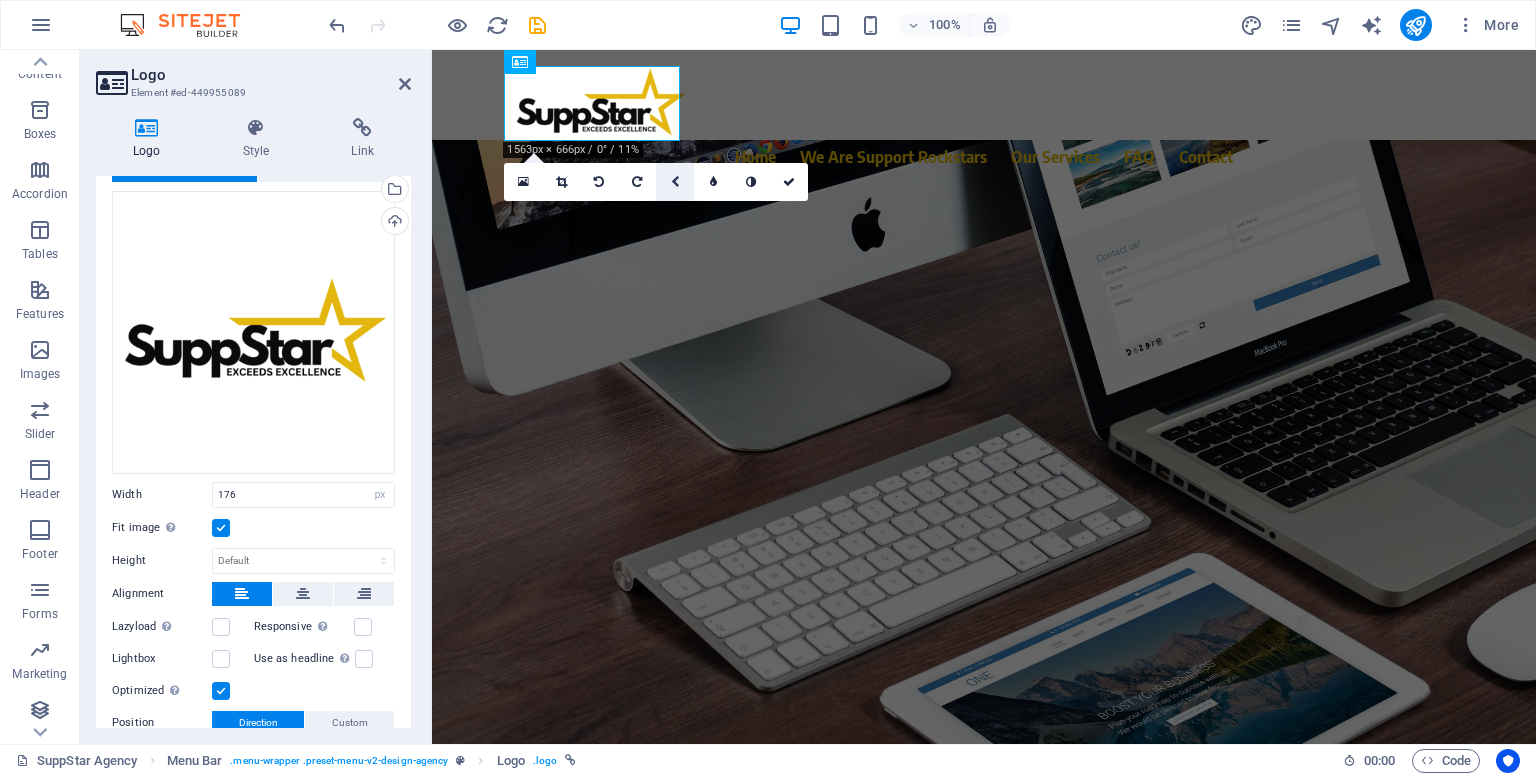 click at bounding box center [675, 182] 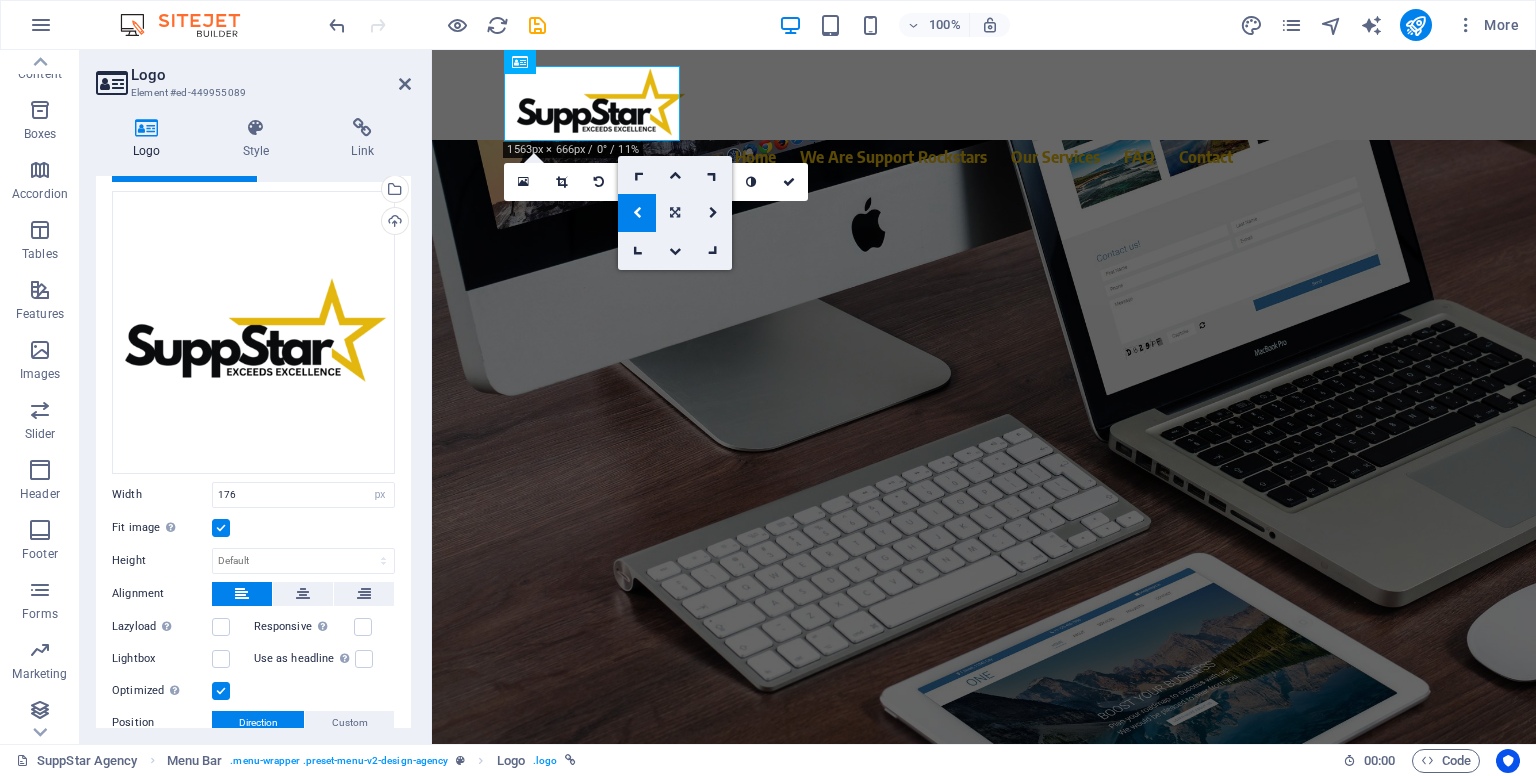 click at bounding box center (675, 213) 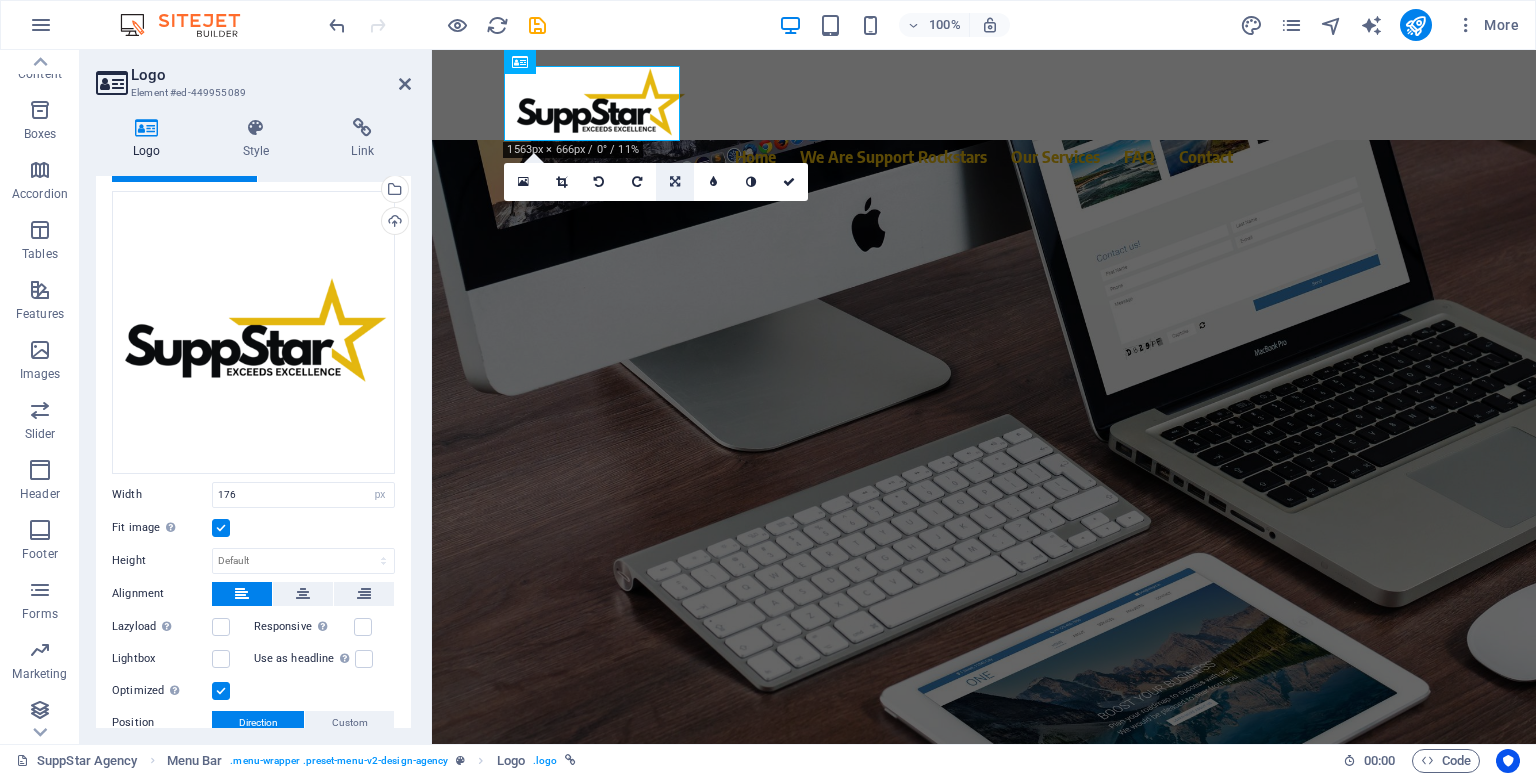 click at bounding box center [675, 182] 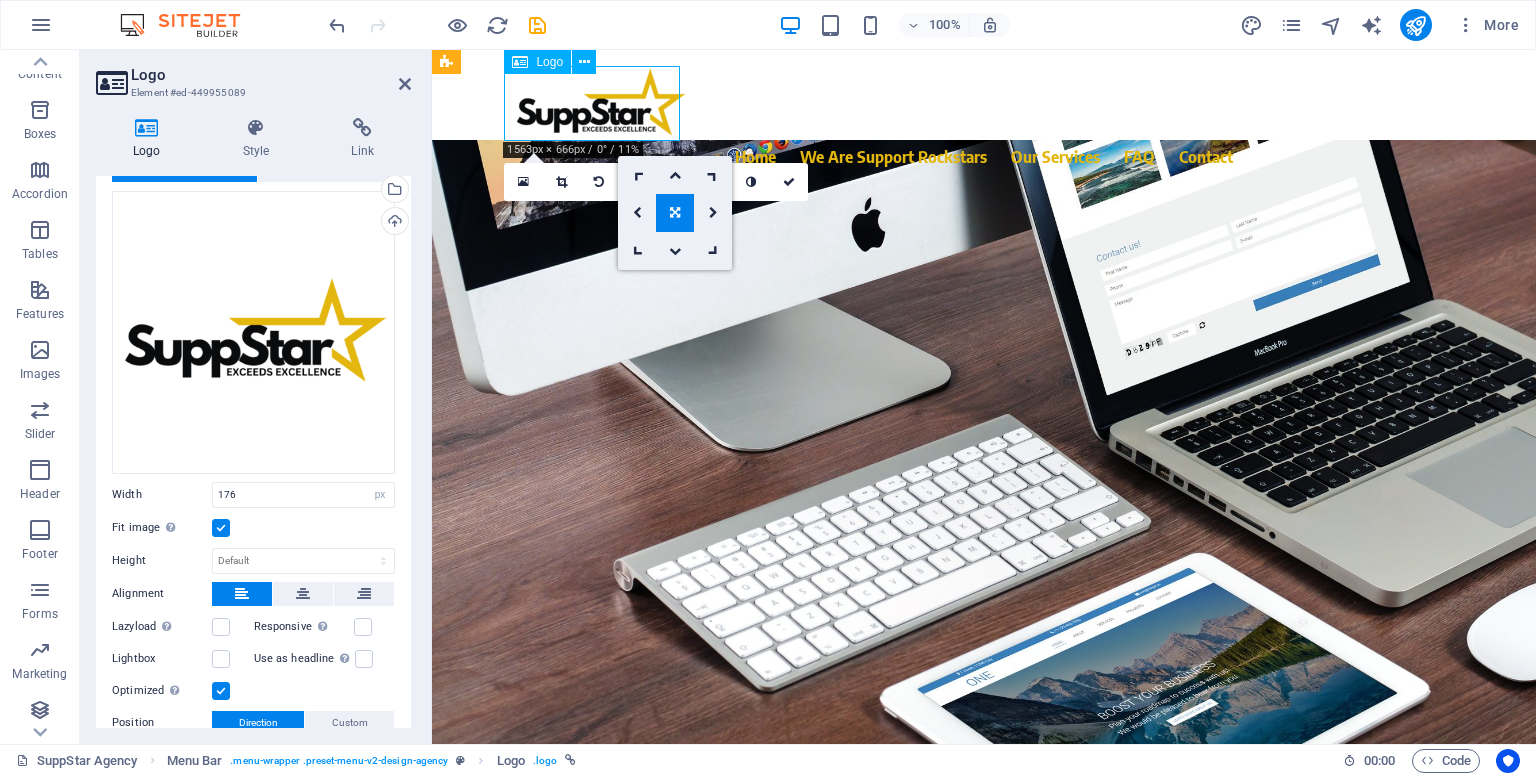 drag, startPoint x: 622, startPoint y: 105, endPoint x: 564, endPoint y: 107, distance: 58.034473 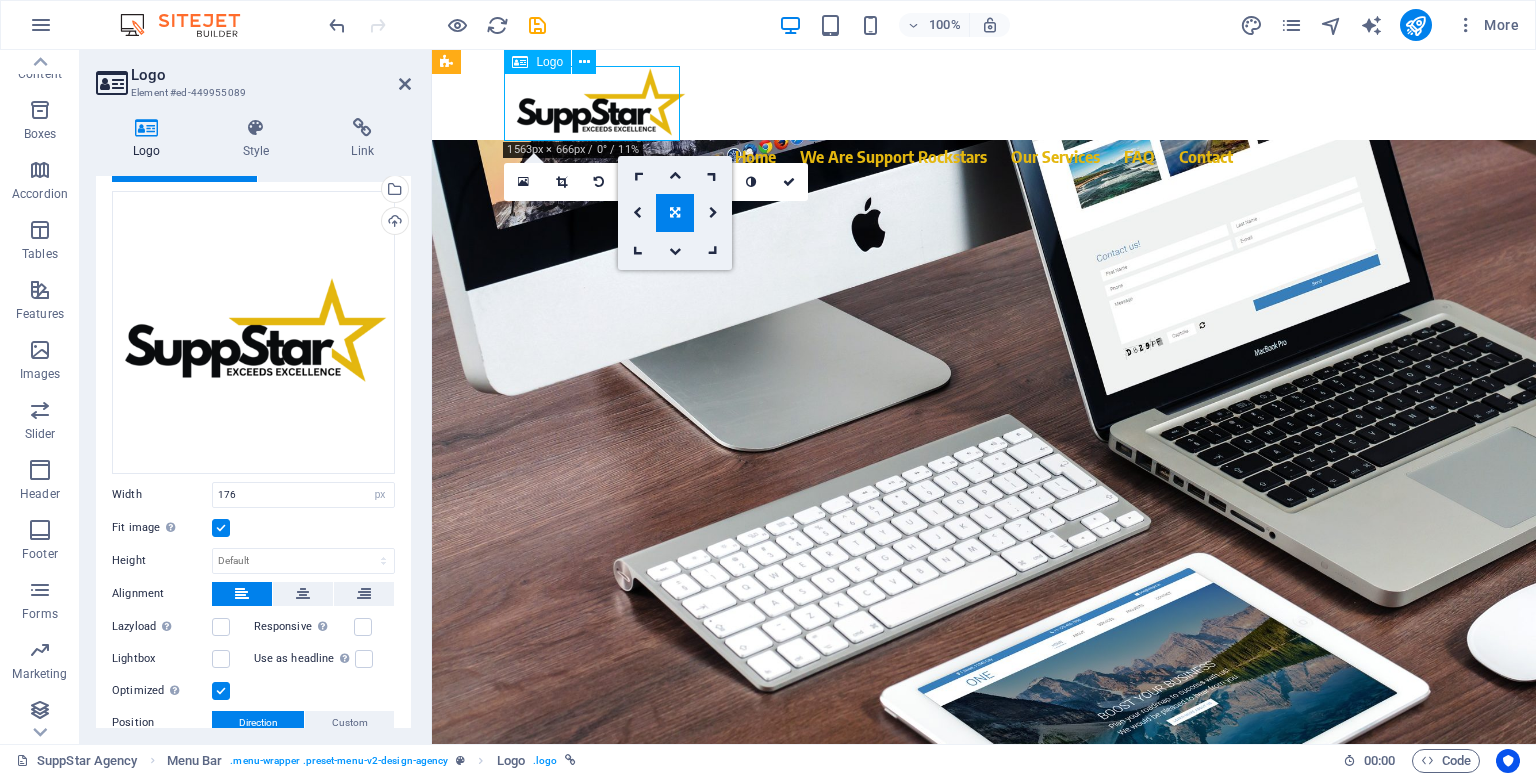 click at bounding box center [984, 103] 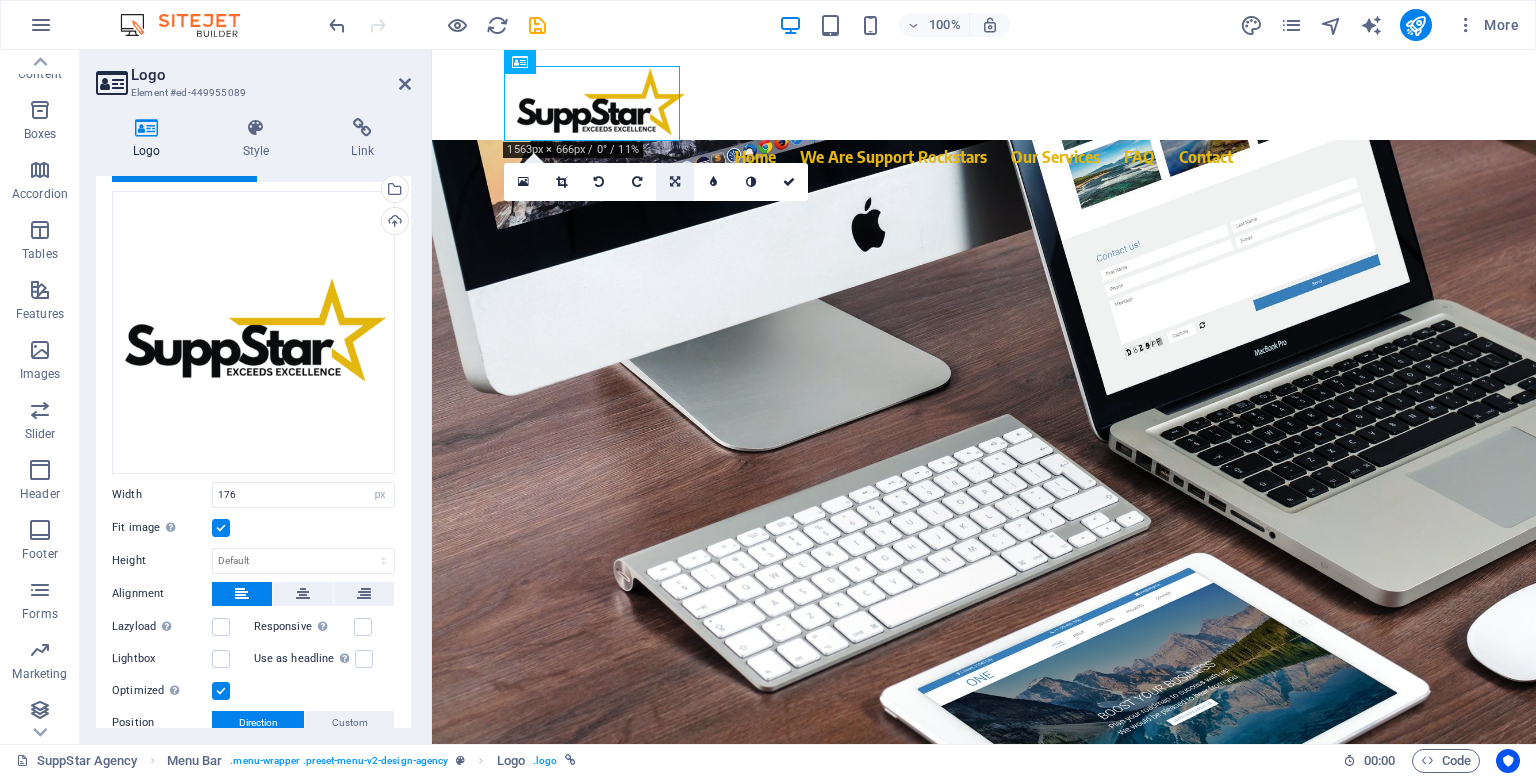 click at bounding box center (675, 182) 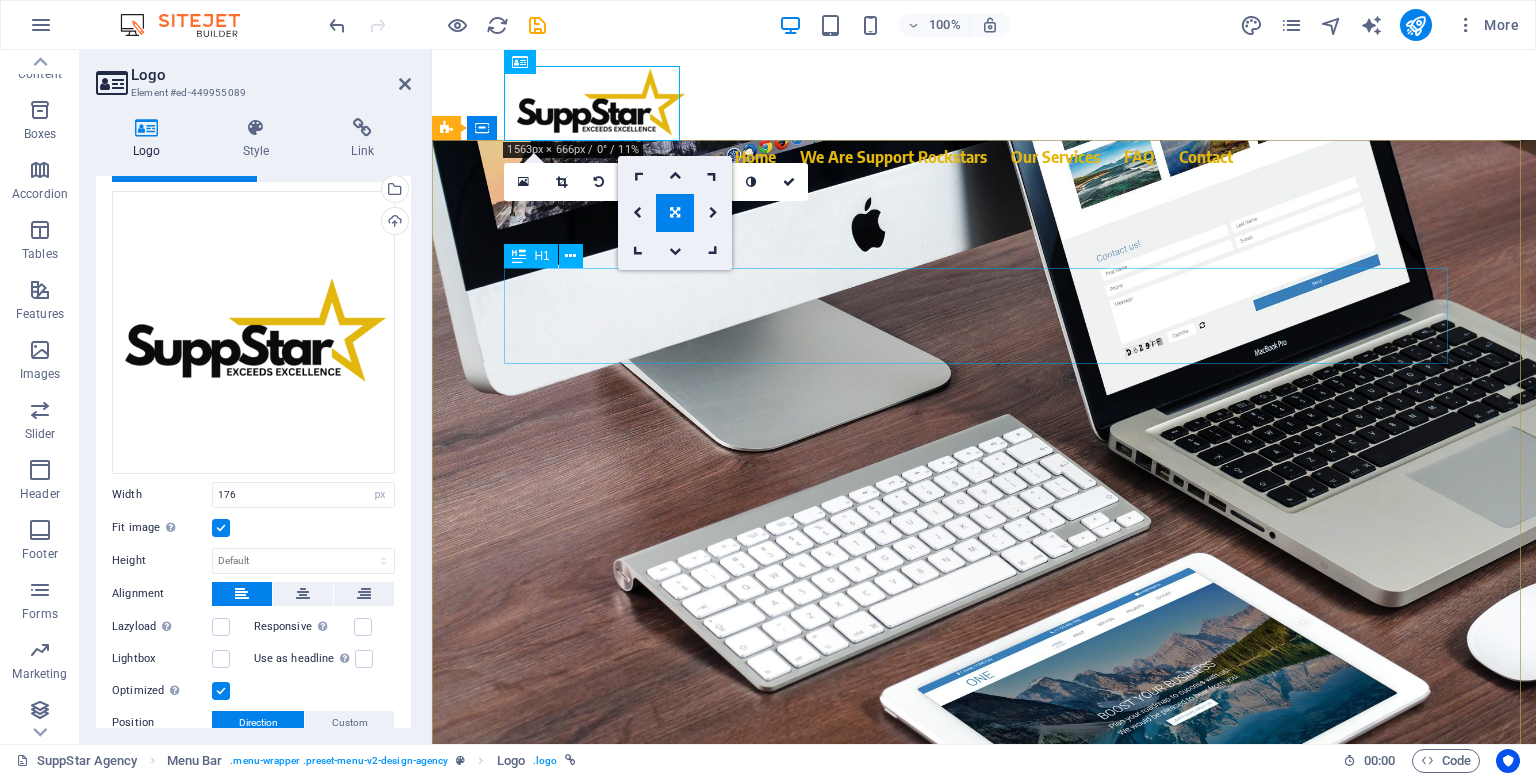 click on "We are more than just VAs" at bounding box center [984, 316] 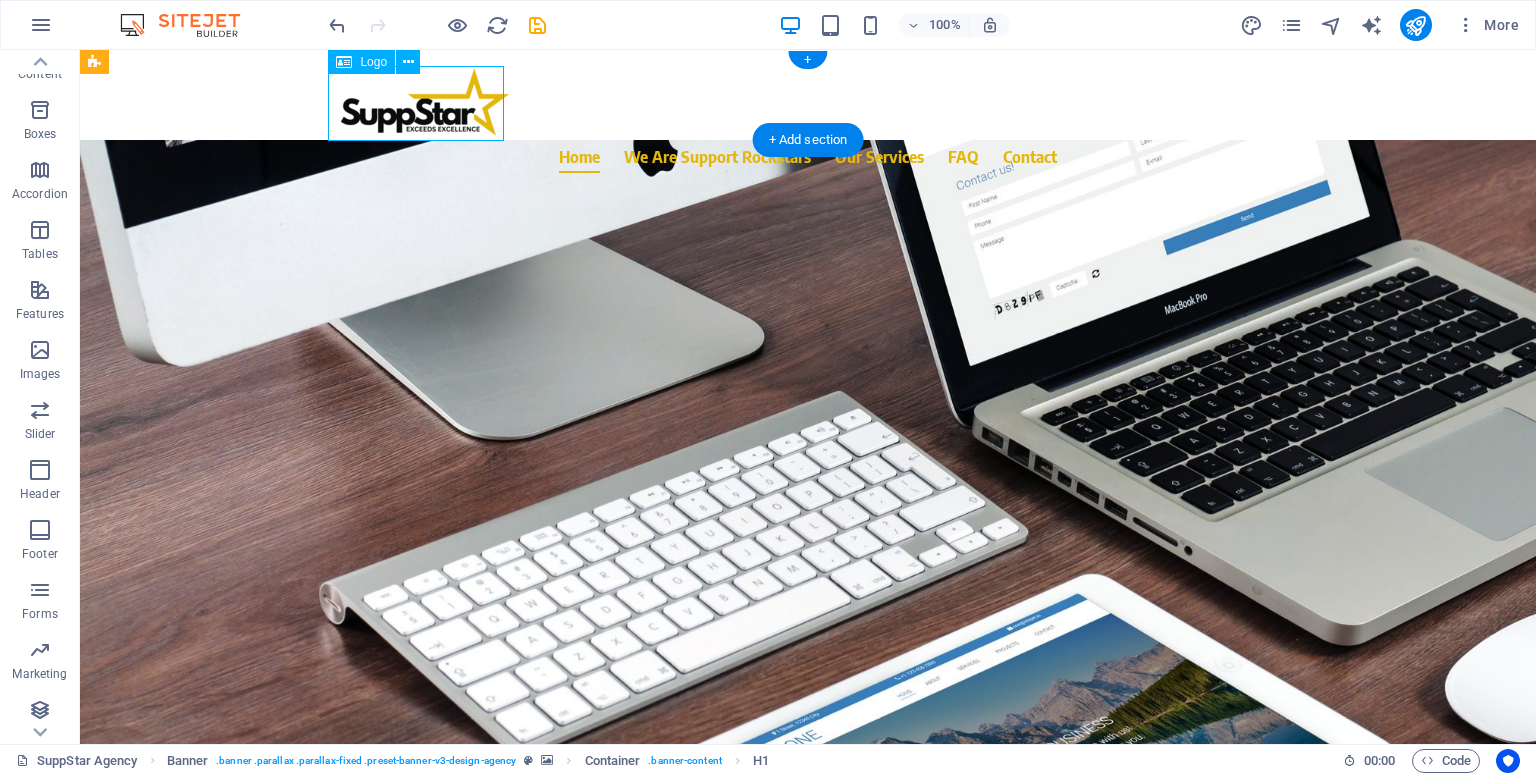 click at bounding box center [808, 103] 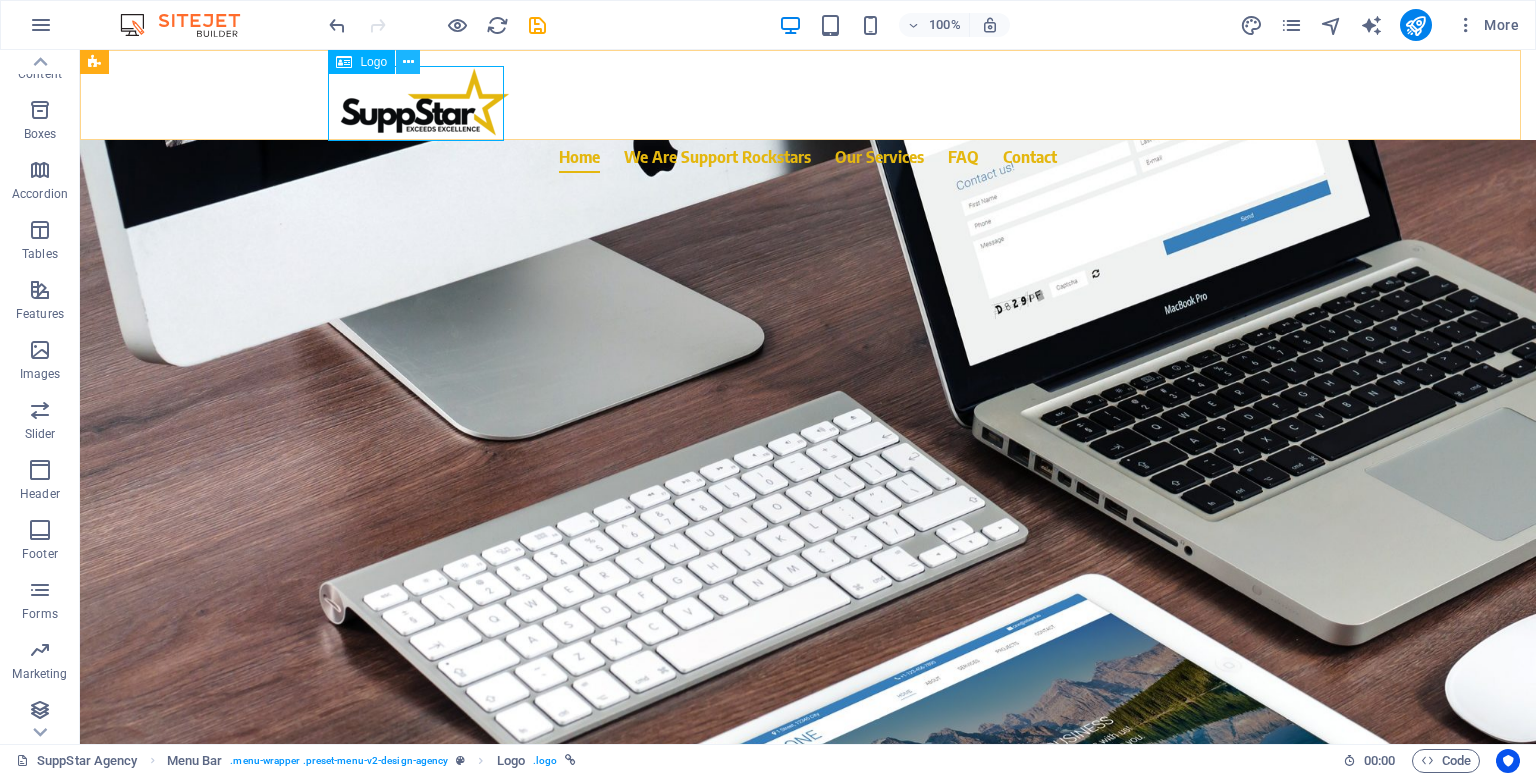 click at bounding box center [408, 62] 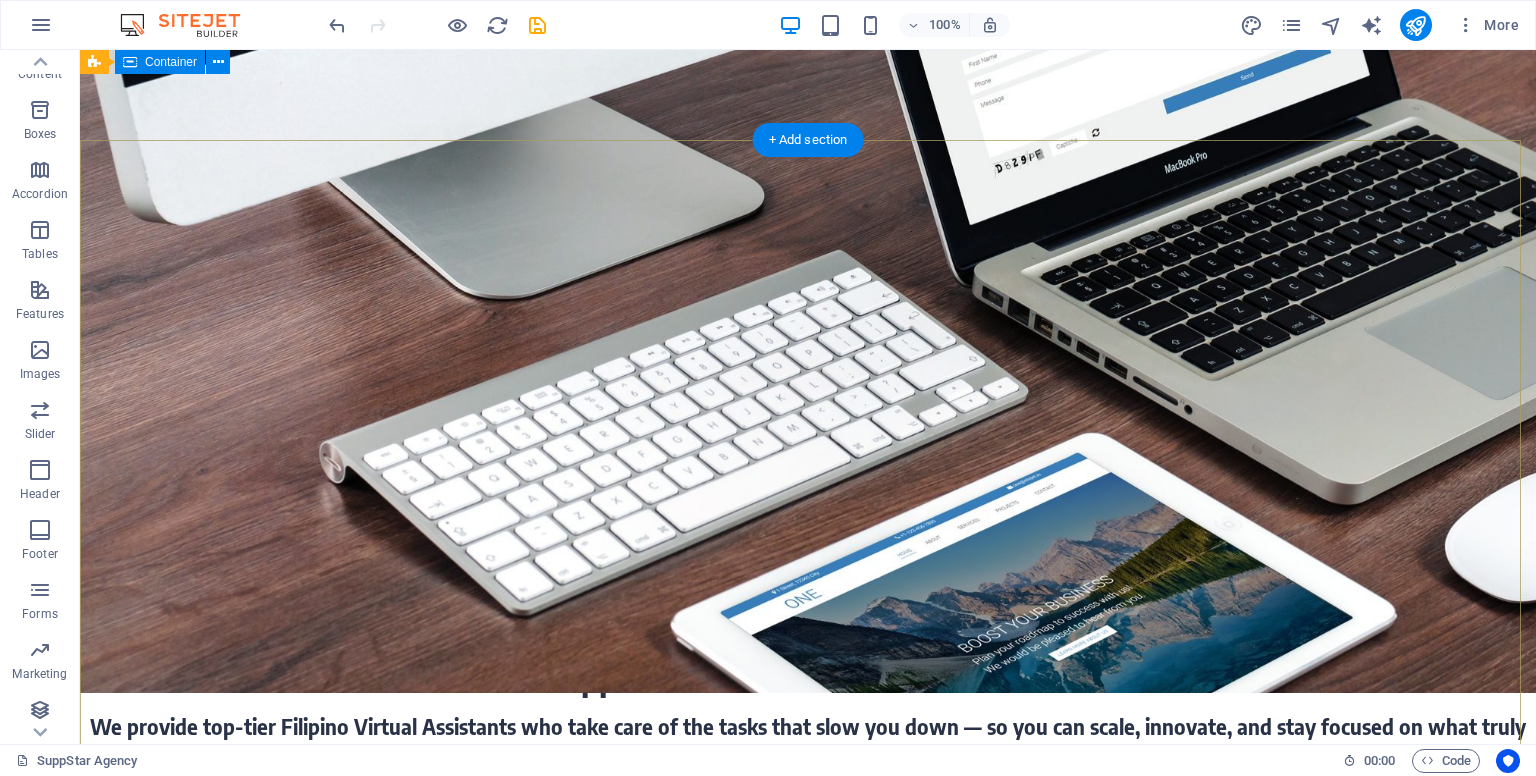 scroll, scrollTop: 0, scrollLeft: 0, axis: both 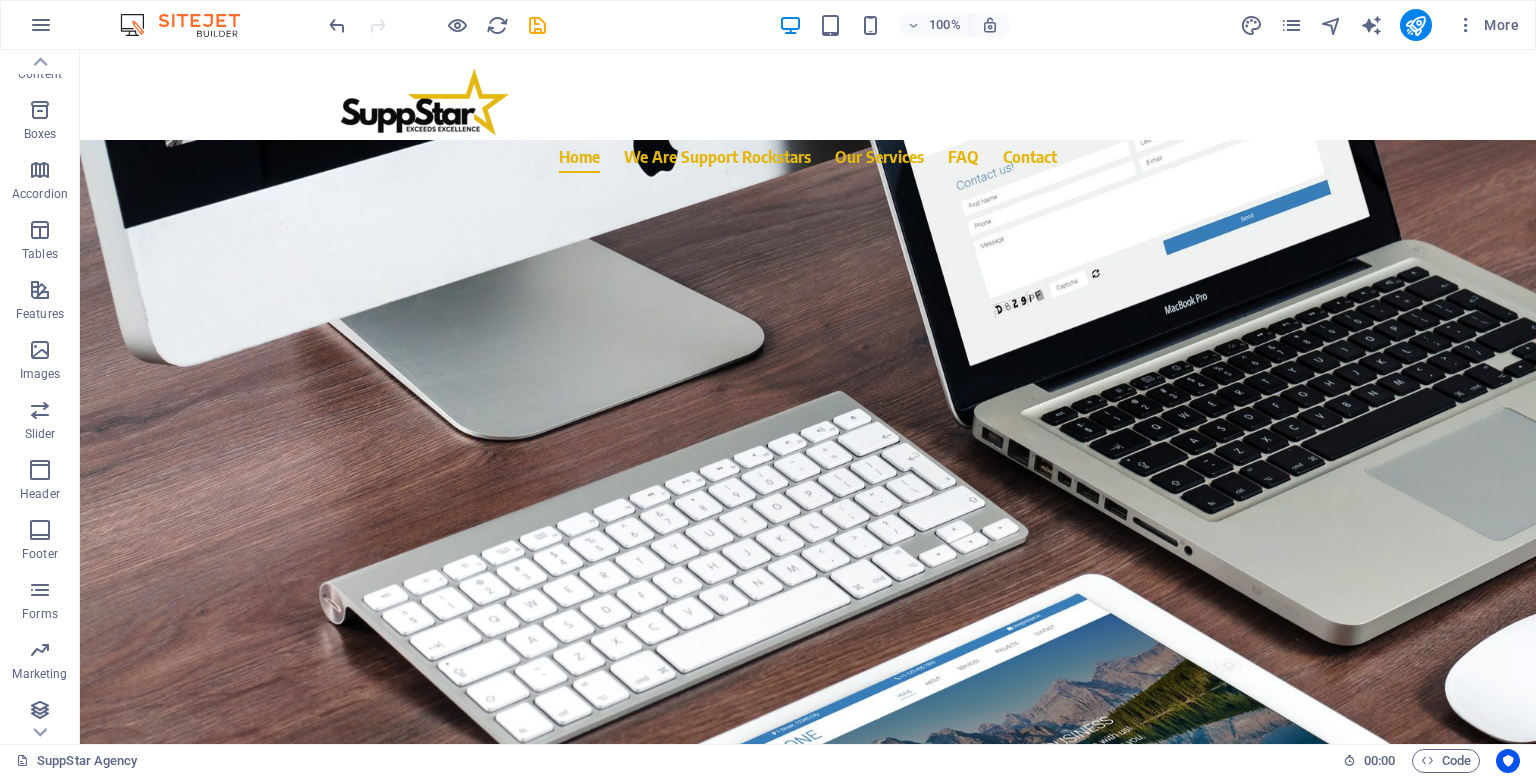 click on "100% More" at bounding box center (768, 25) 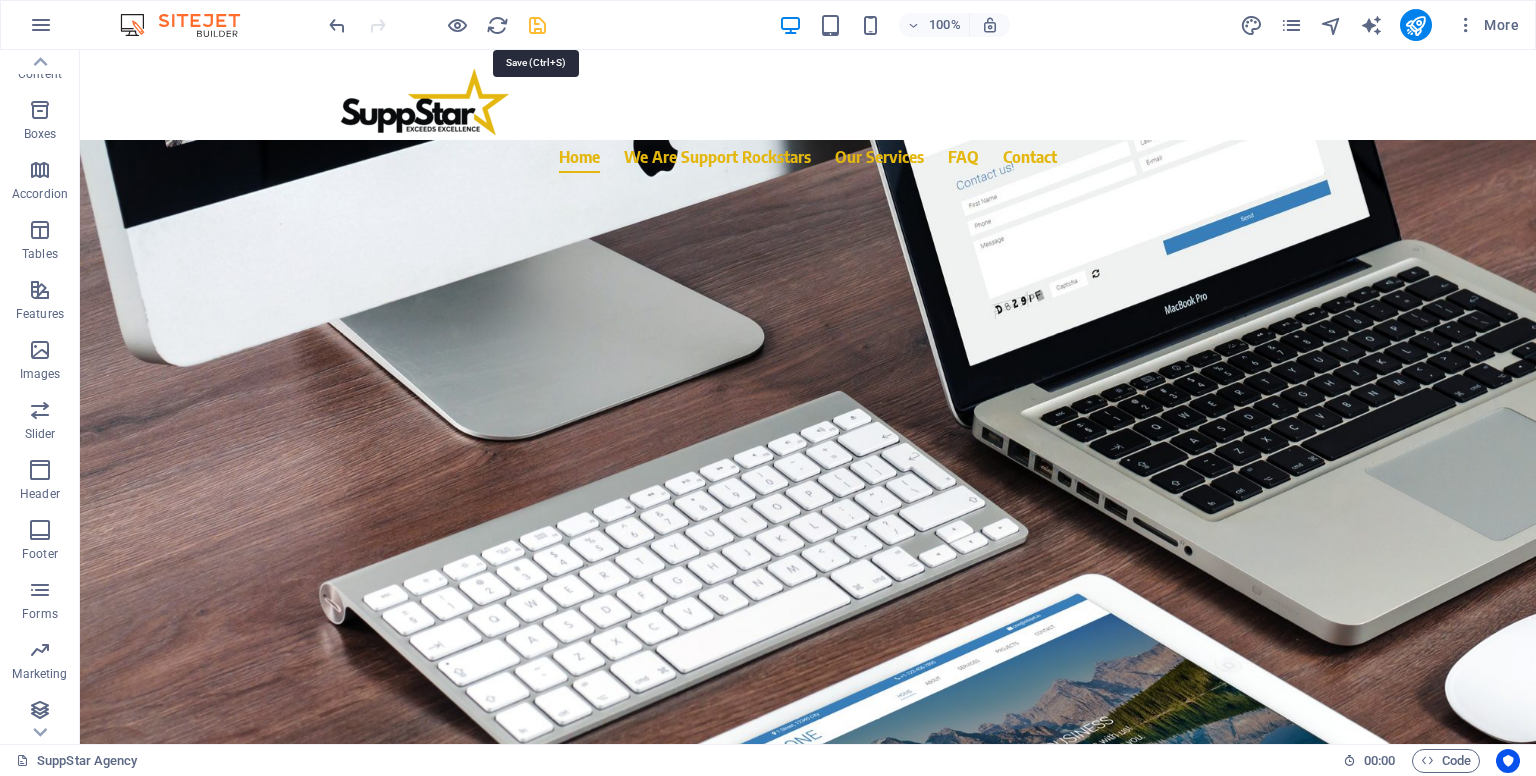 click at bounding box center [537, 25] 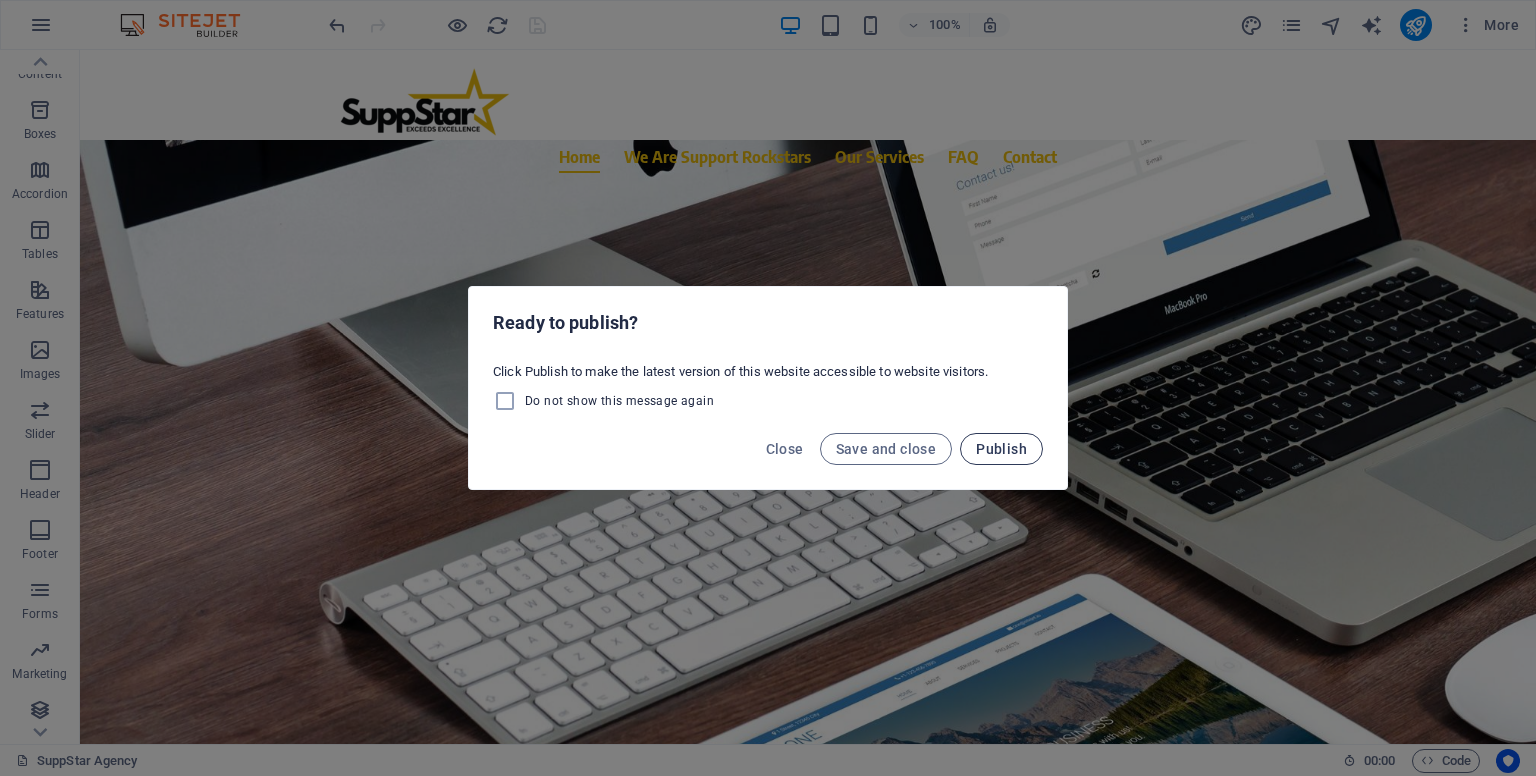 click on "Publish" at bounding box center (1001, 449) 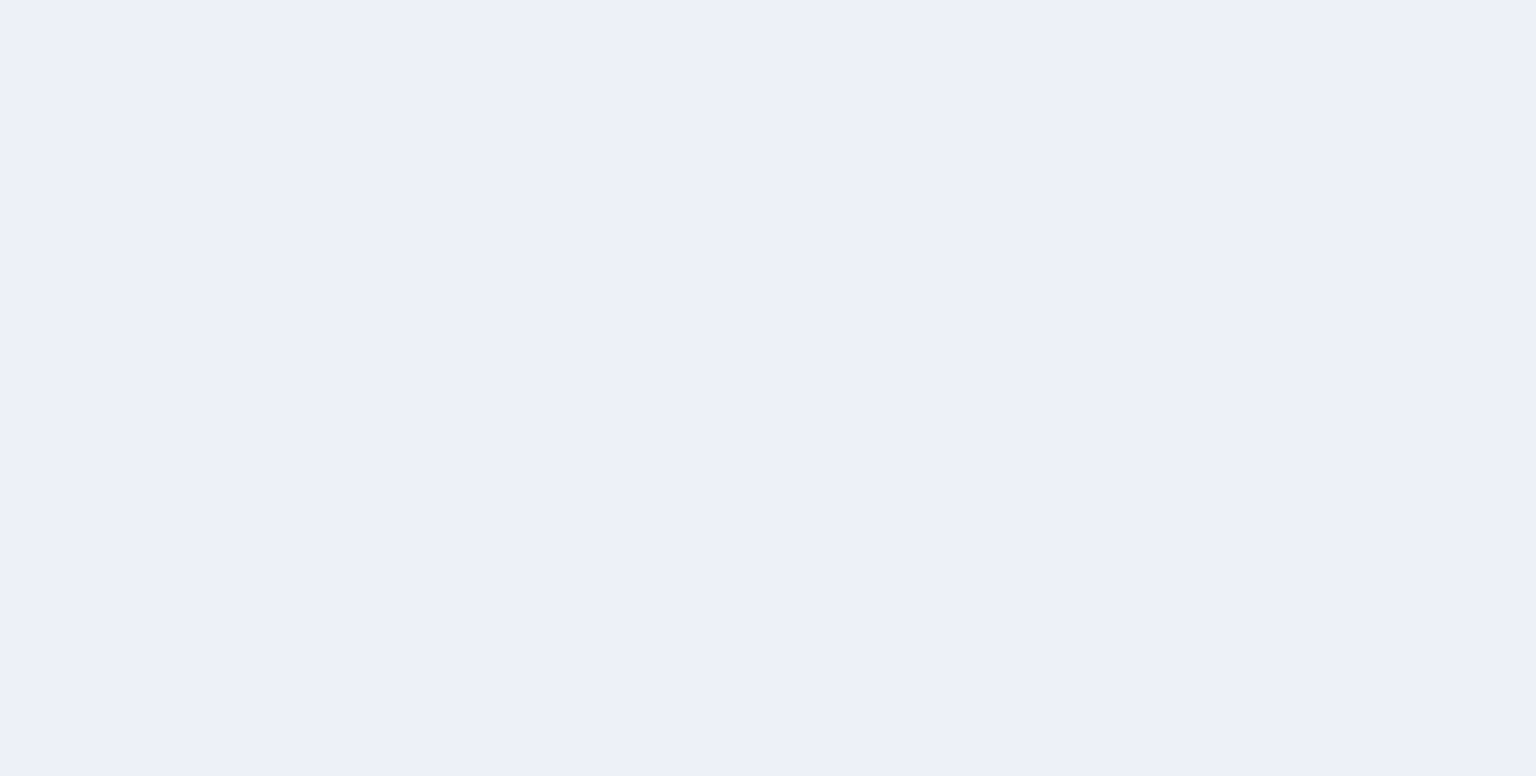 scroll, scrollTop: 0, scrollLeft: 0, axis: both 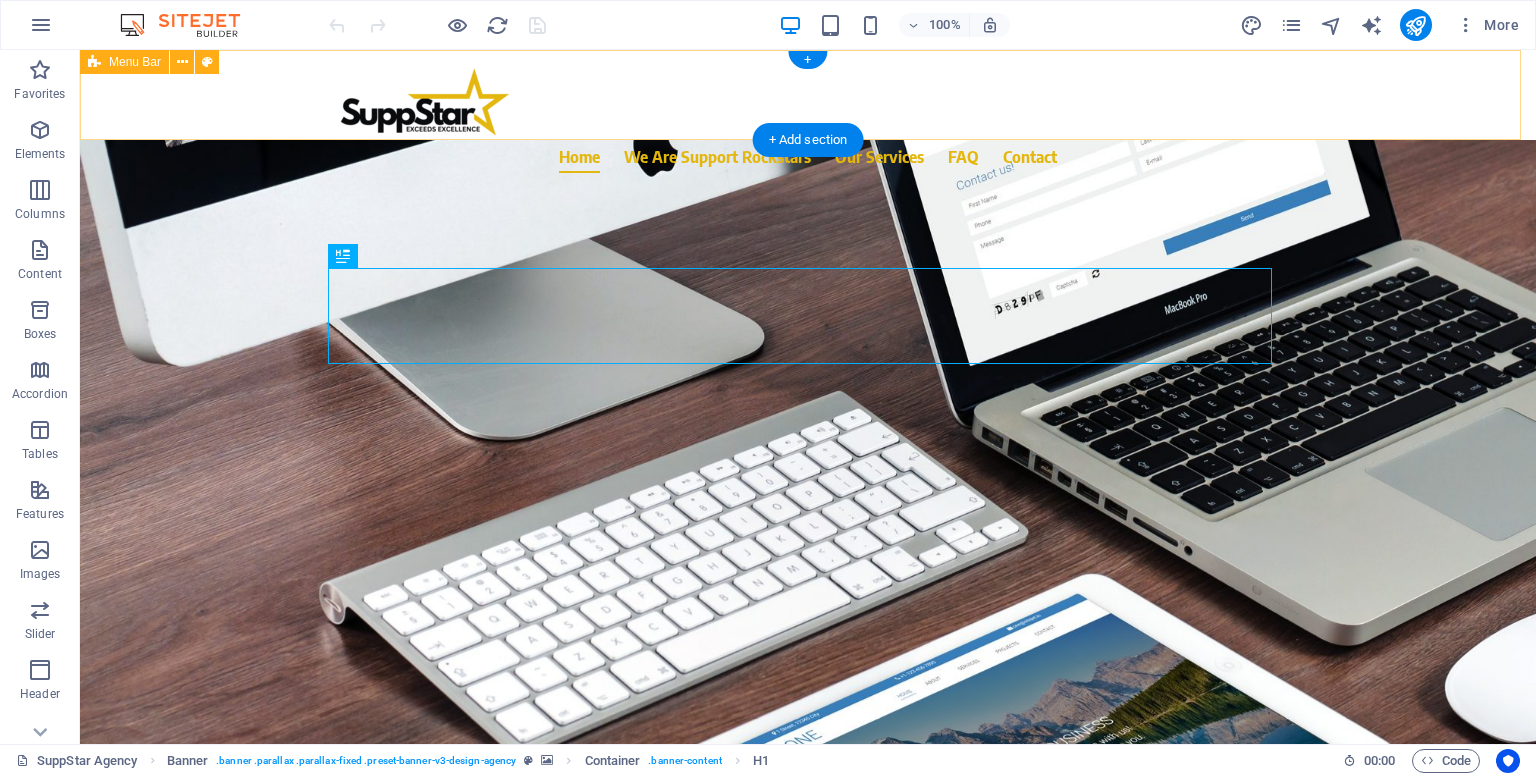 click on "Home We Are Support Rockstars Our Services FAQ Contact" at bounding box center (808, 95) 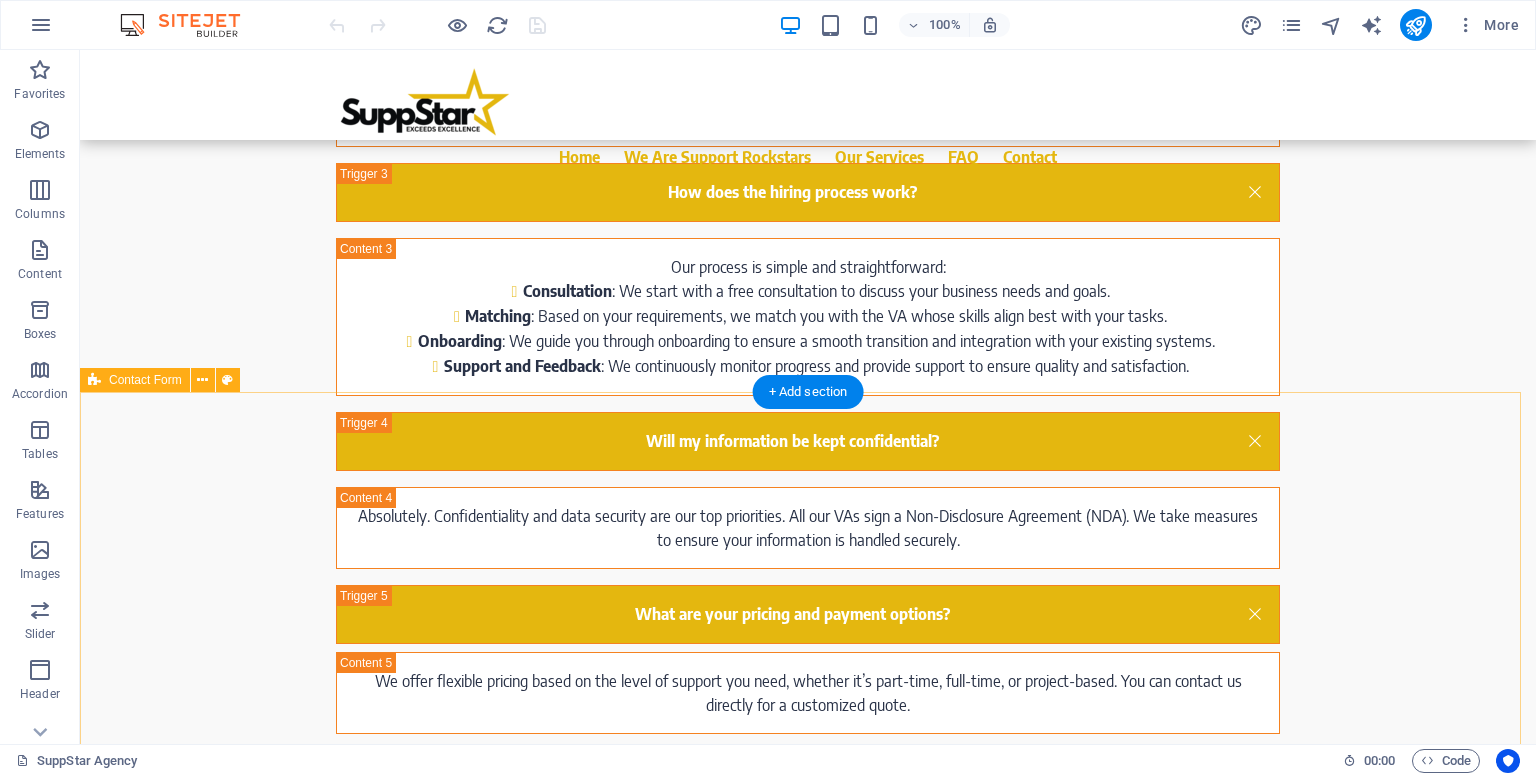 scroll, scrollTop: 4475, scrollLeft: 0, axis: vertical 